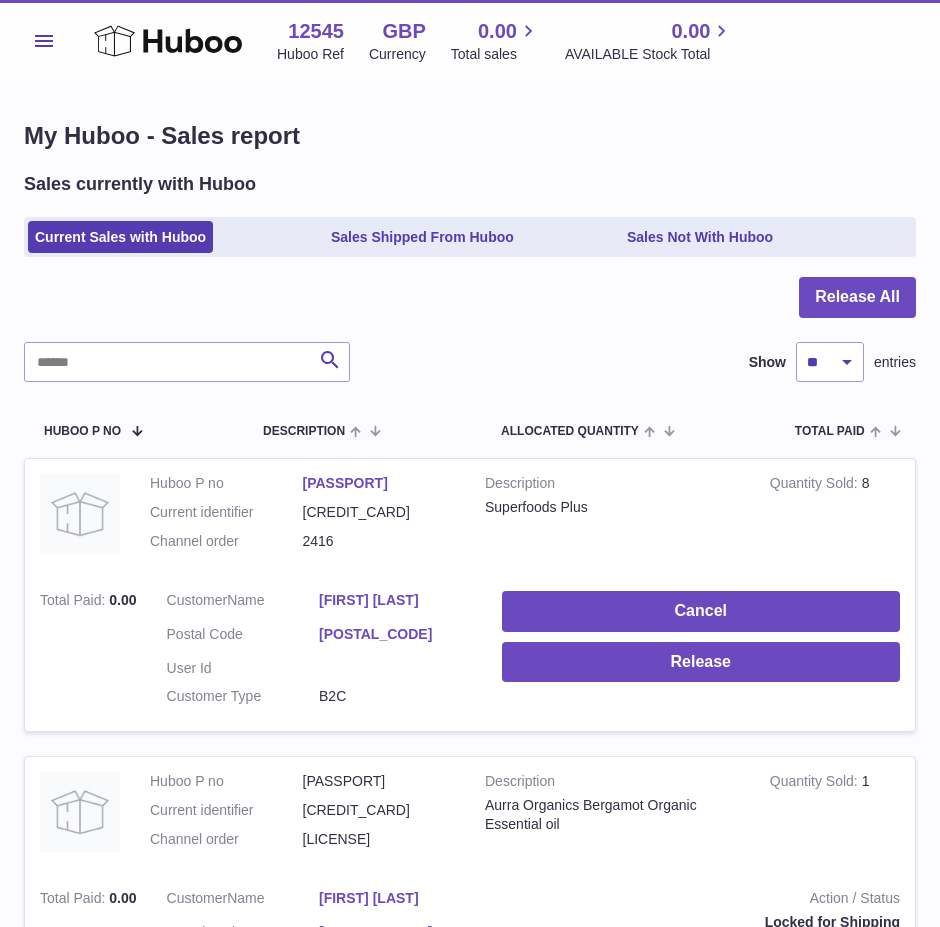scroll, scrollTop: 0, scrollLeft: 0, axis: both 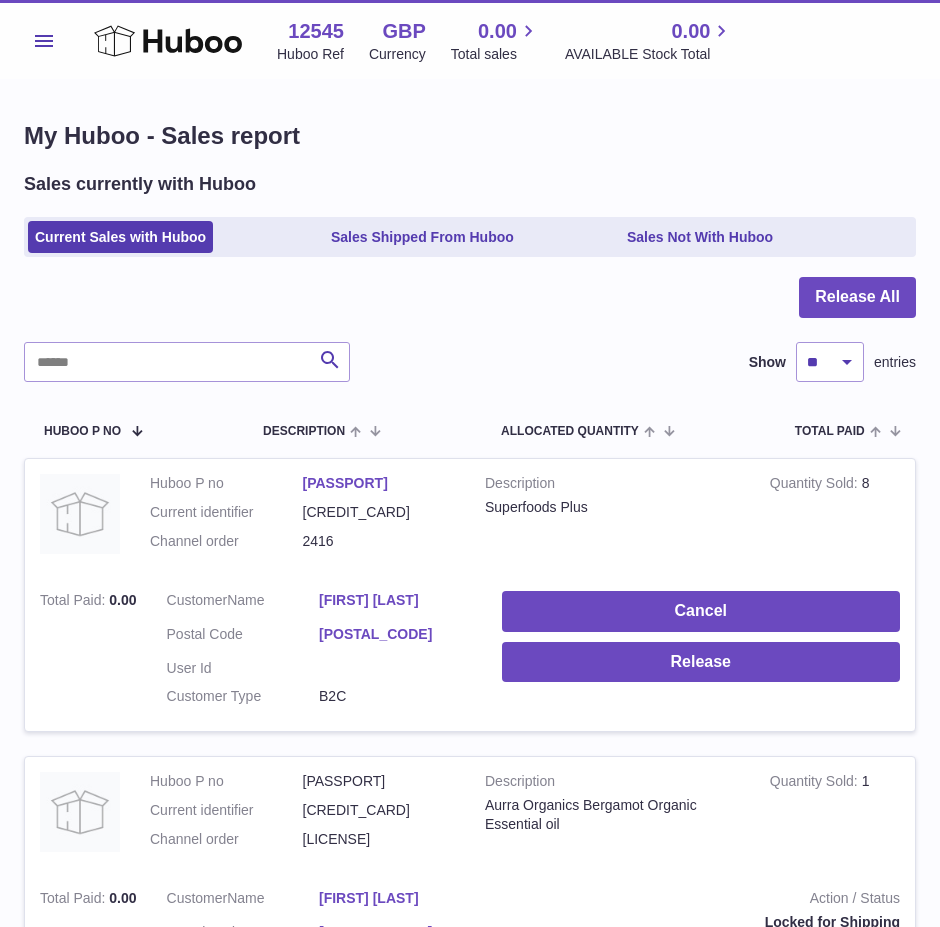 click 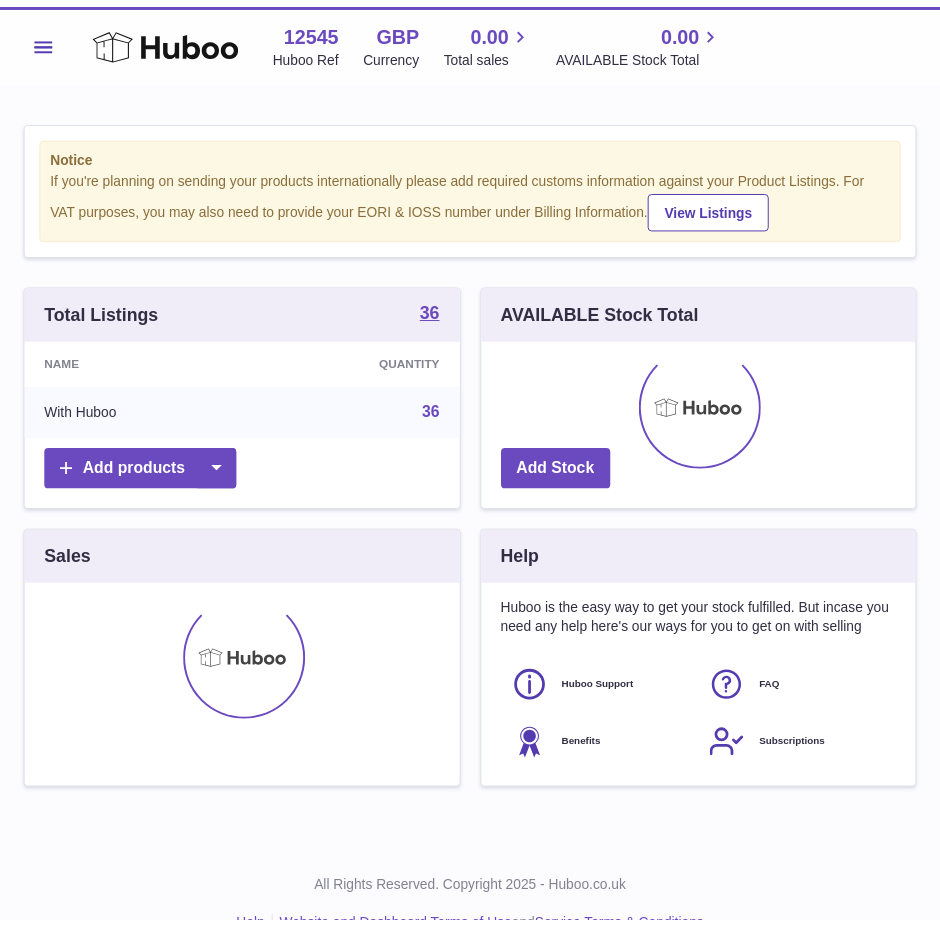 scroll, scrollTop: 0, scrollLeft: 0, axis: both 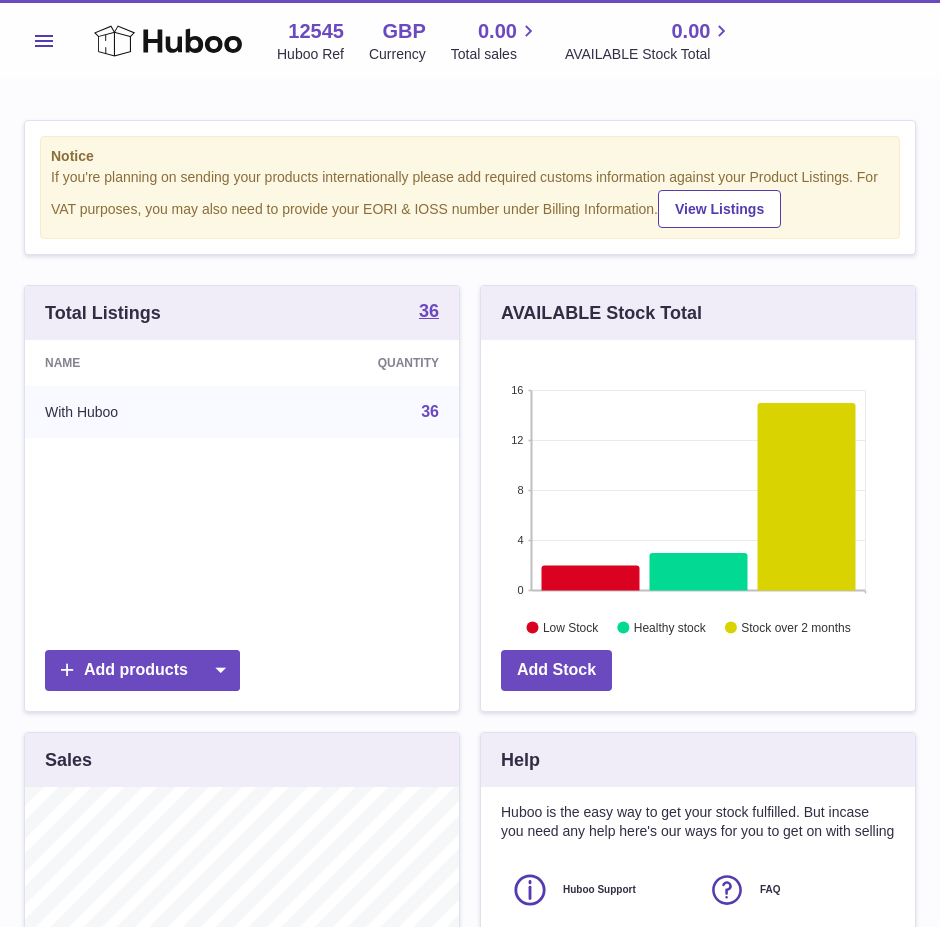 click on "Menu" at bounding box center [44, 41] 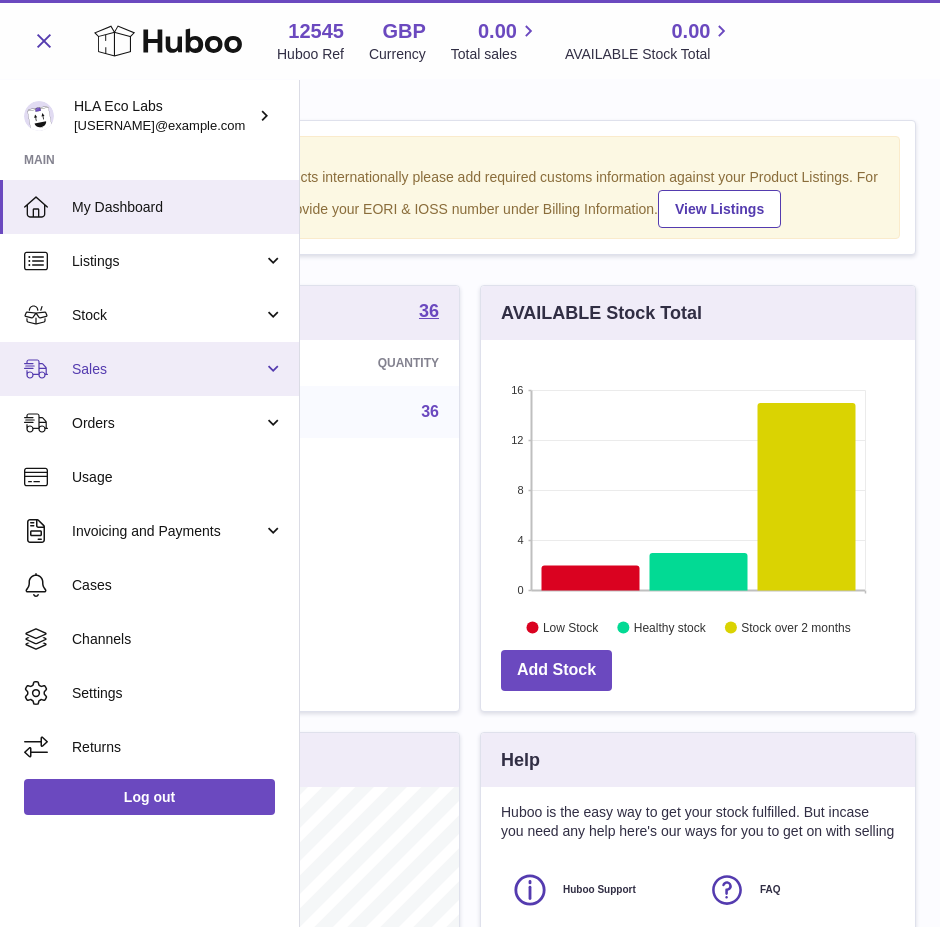 click on "Sales" at bounding box center (167, 369) 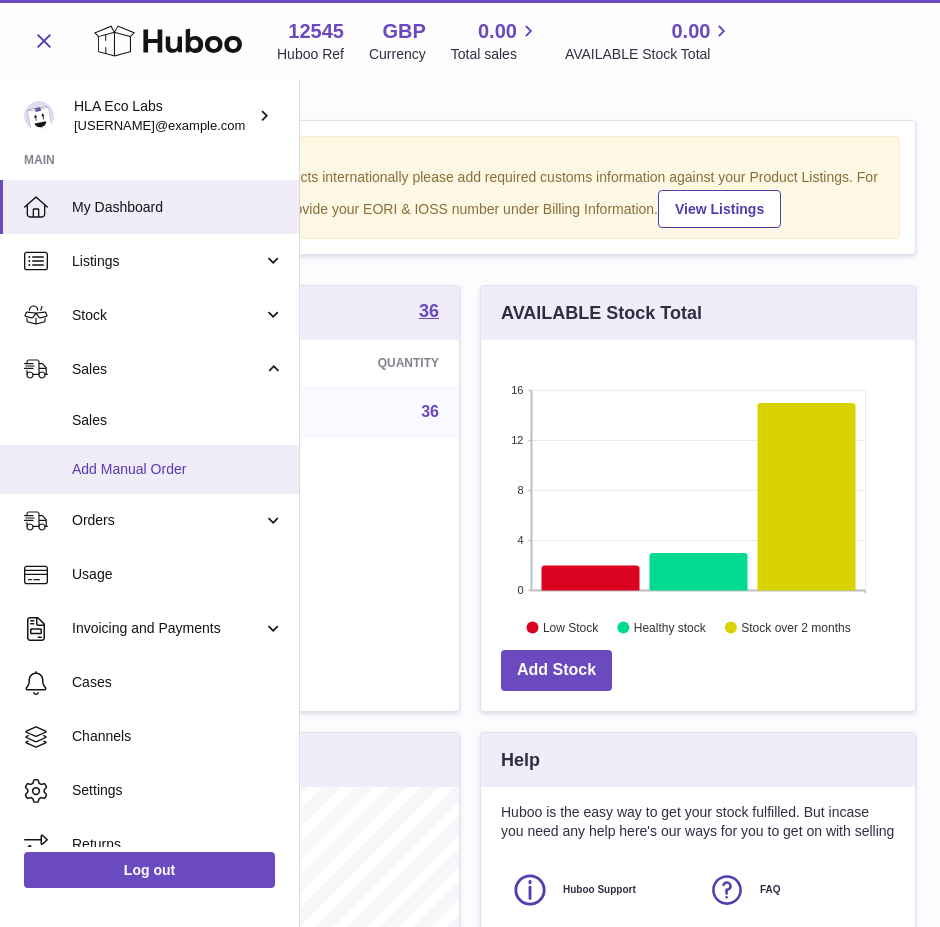 click on "Add Manual Order" at bounding box center (149, 469) 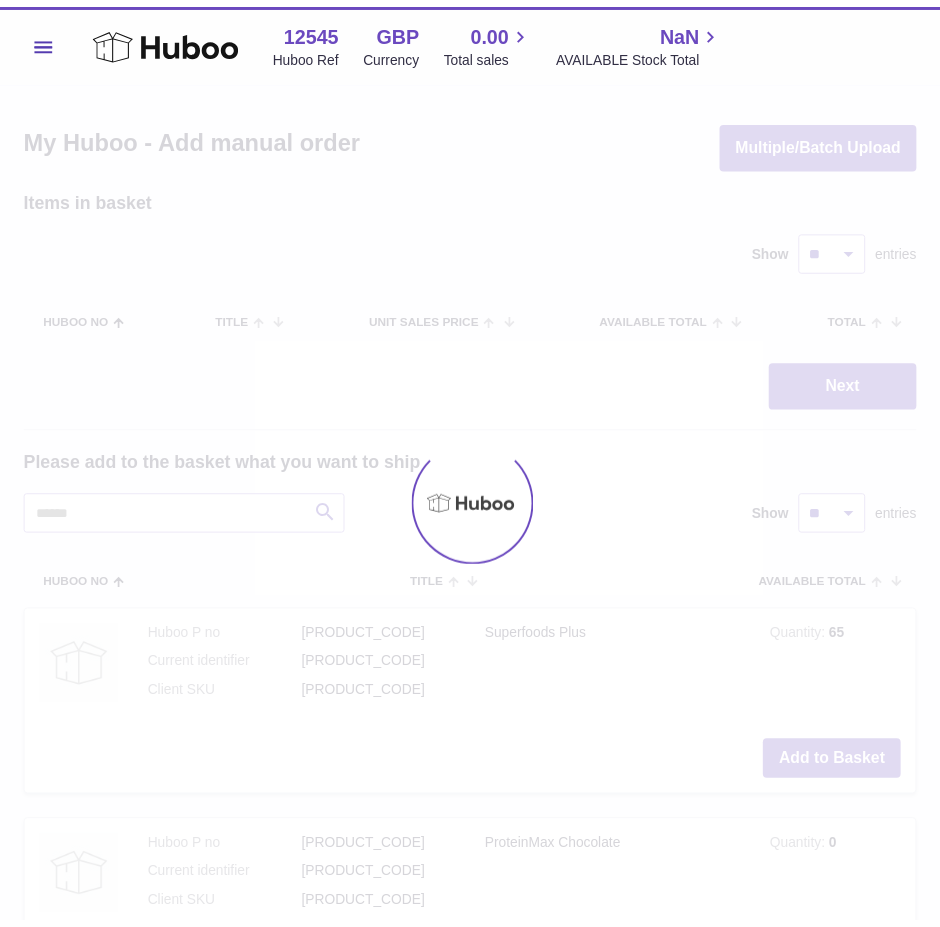 scroll, scrollTop: 0, scrollLeft: 0, axis: both 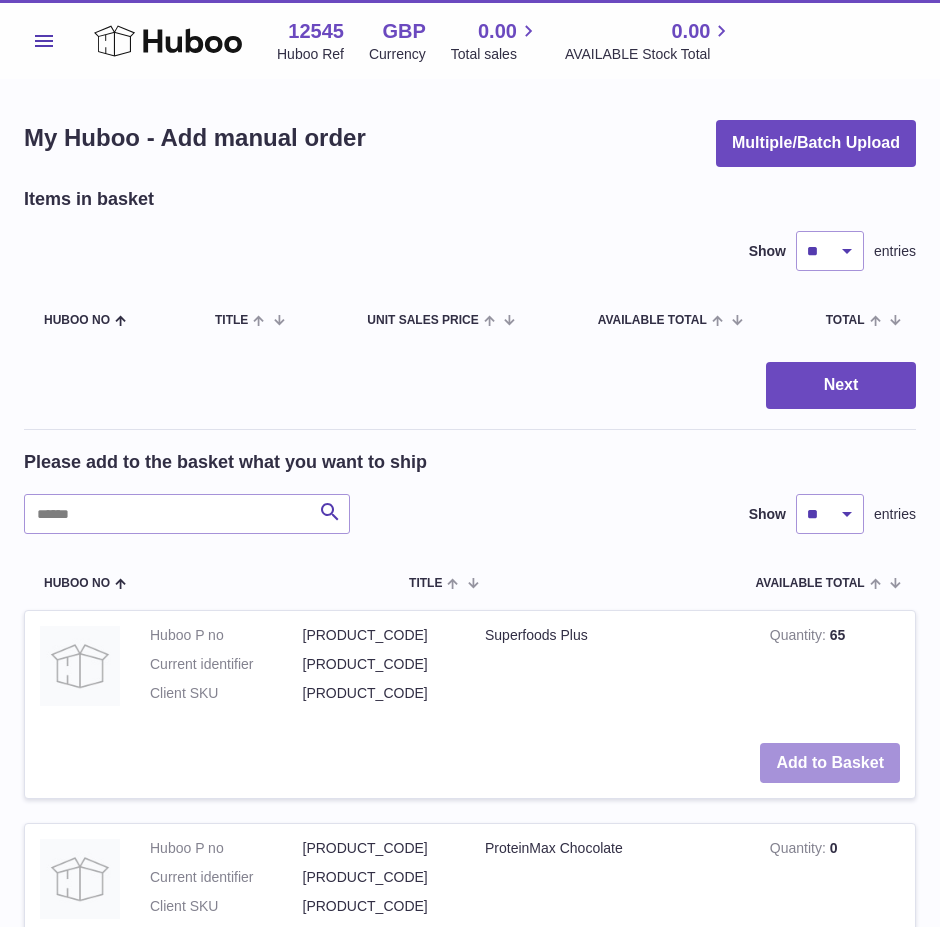 click on "Add to Basket" at bounding box center (830, 763) 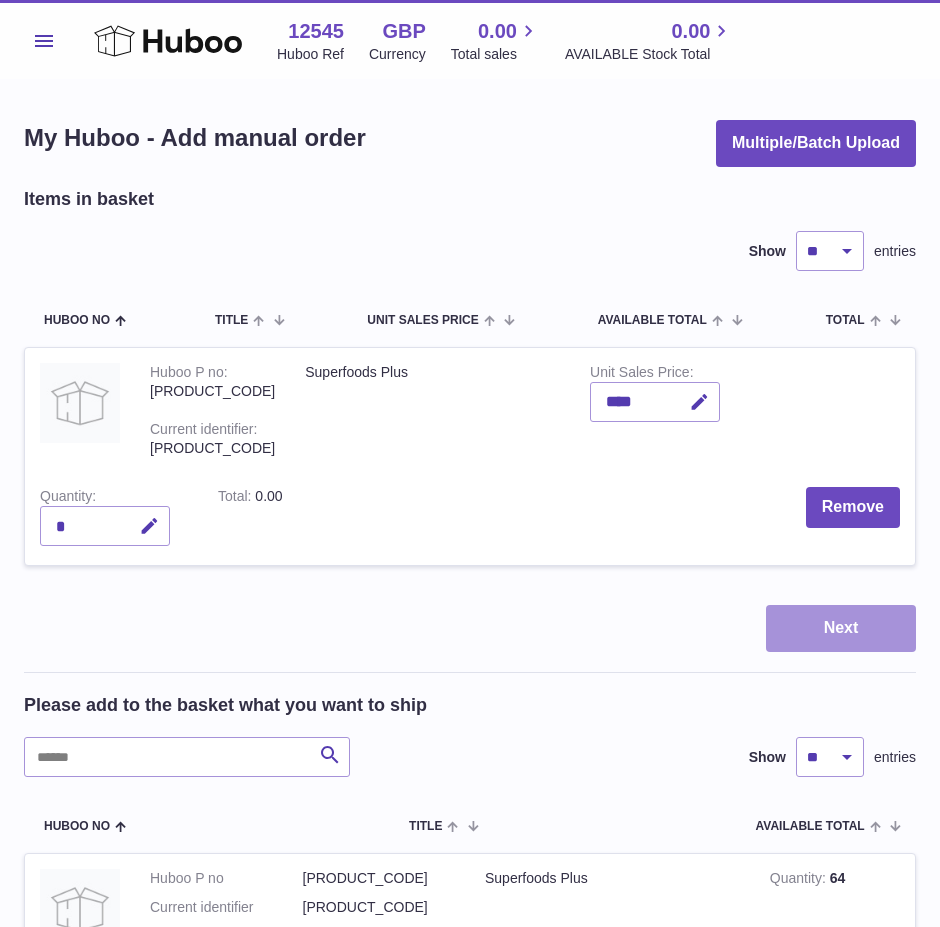 click on "Next" at bounding box center [841, 628] 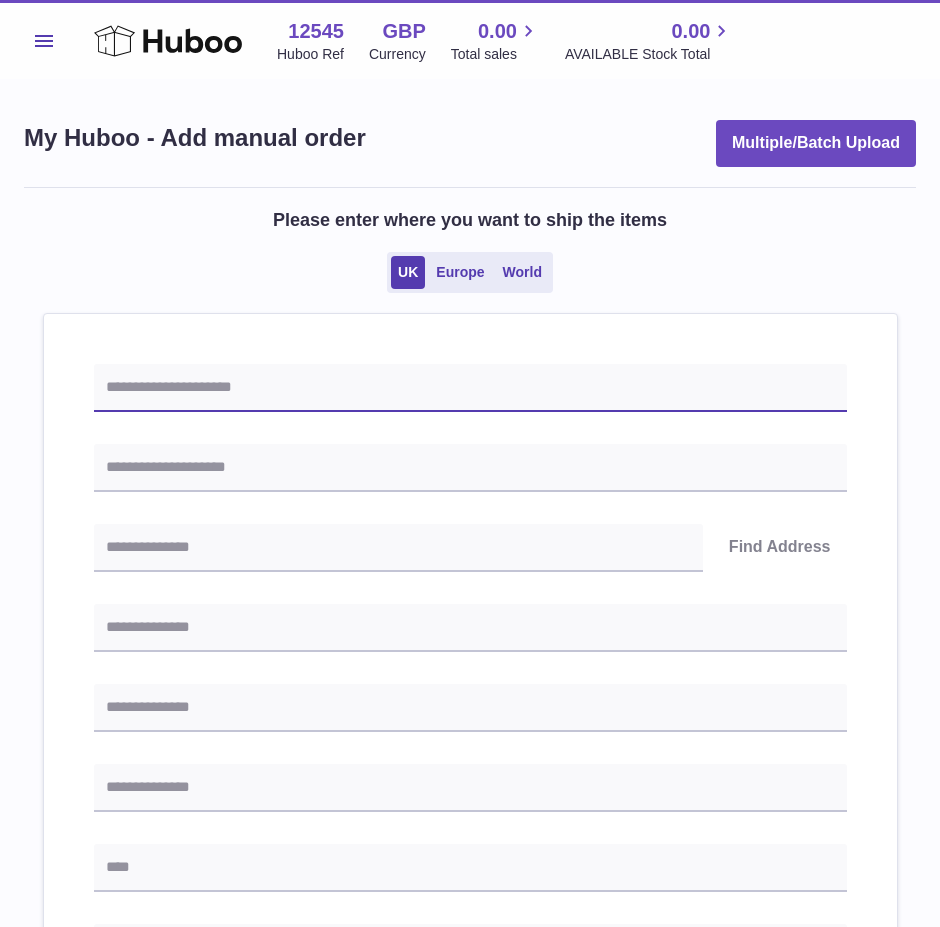 drag, startPoint x: 200, startPoint y: 379, endPoint x: 48, endPoint y: 379, distance: 152 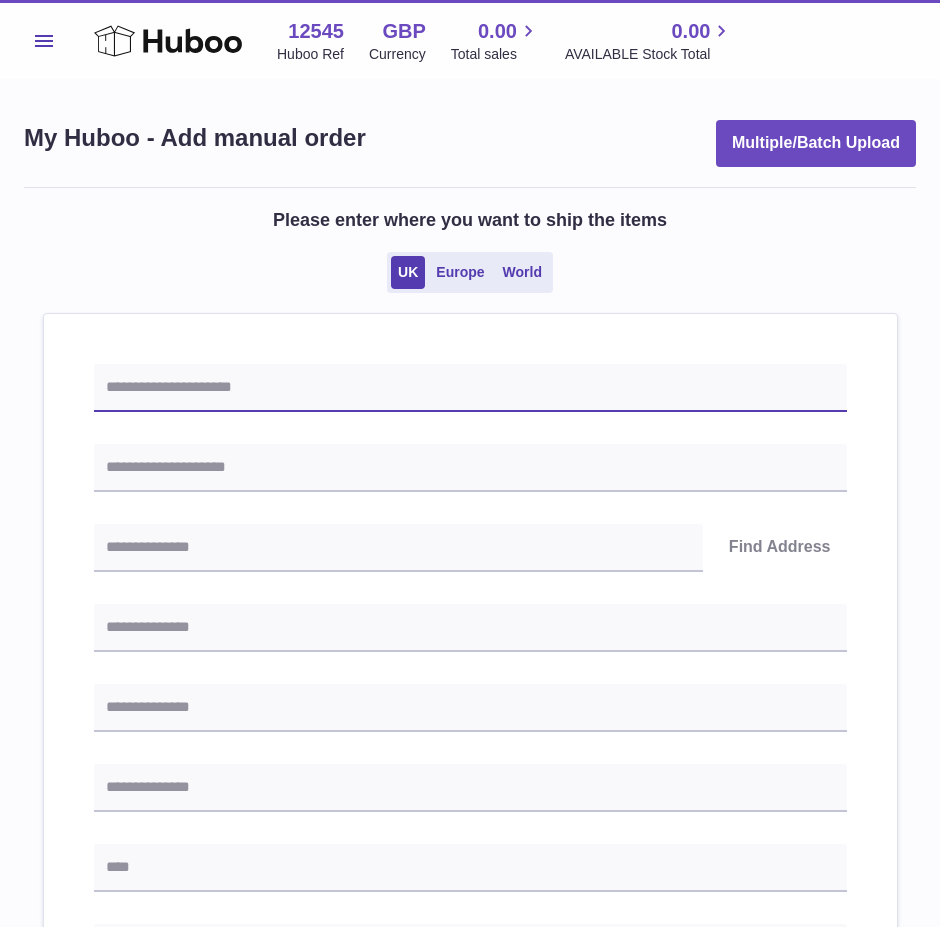 click at bounding box center [470, 388] 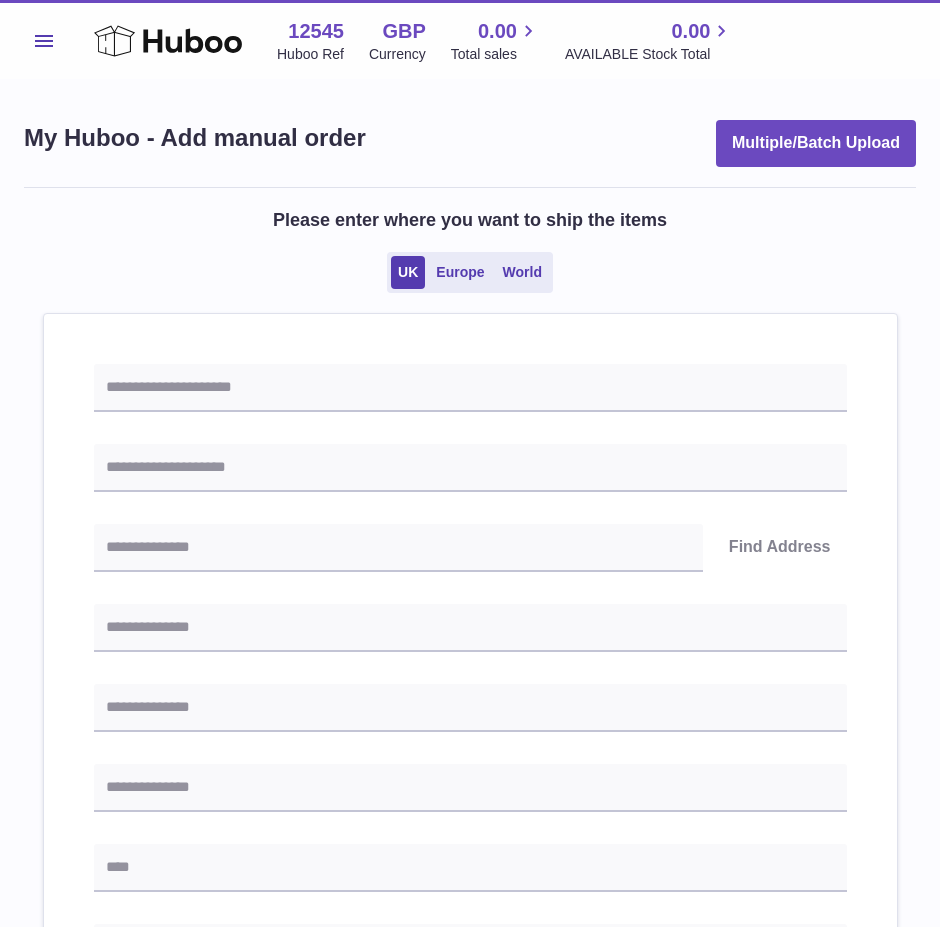 drag, startPoint x: 410, startPoint y: 347, endPoint x: 402, endPoint y: 378, distance: 32.01562 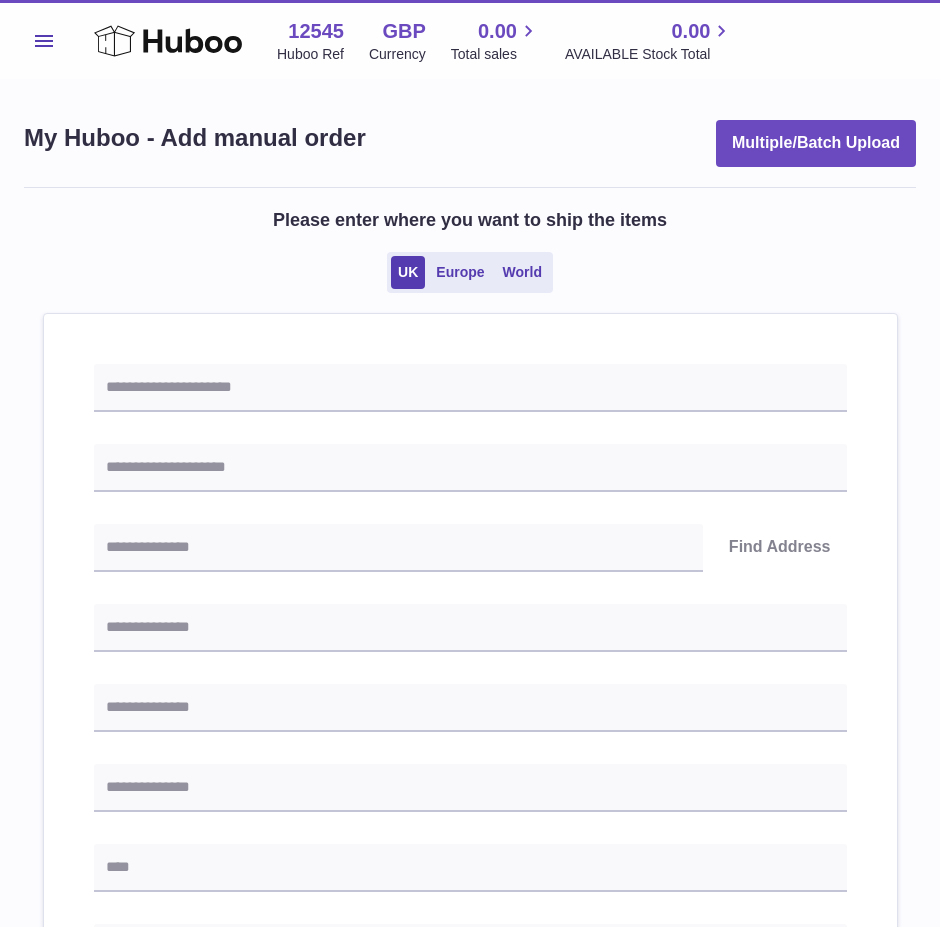 click on "Find Address
Please enter how you want to ship             Loading...
You require an order to be fulfilled which is going directly to another business or retailer rather than directly to a consumer. Please ensure you have contacted our customer service department for further information relating to any associated costs and (order completion) timescales, before proceeding.
Optional extra fields             Loading...       This will appear on the packing slip. e.g. 'Please contact us through Amazon'
B2C
Loading...
Back" at bounding box center [470, 945] 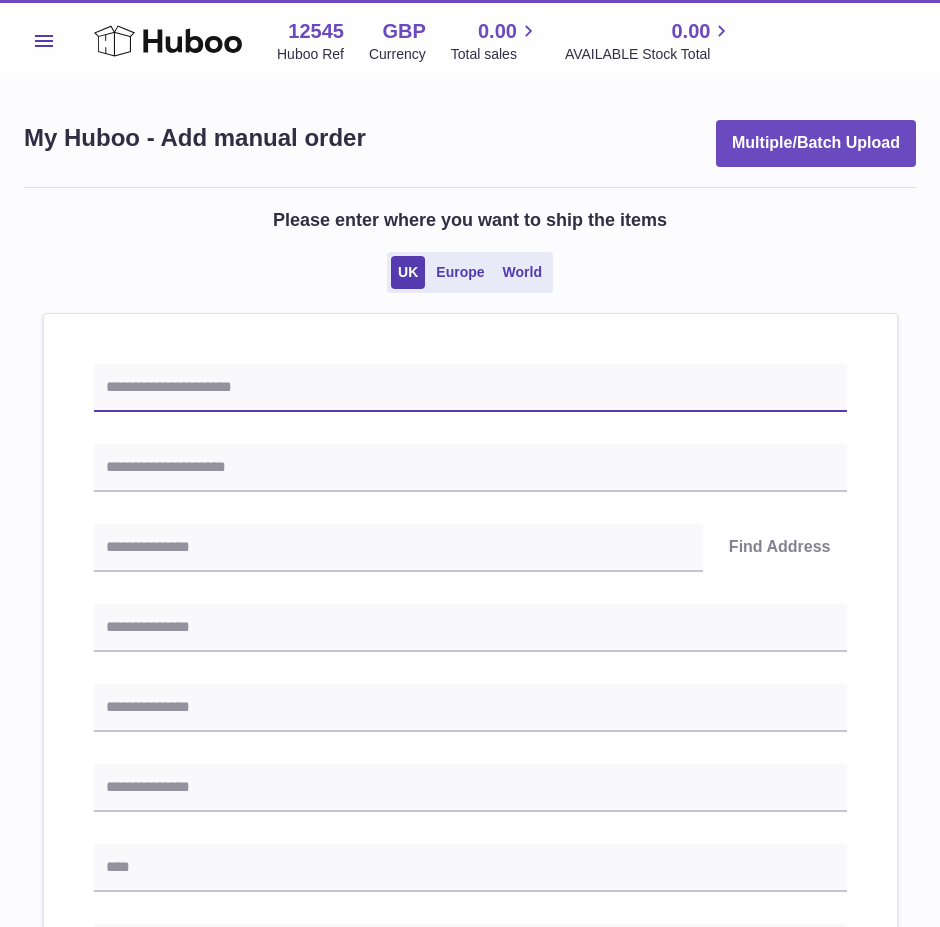 click at bounding box center (470, 388) 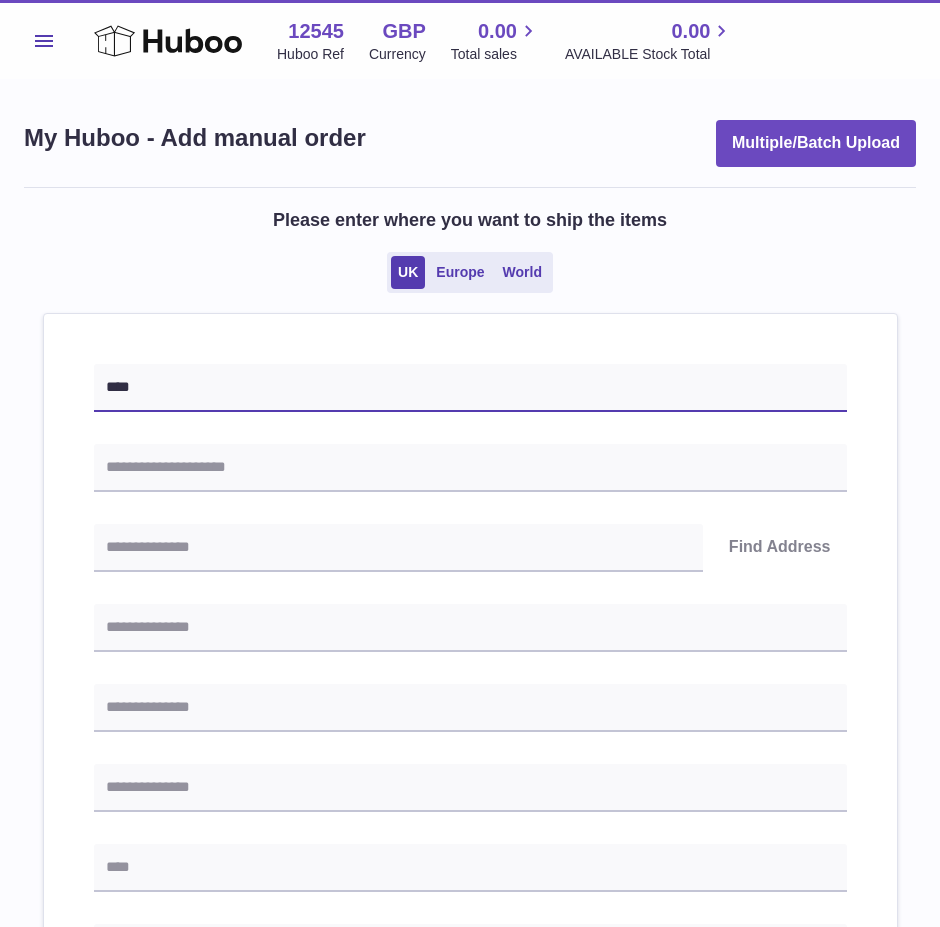 type on "****" 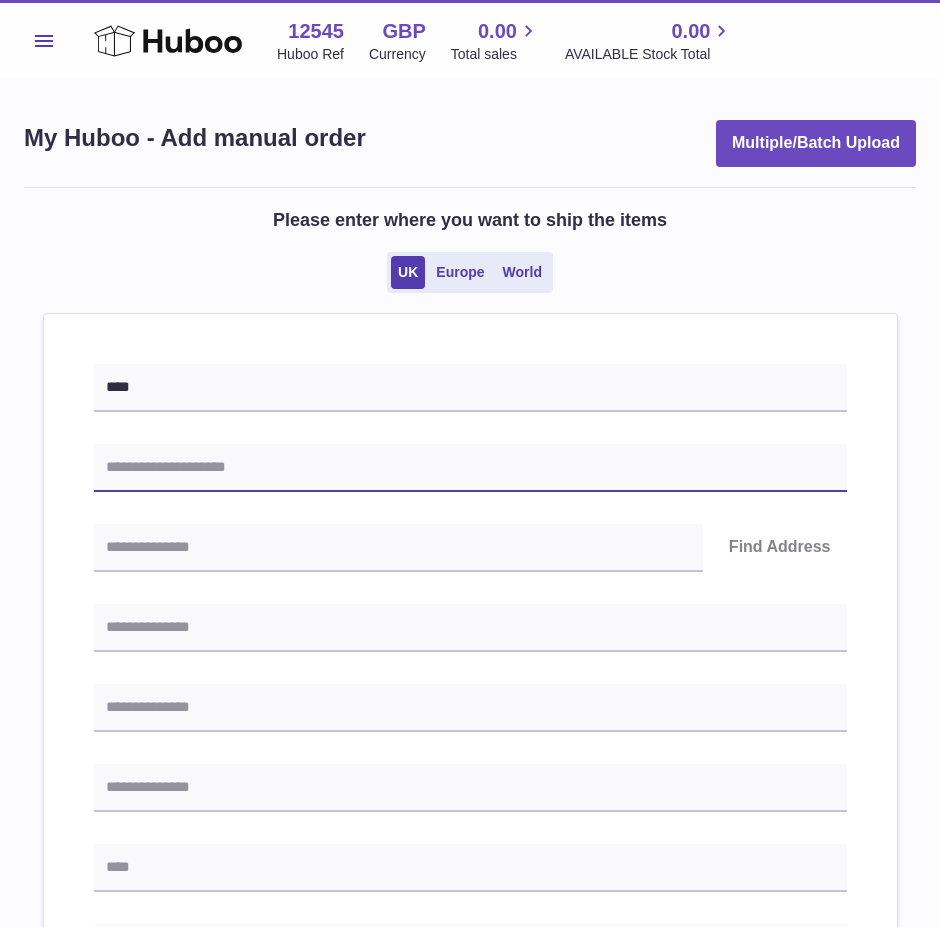 click at bounding box center (470, 468) 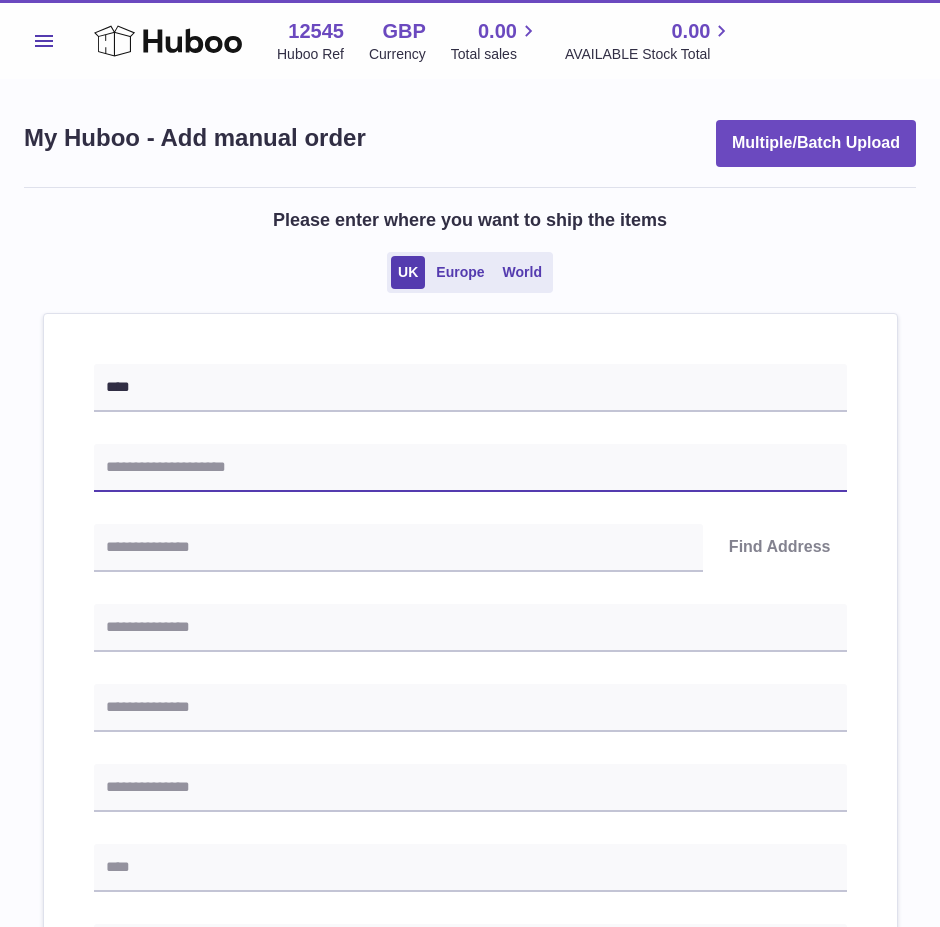 paste on "**********" 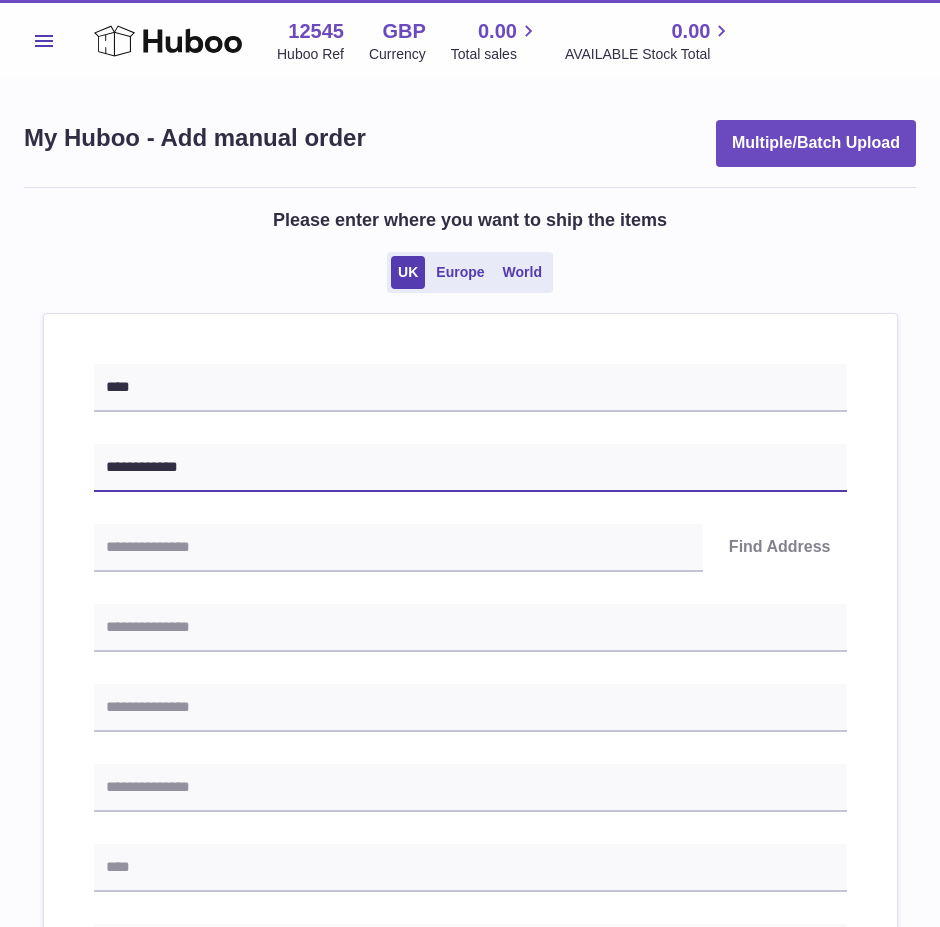 type on "**********" 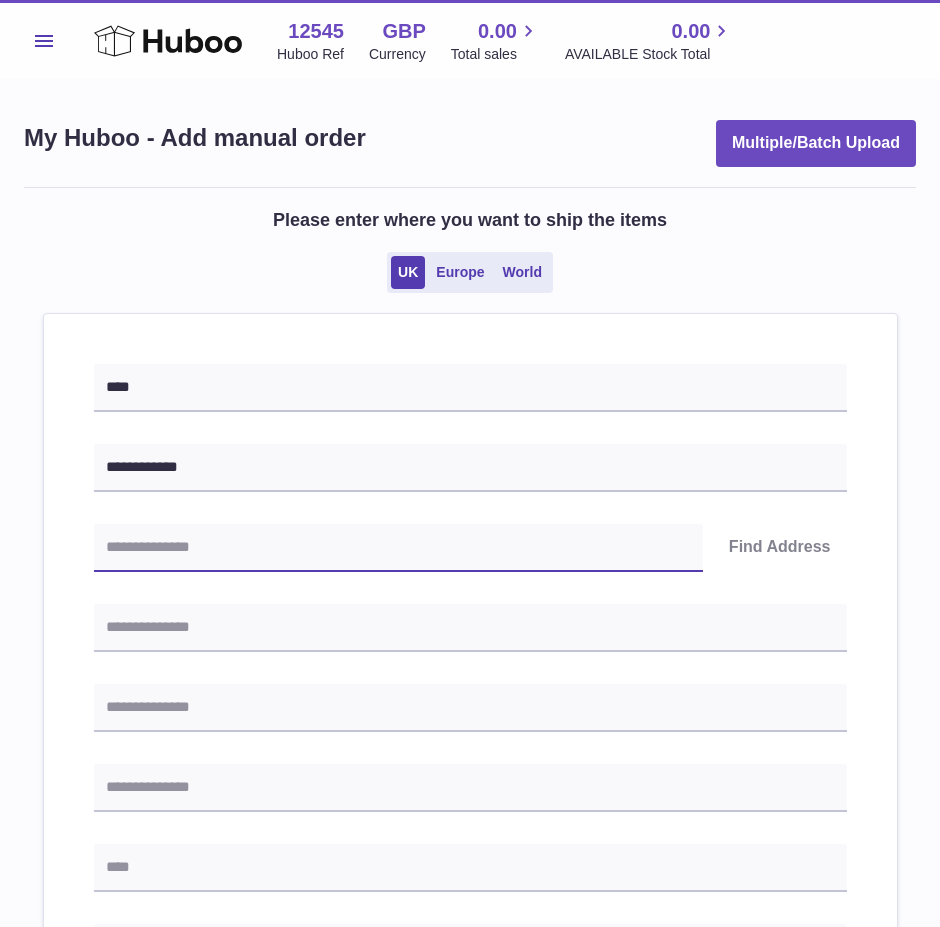 drag, startPoint x: 168, startPoint y: 524, endPoint x: 17, endPoint y: 541, distance: 151.95393 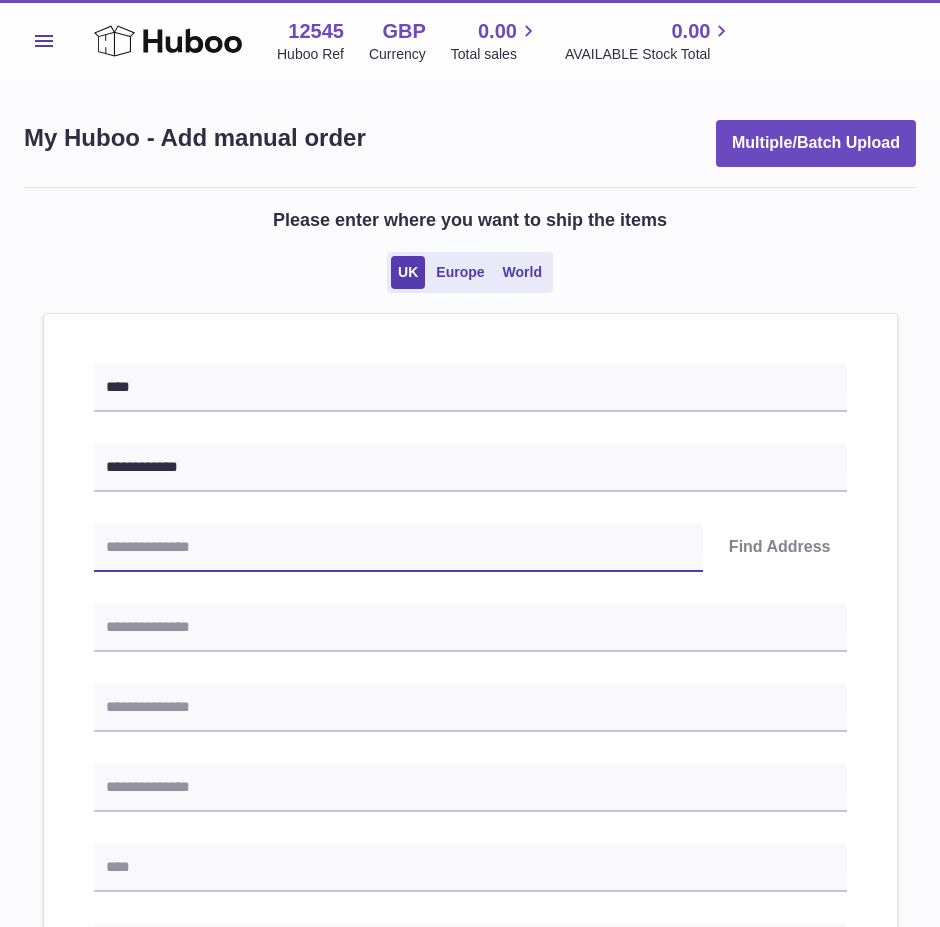click at bounding box center [398, 548] 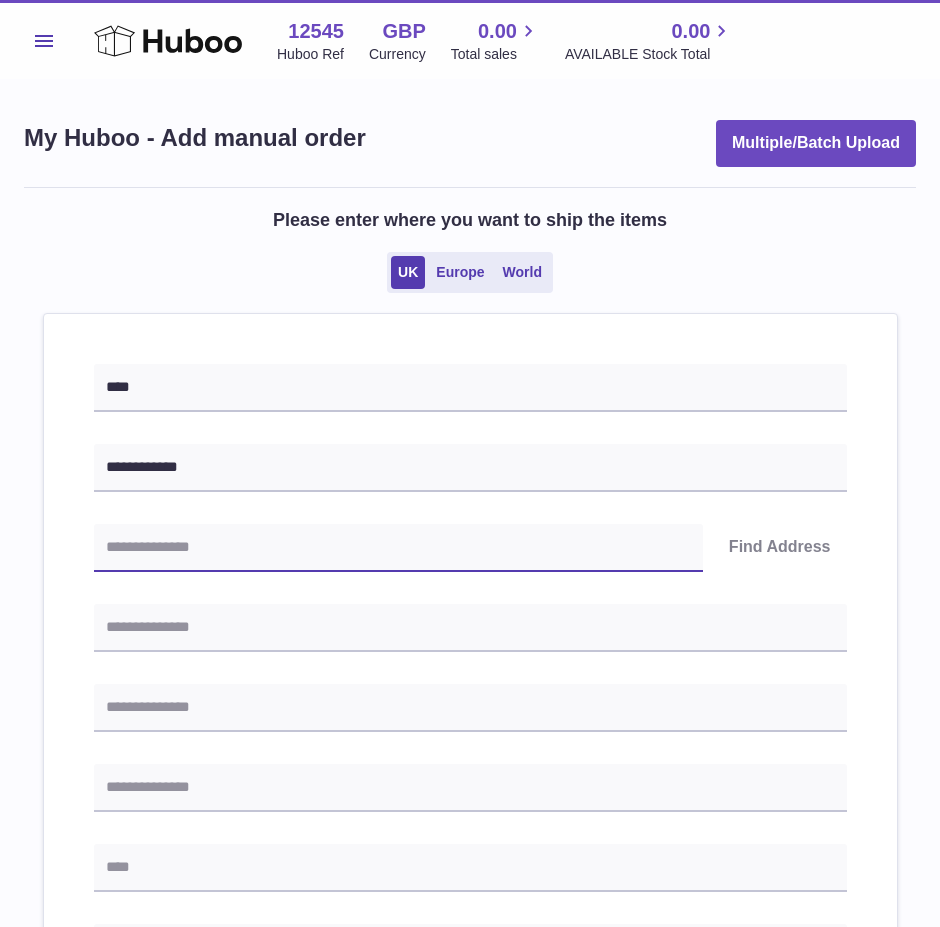 paste on "********" 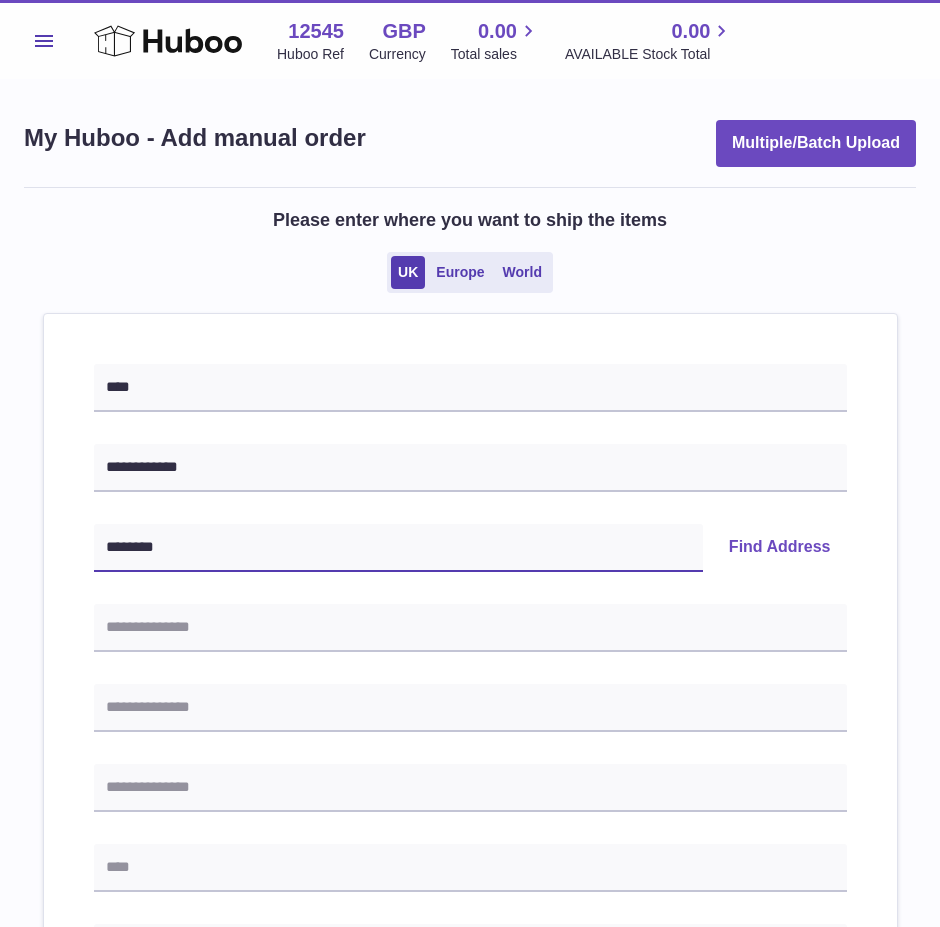 type on "********" 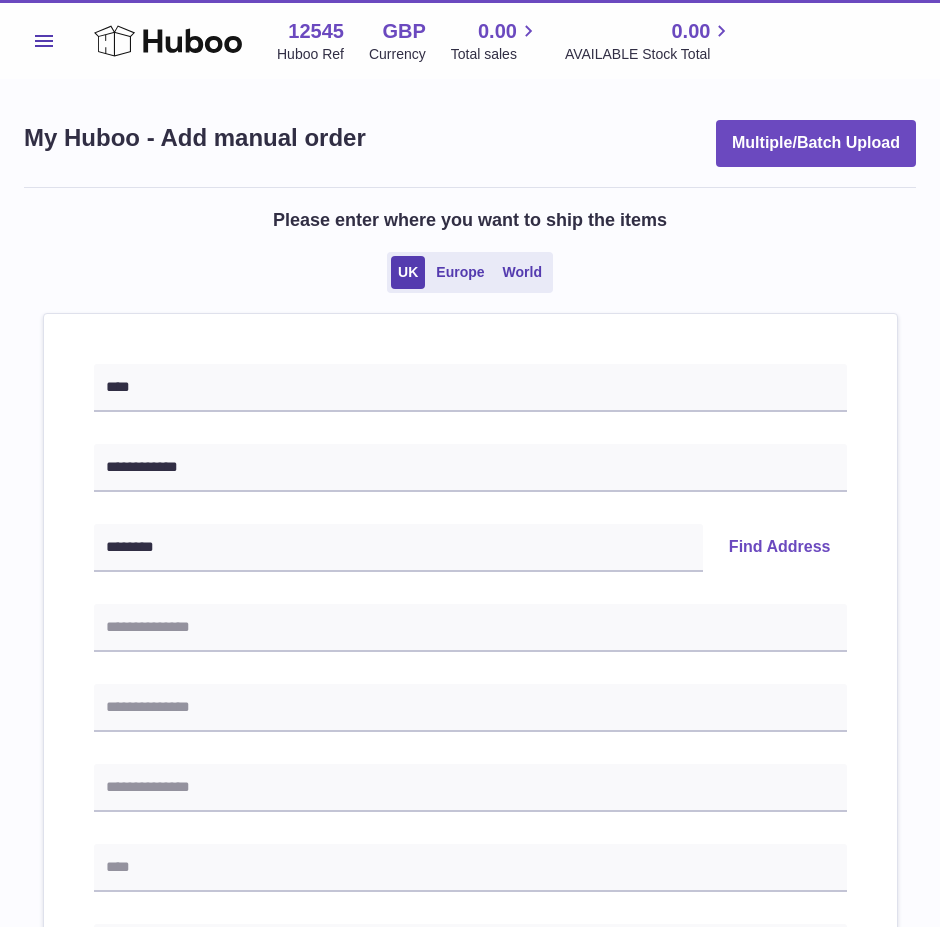 click on "Find Address" at bounding box center [780, 548] 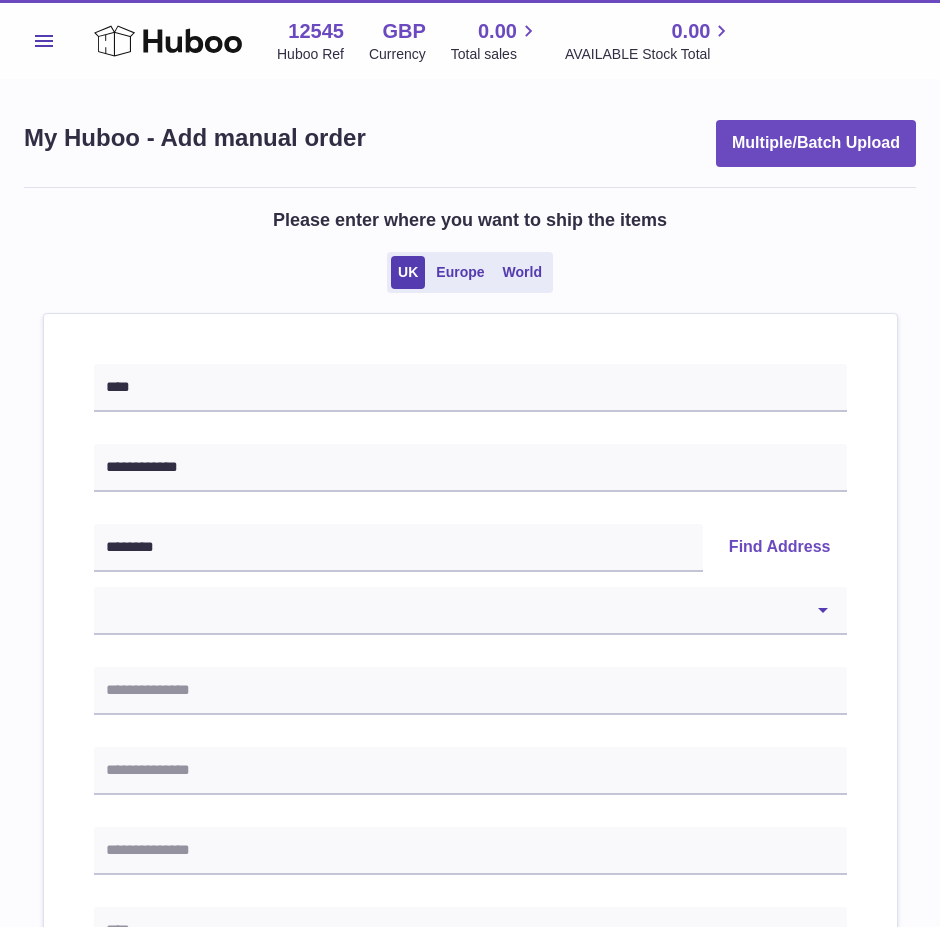 click on "**********" at bounding box center (470, 579) 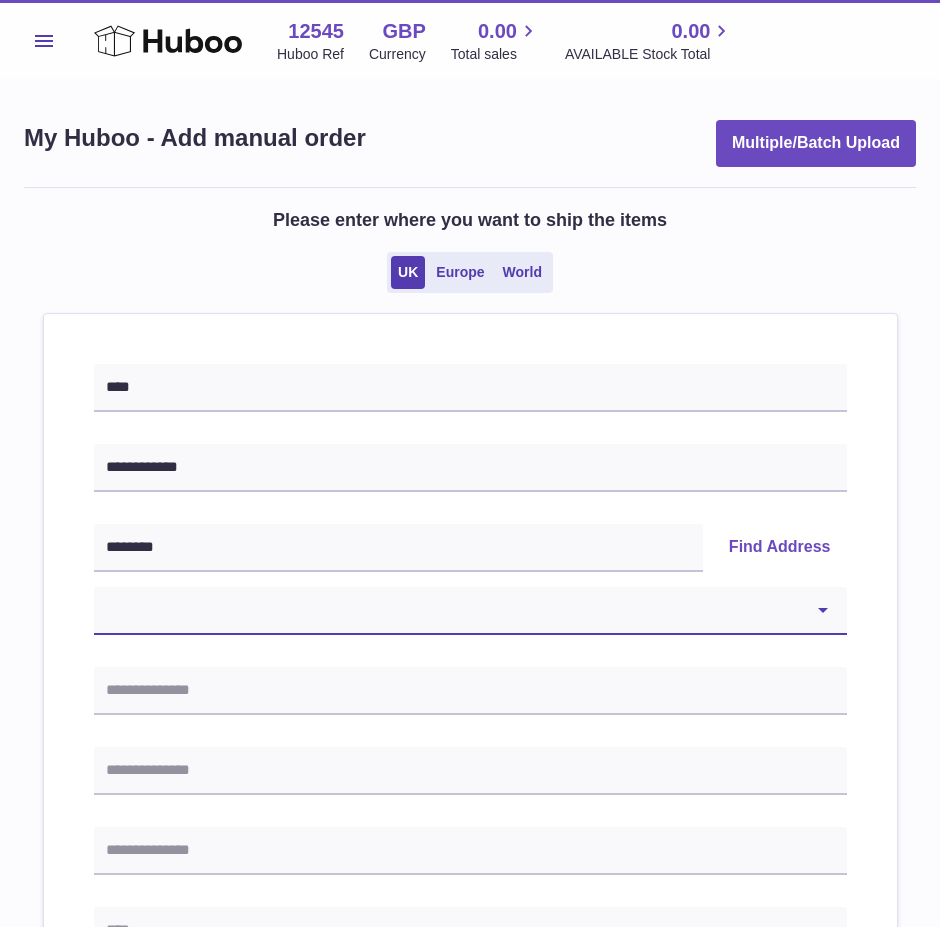 click on "**********" at bounding box center [470, 611] 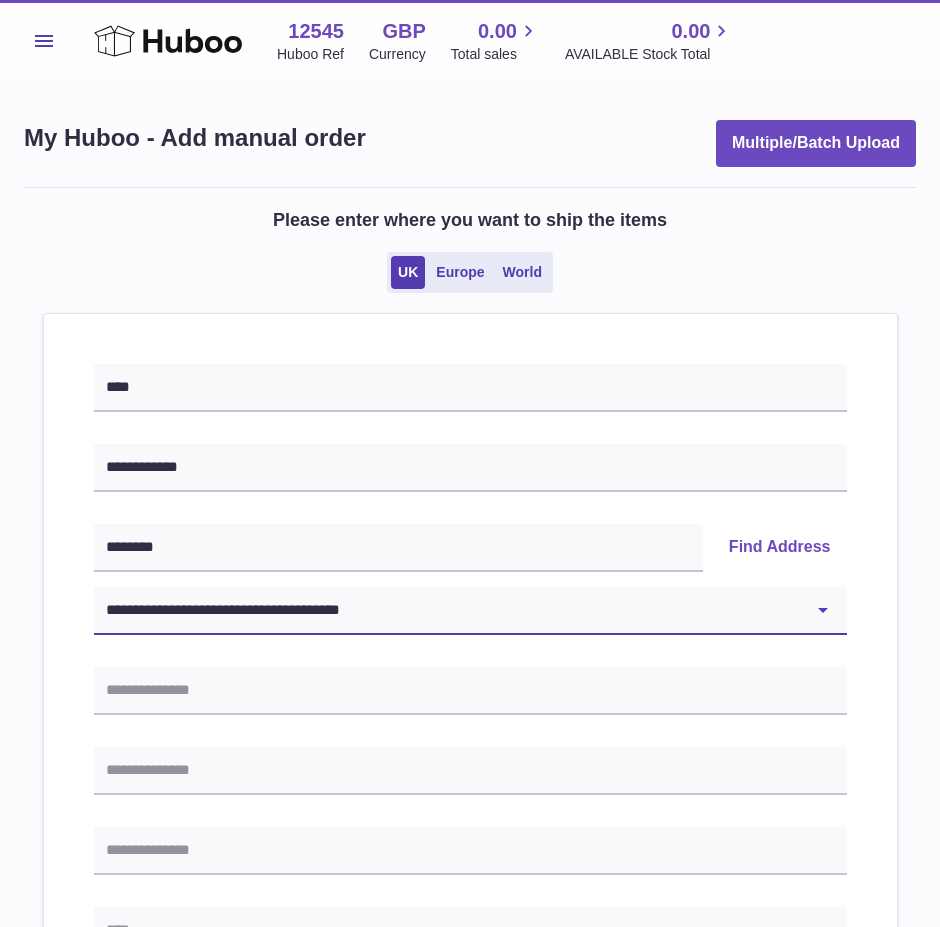 click on "**********" at bounding box center [470, 611] 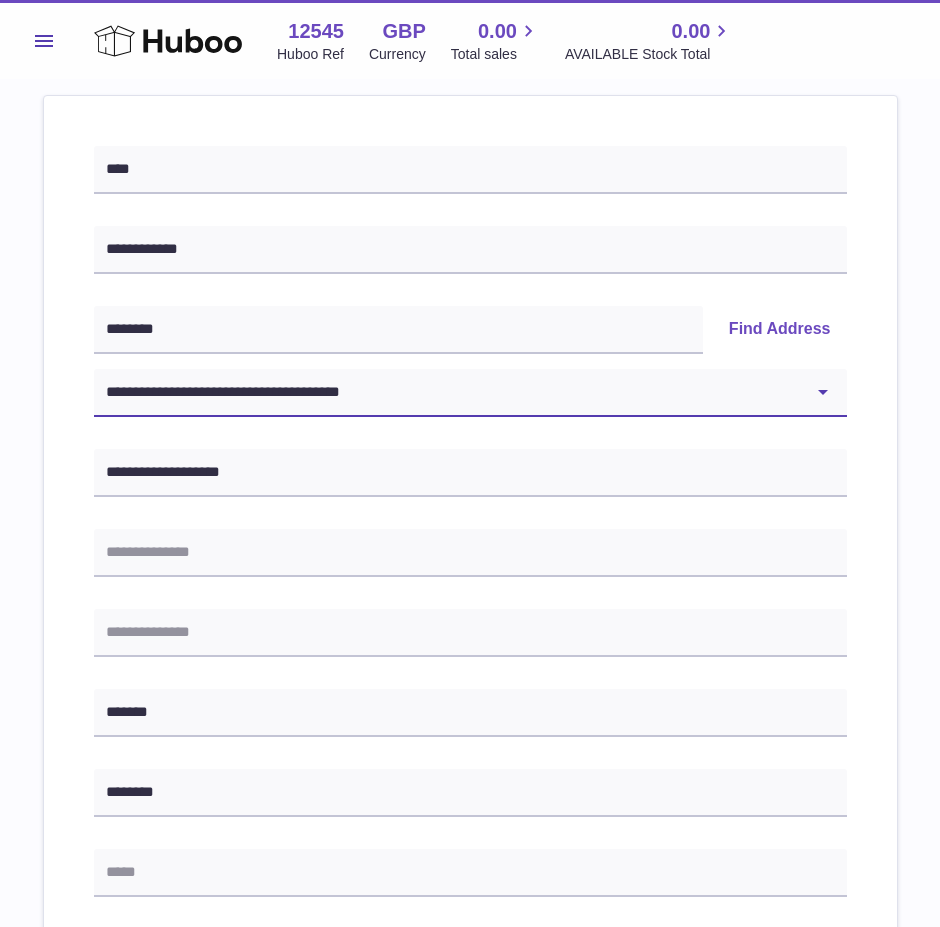 scroll, scrollTop: 400, scrollLeft: 0, axis: vertical 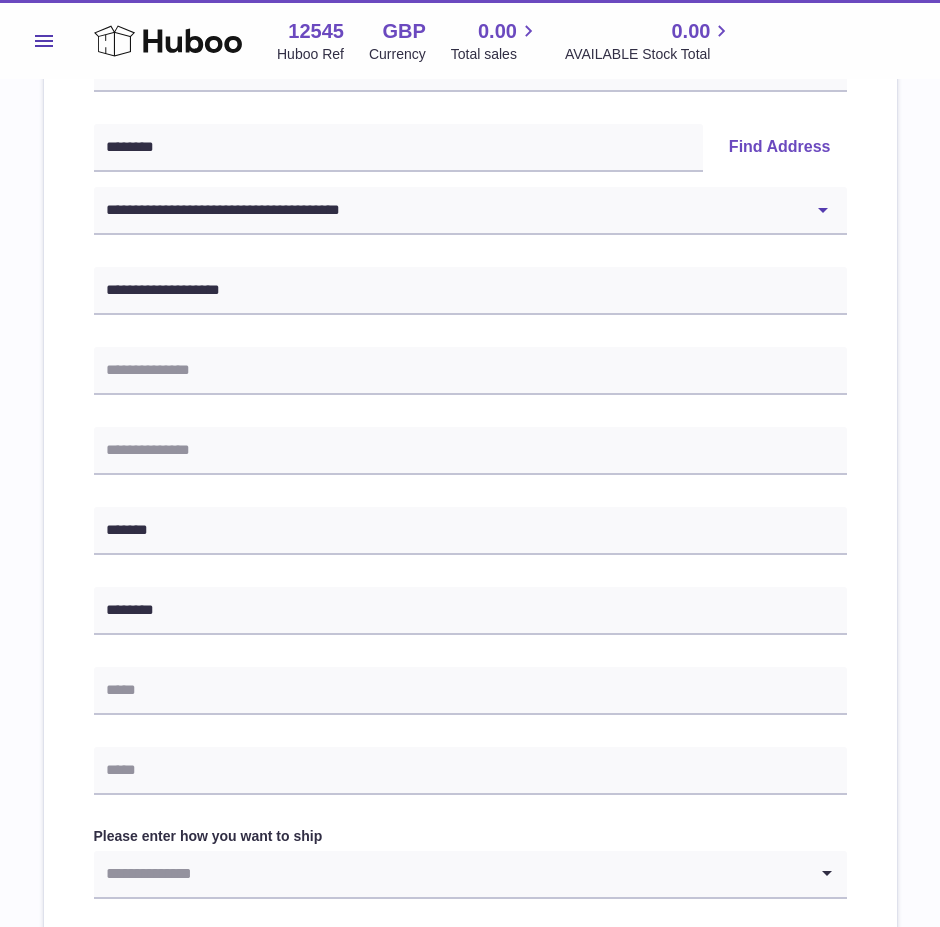 click on "**********" at bounding box center [470, 541] 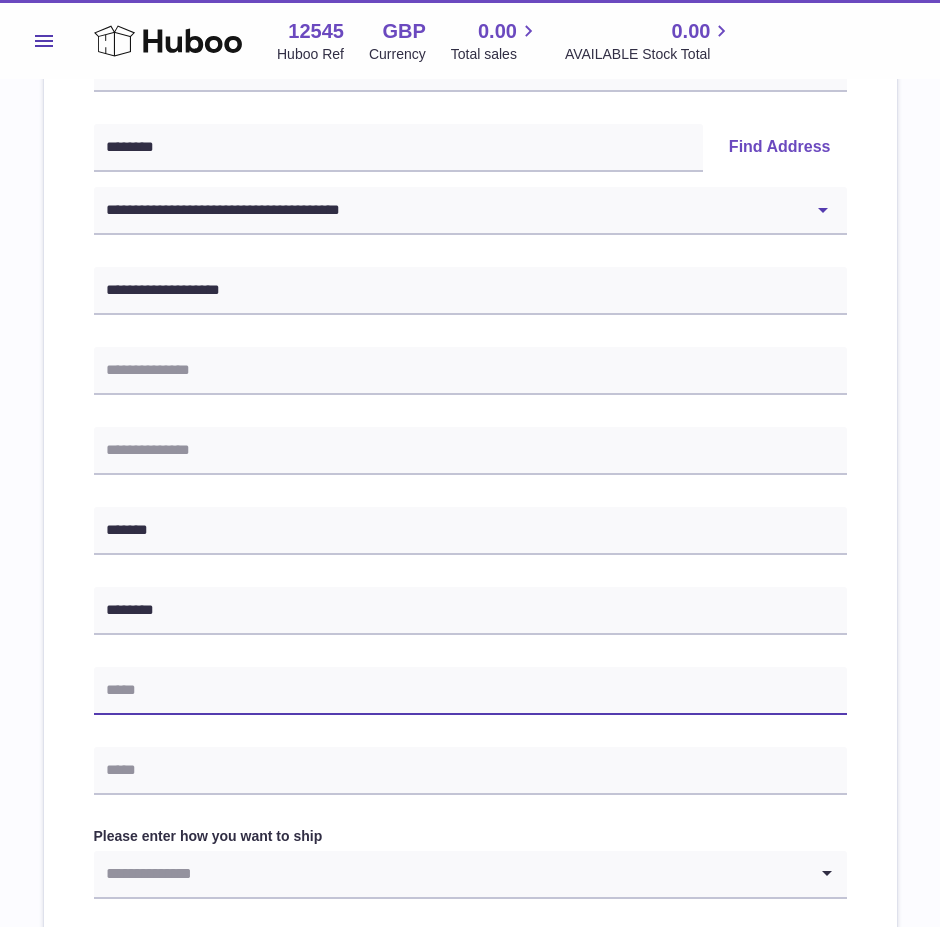 click at bounding box center (470, 691) 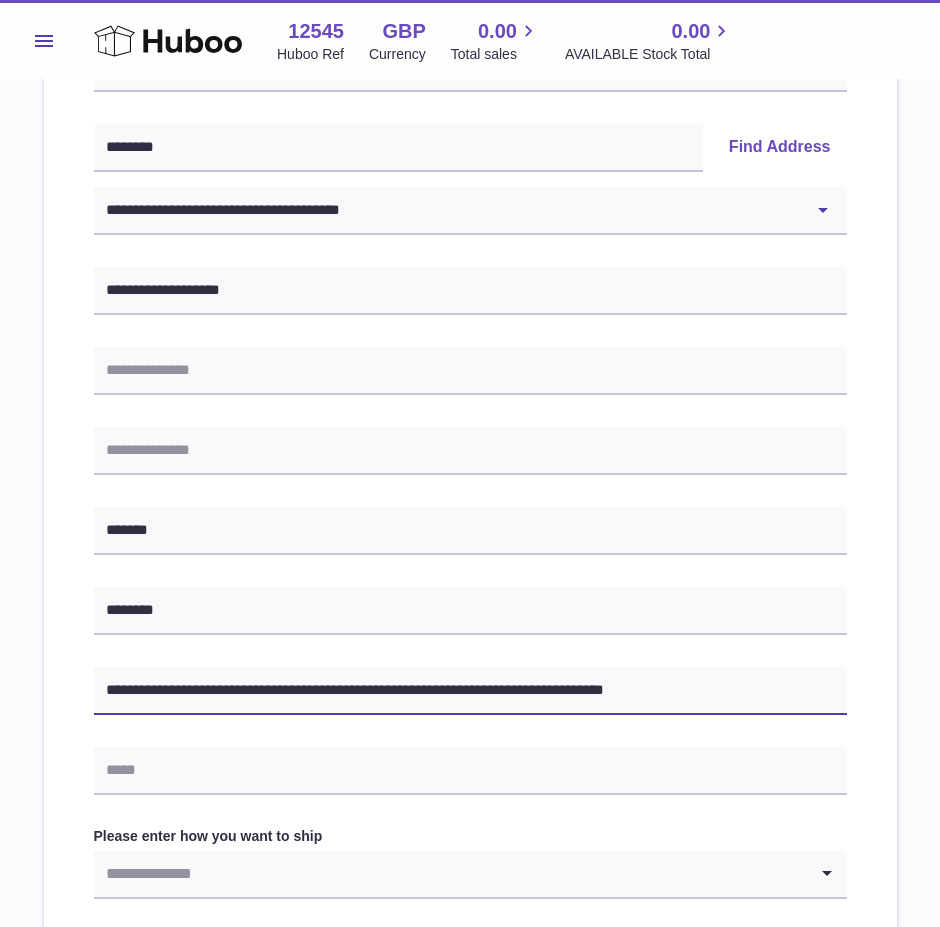 drag, startPoint x: 643, startPoint y: 691, endPoint x: 305, endPoint y: 710, distance: 338.5336 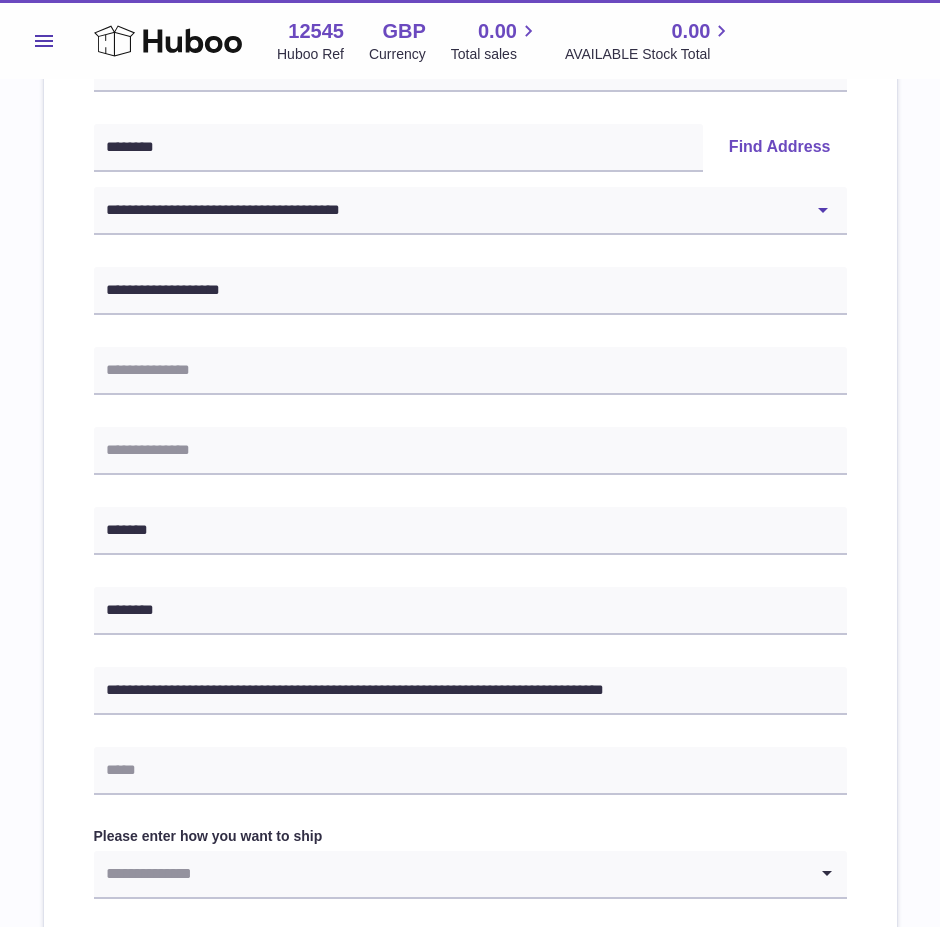 drag, startPoint x: 538, startPoint y: 727, endPoint x: 599, endPoint y: 699, distance: 67.11929 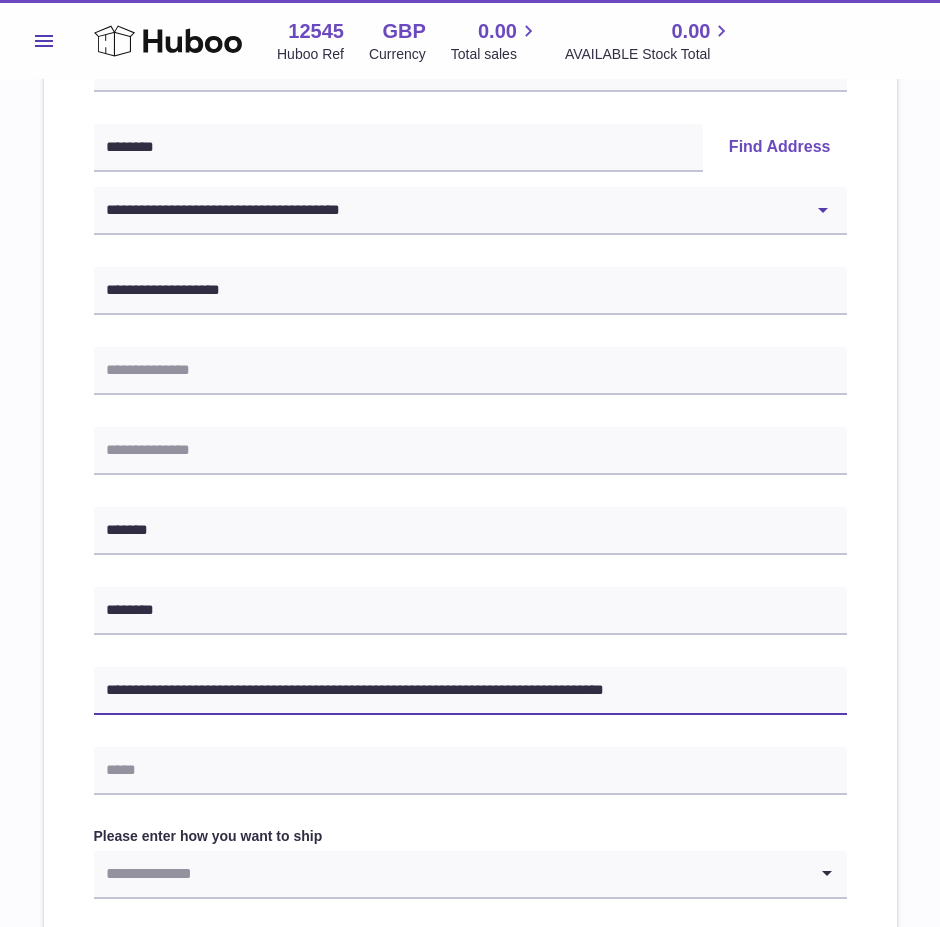 drag, startPoint x: 635, startPoint y: 687, endPoint x: 26, endPoint y: 741, distance: 611.3894 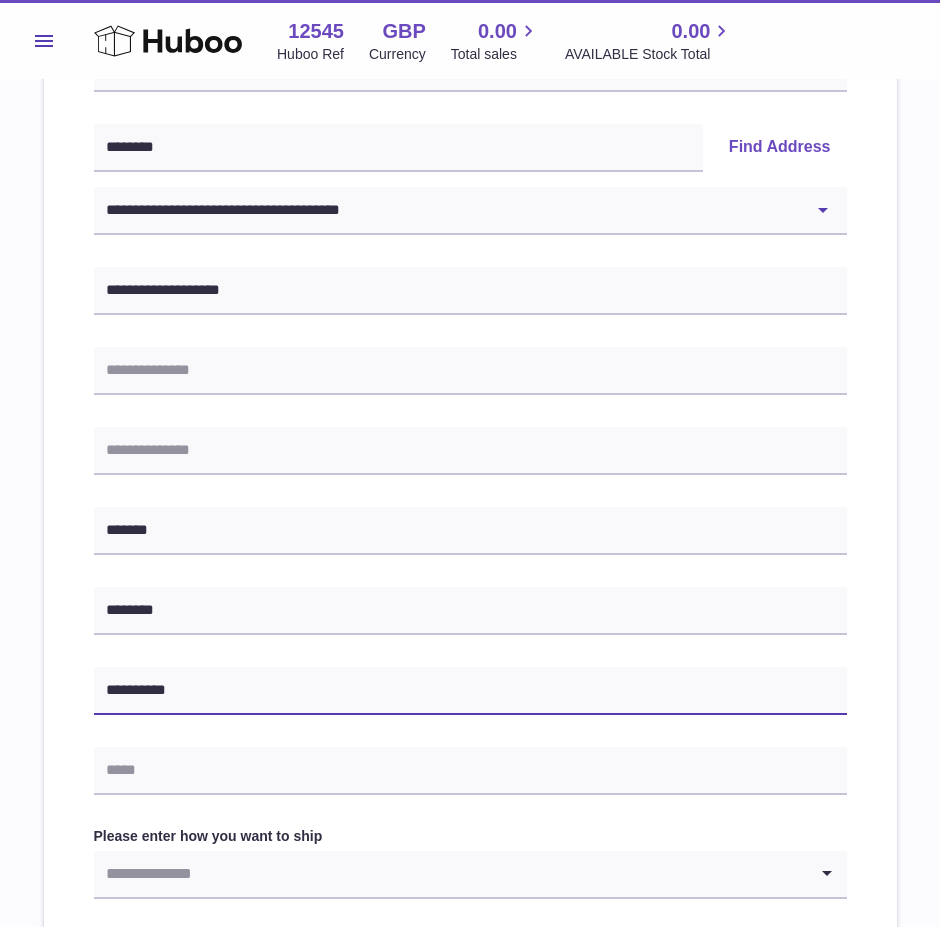 type on "**********" 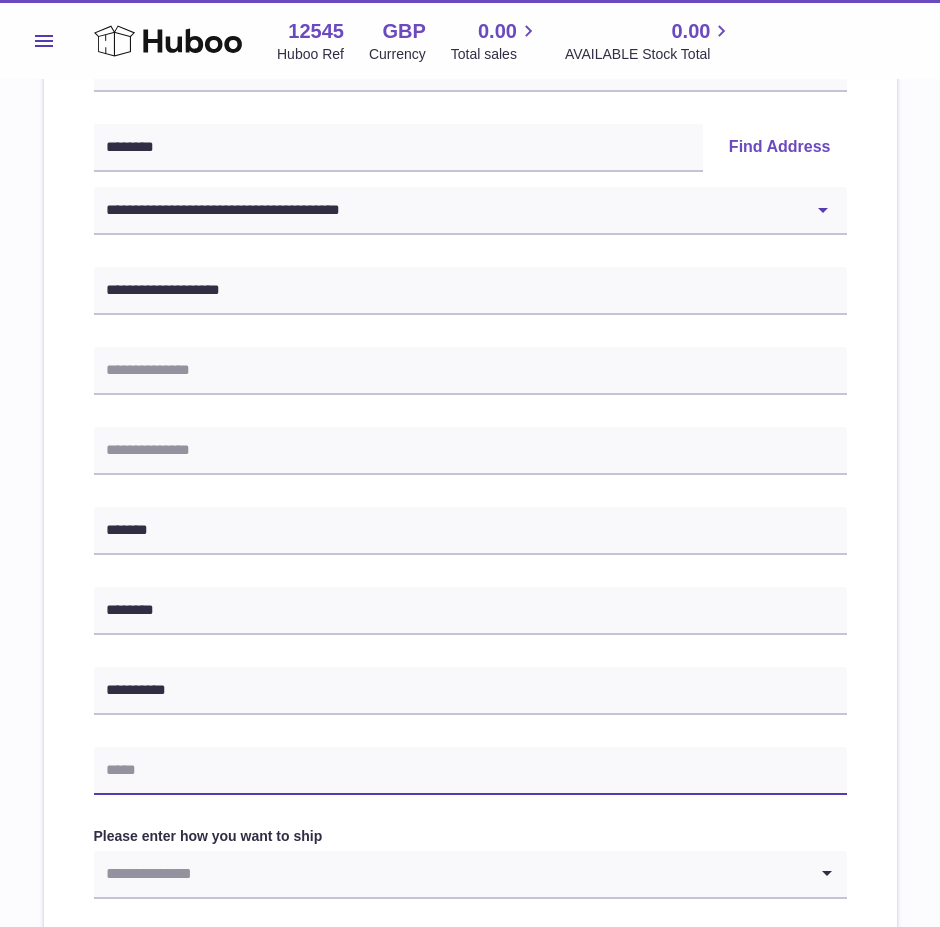 click at bounding box center (470, 771) 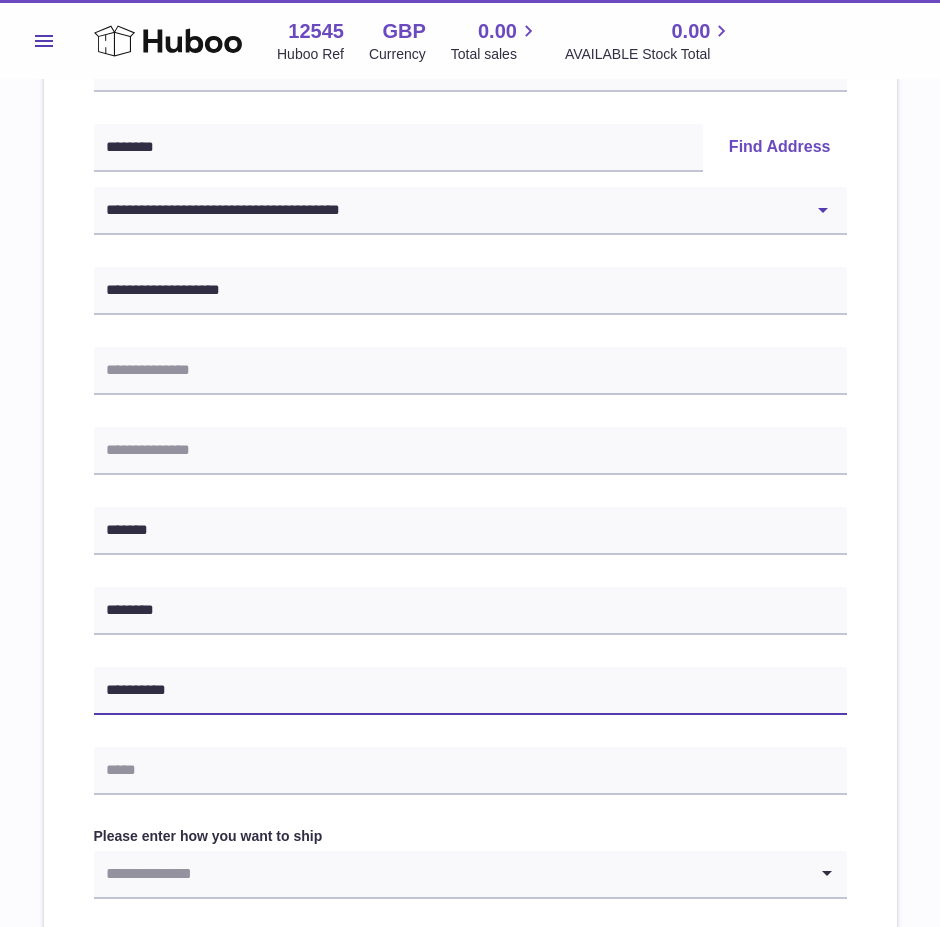 drag, startPoint x: 383, startPoint y: 671, endPoint x: 160, endPoint y: 764, distance: 241.6154 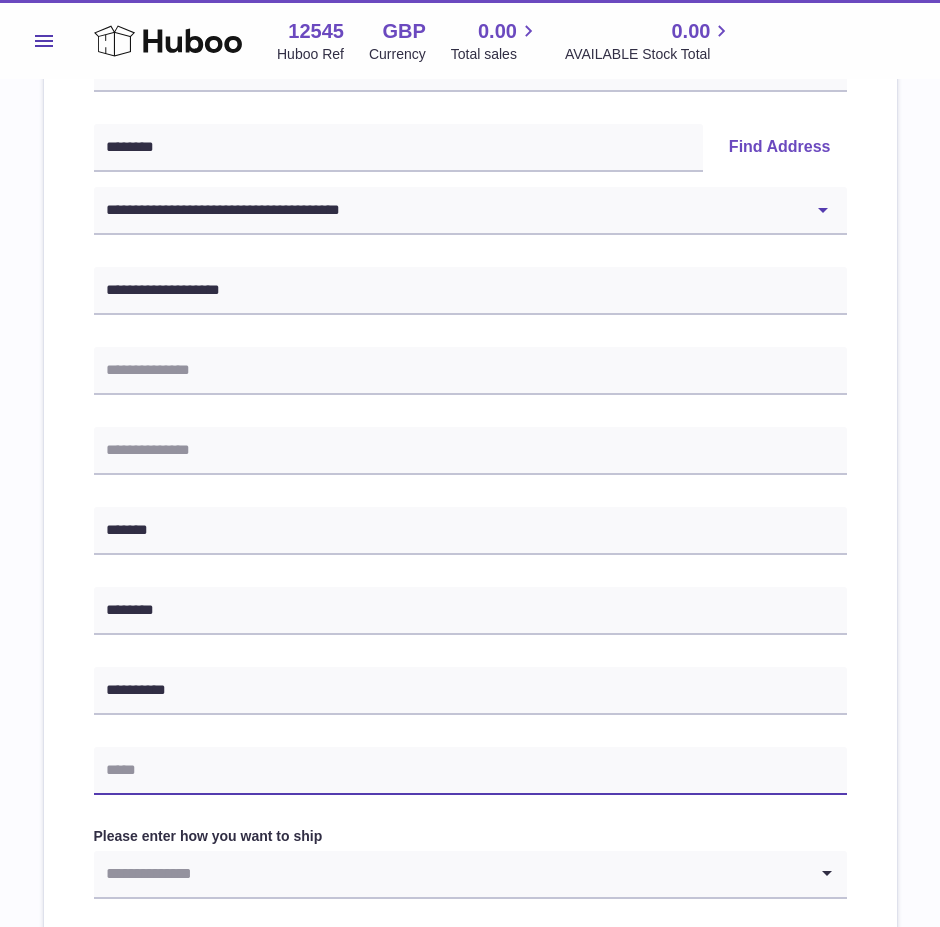 click at bounding box center (470, 771) 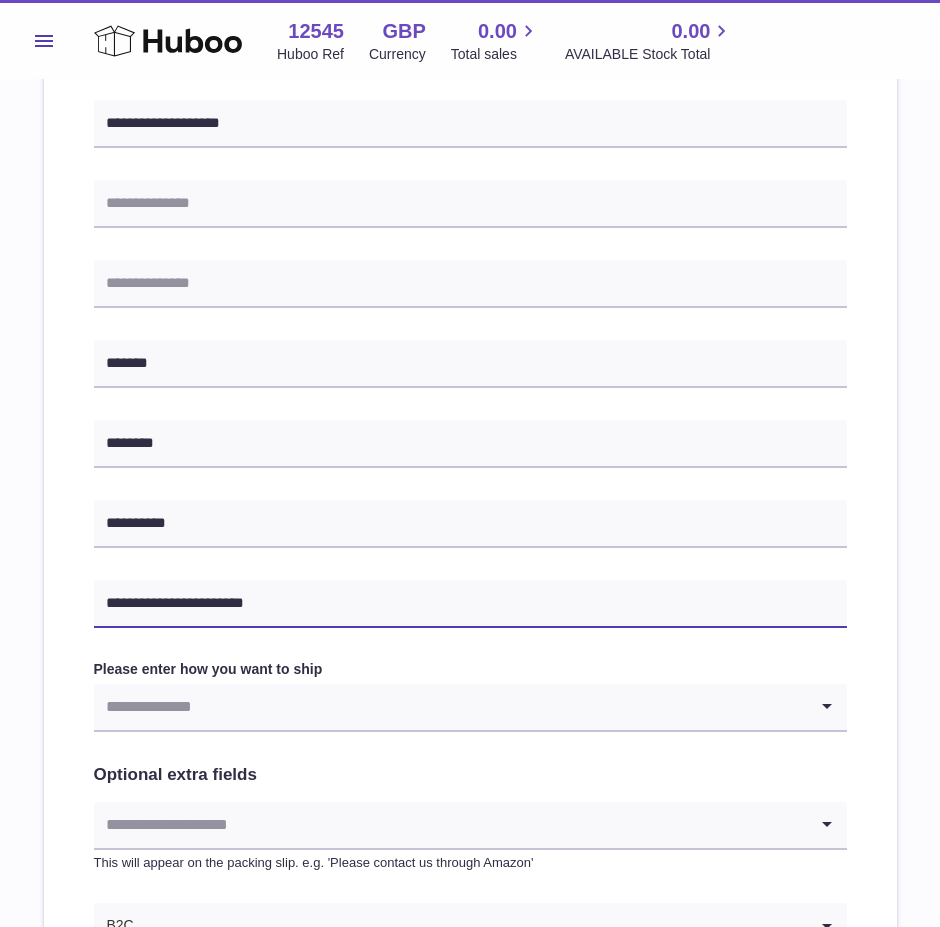 scroll, scrollTop: 600, scrollLeft: 0, axis: vertical 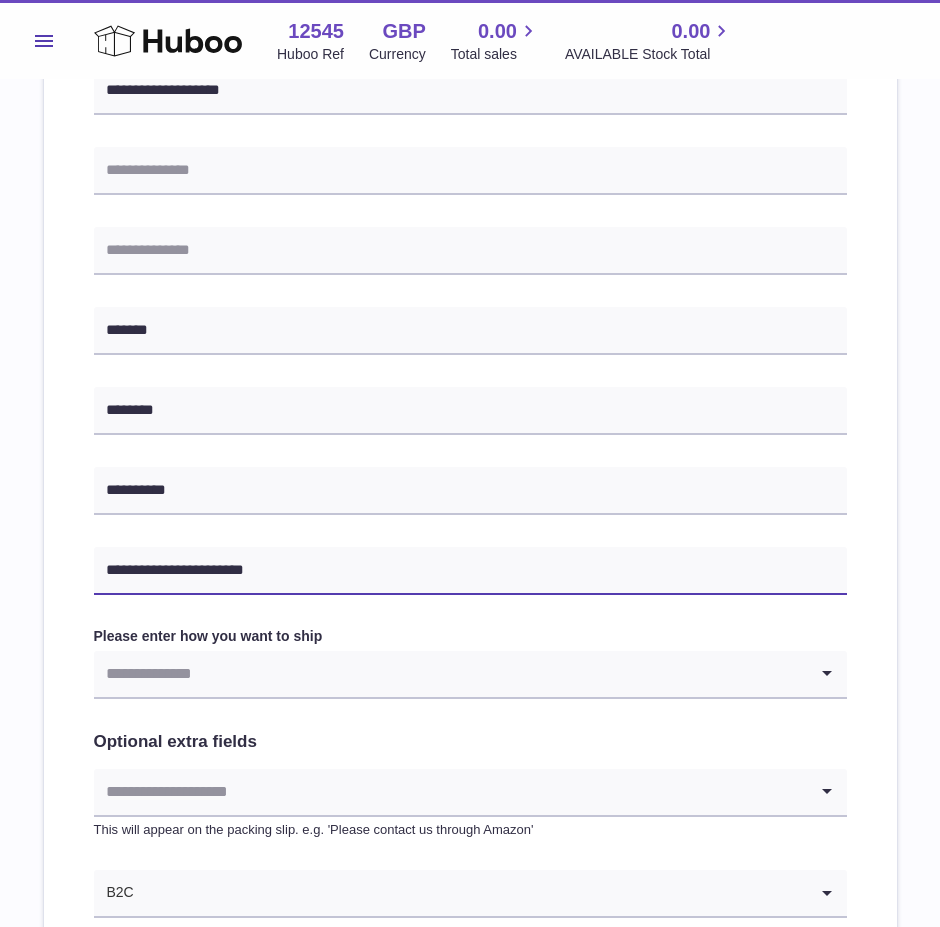 type on "**********" 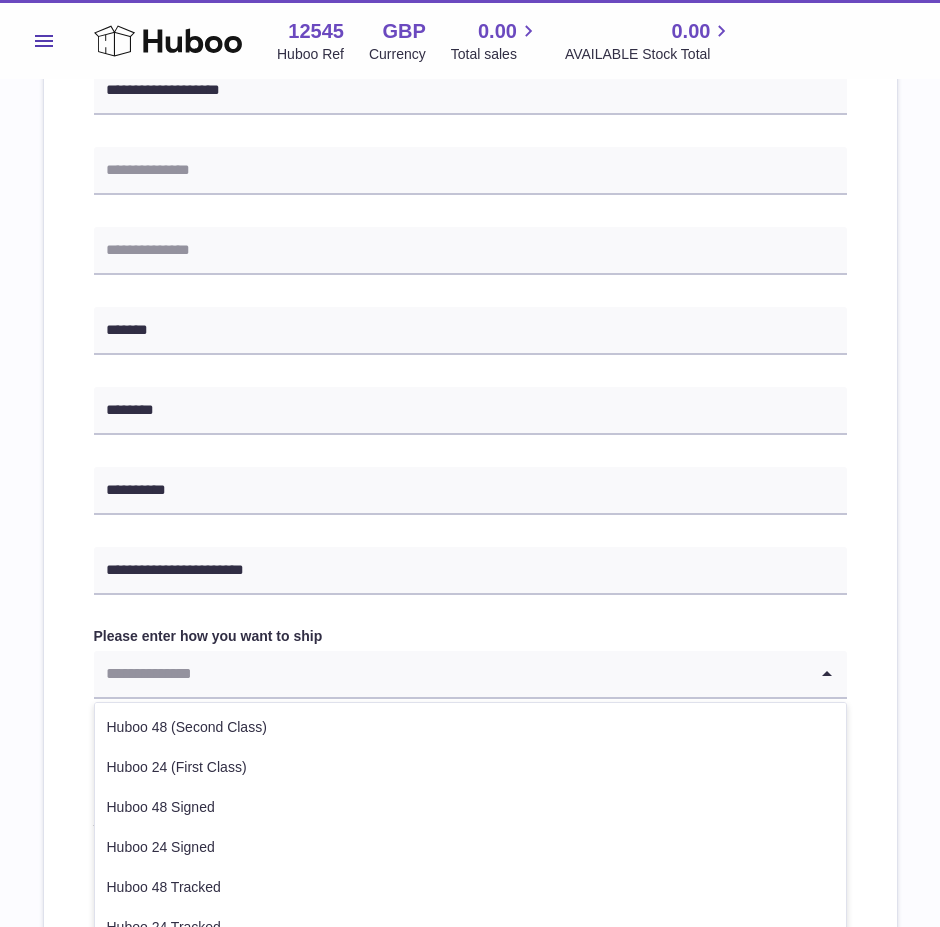 click at bounding box center [450, 674] 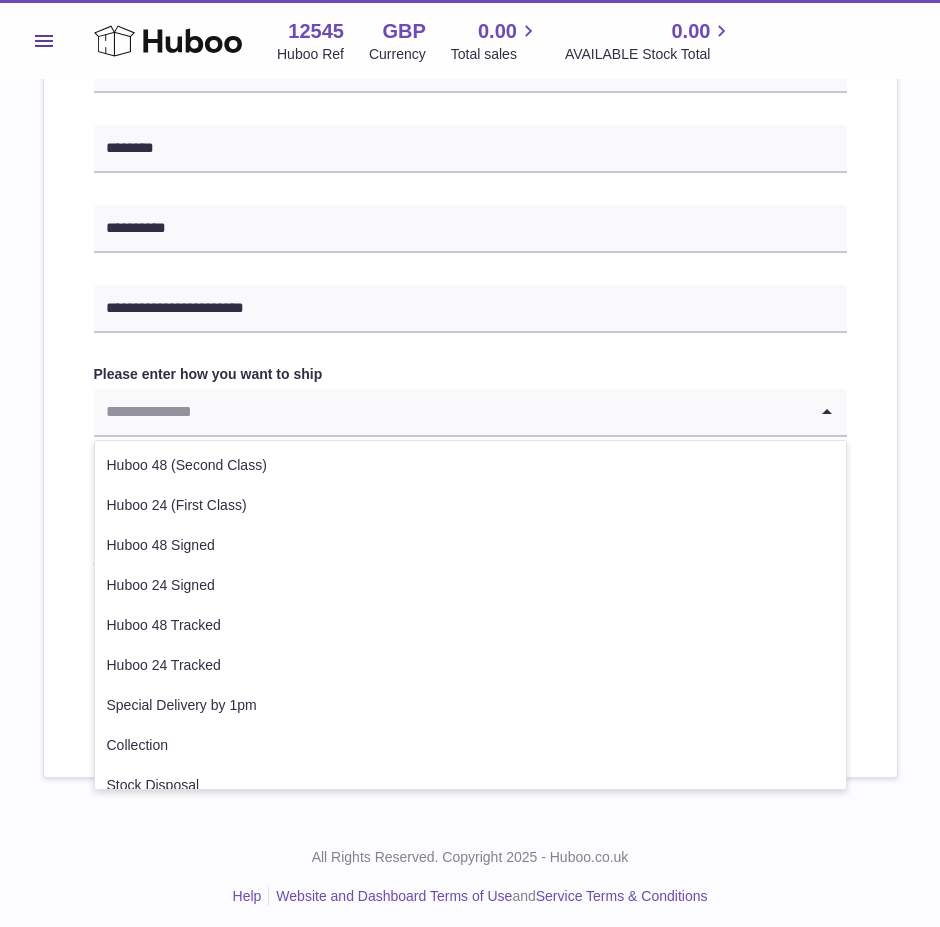 scroll, scrollTop: 871, scrollLeft: 0, axis: vertical 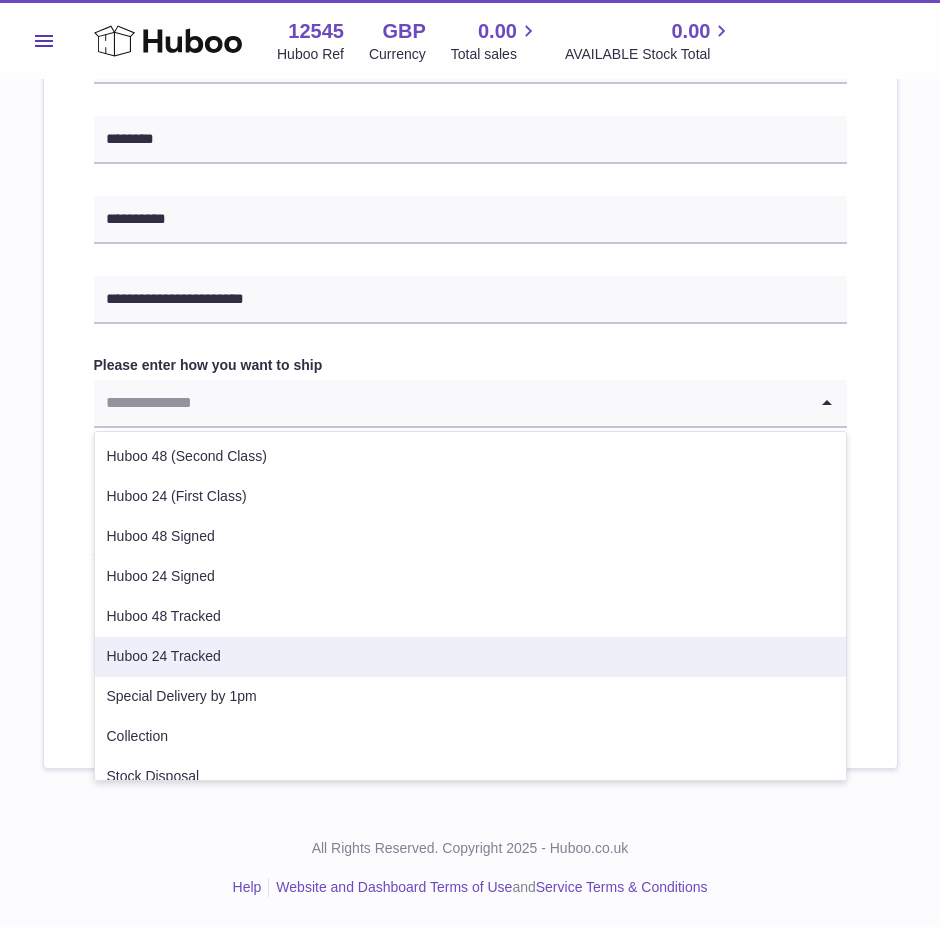click on "Huboo 24 Tracked" at bounding box center [470, 657] 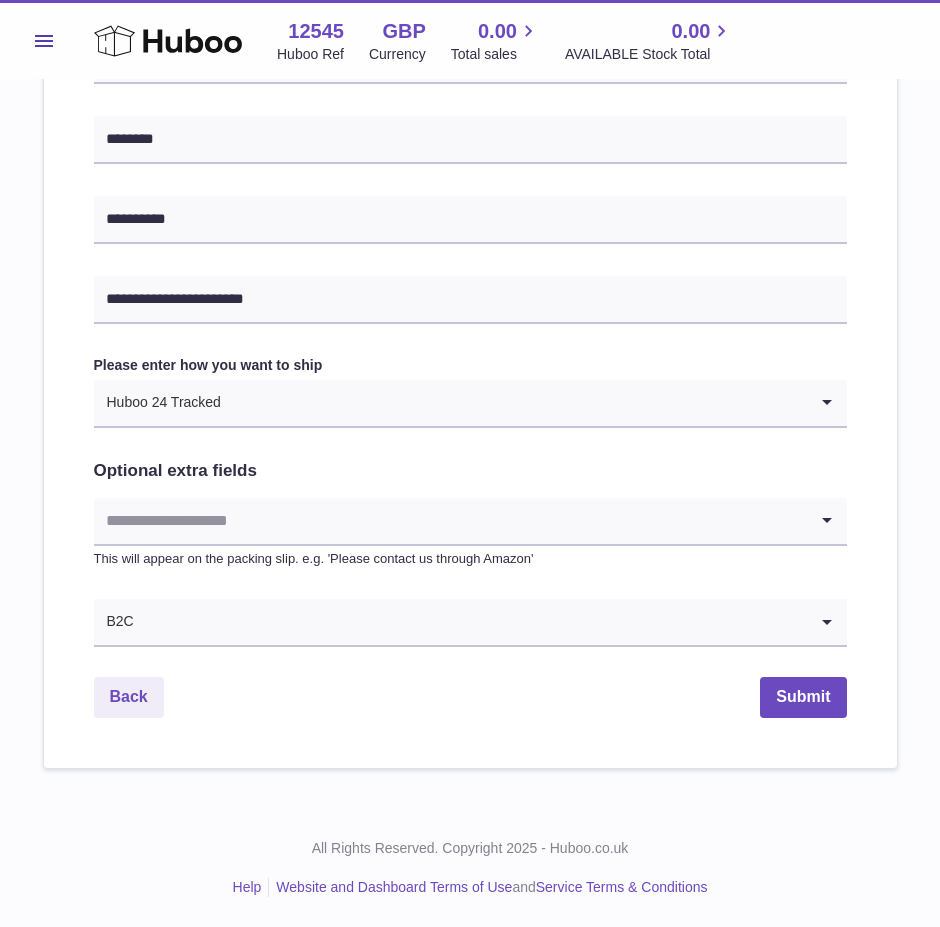 click at bounding box center (450, 521) 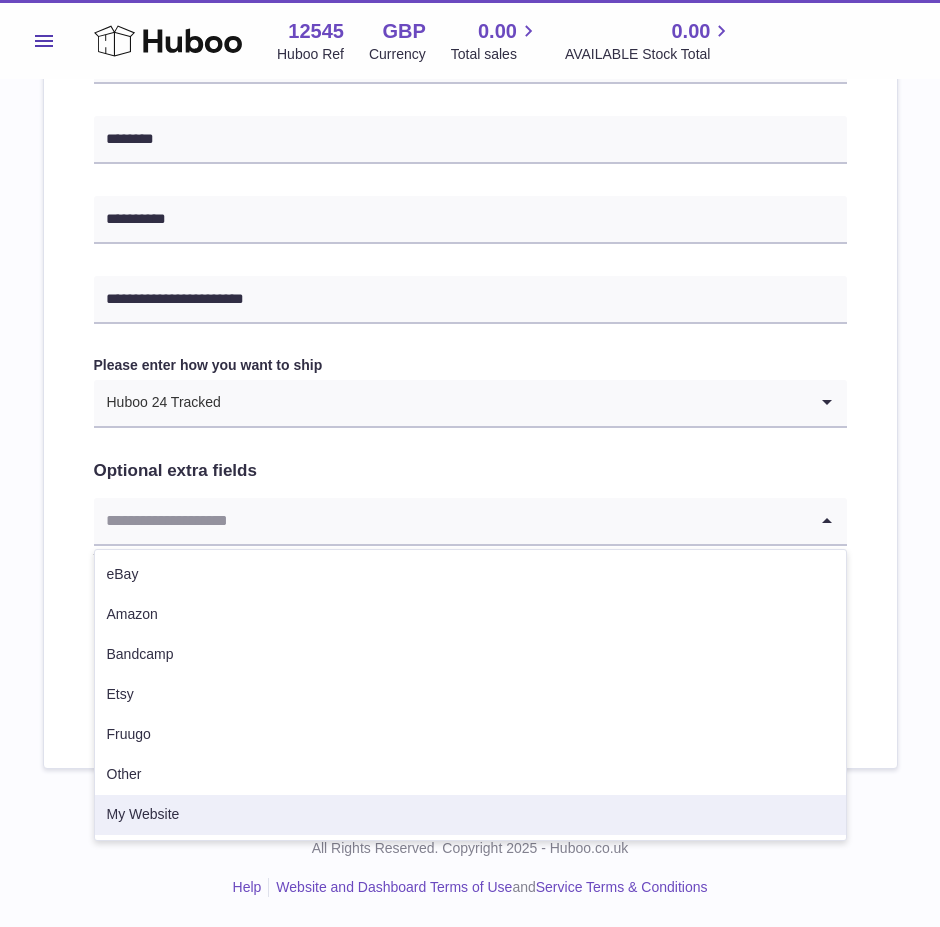 click on "My Website" at bounding box center (470, 815) 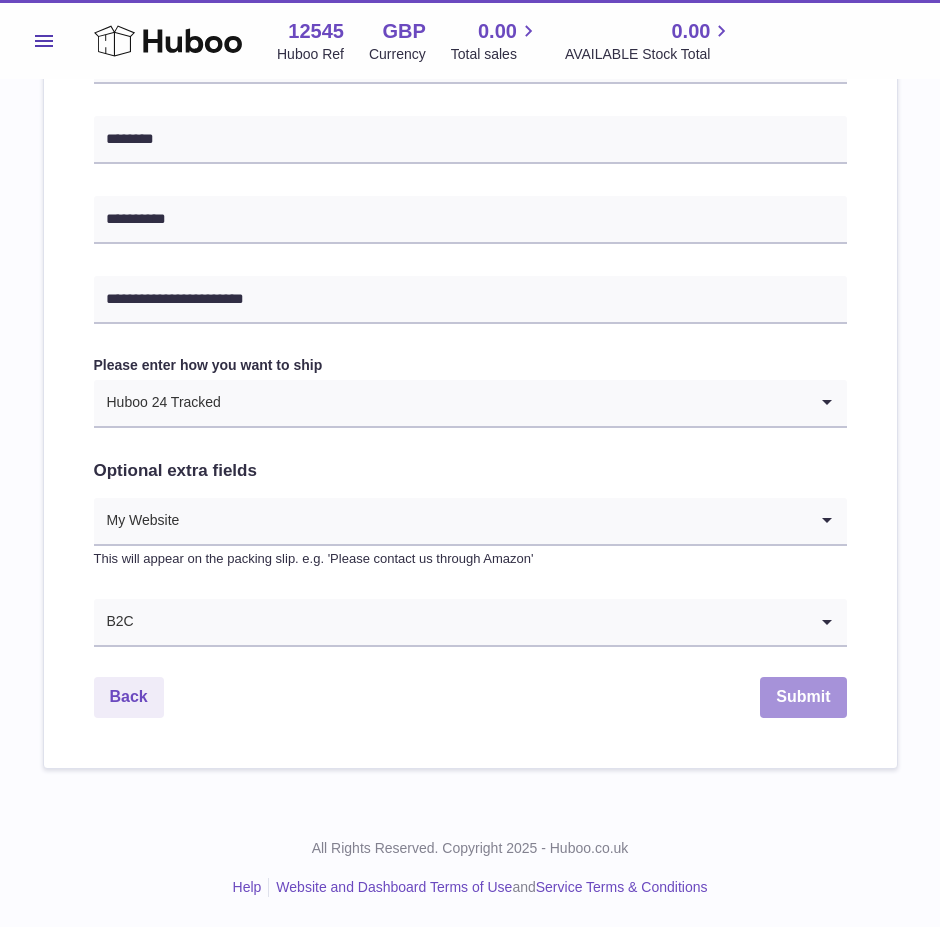 click on "Submit" at bounding box center [803, 697] 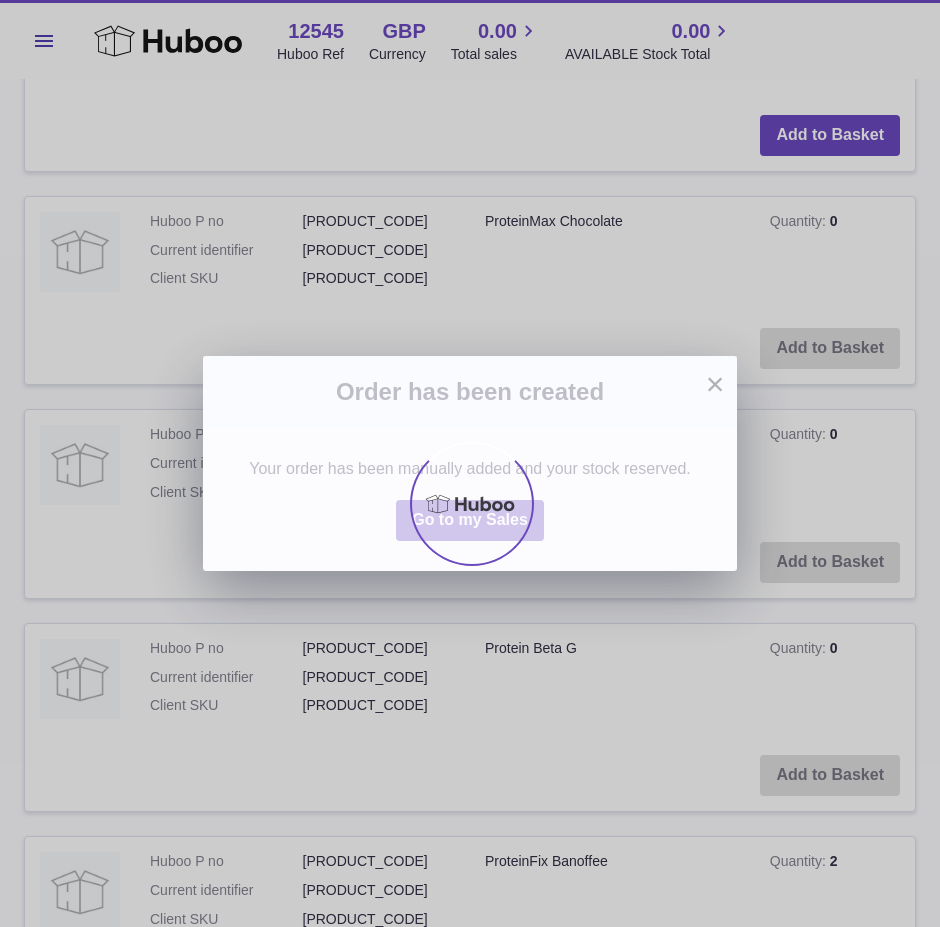 scroll, scrollTop: 0, scrollLeft: 0, axis: both 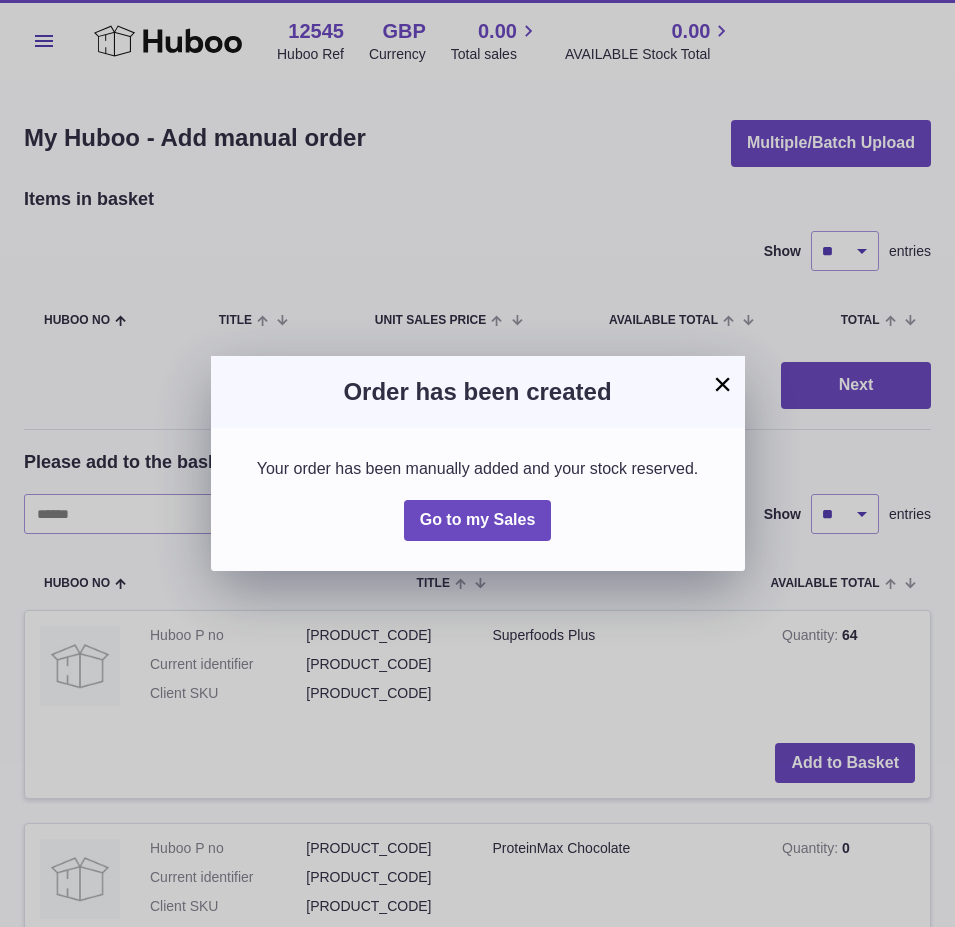 click on "×" at bounding box center [723, 384] 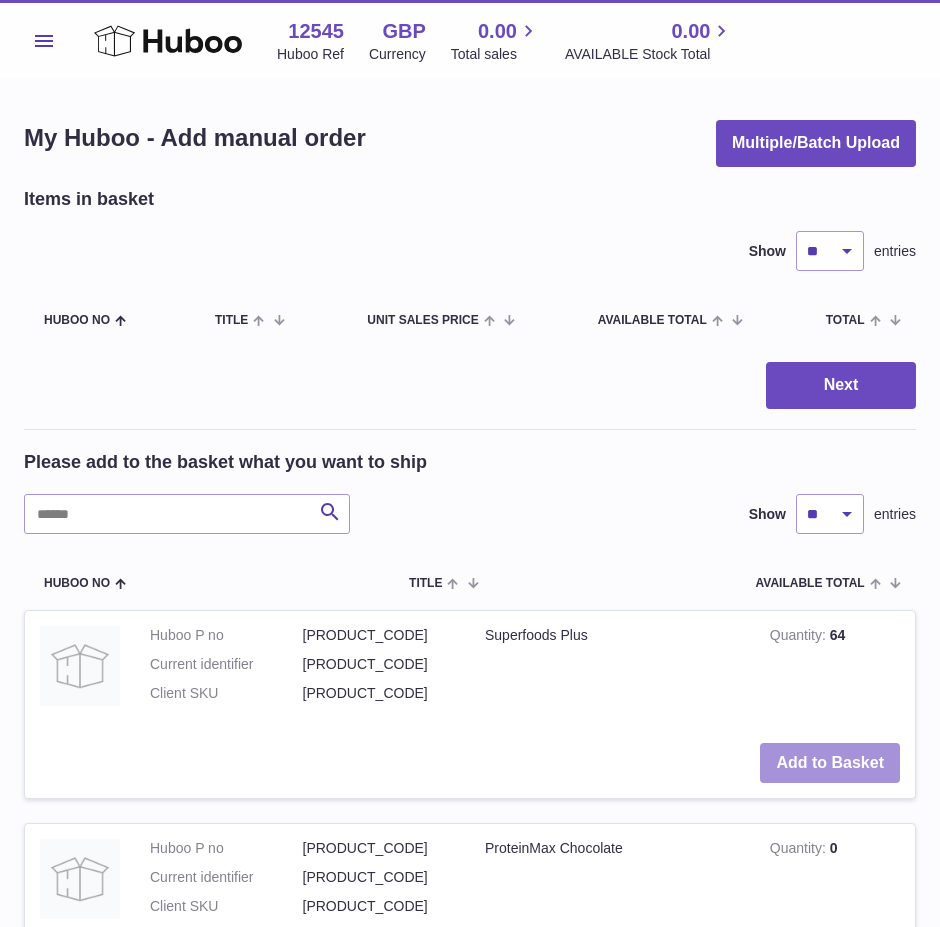 click on "Add to Basket" at bounding box center (830, 763) 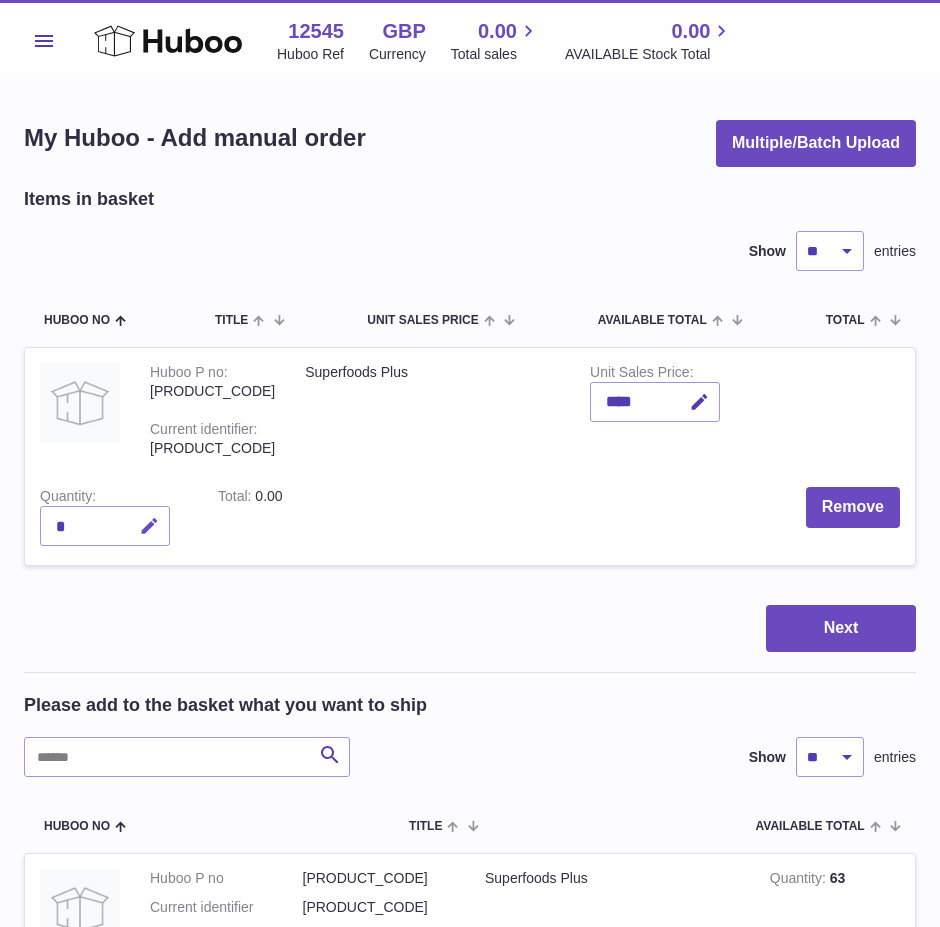 click at bounding box center (149, 526) 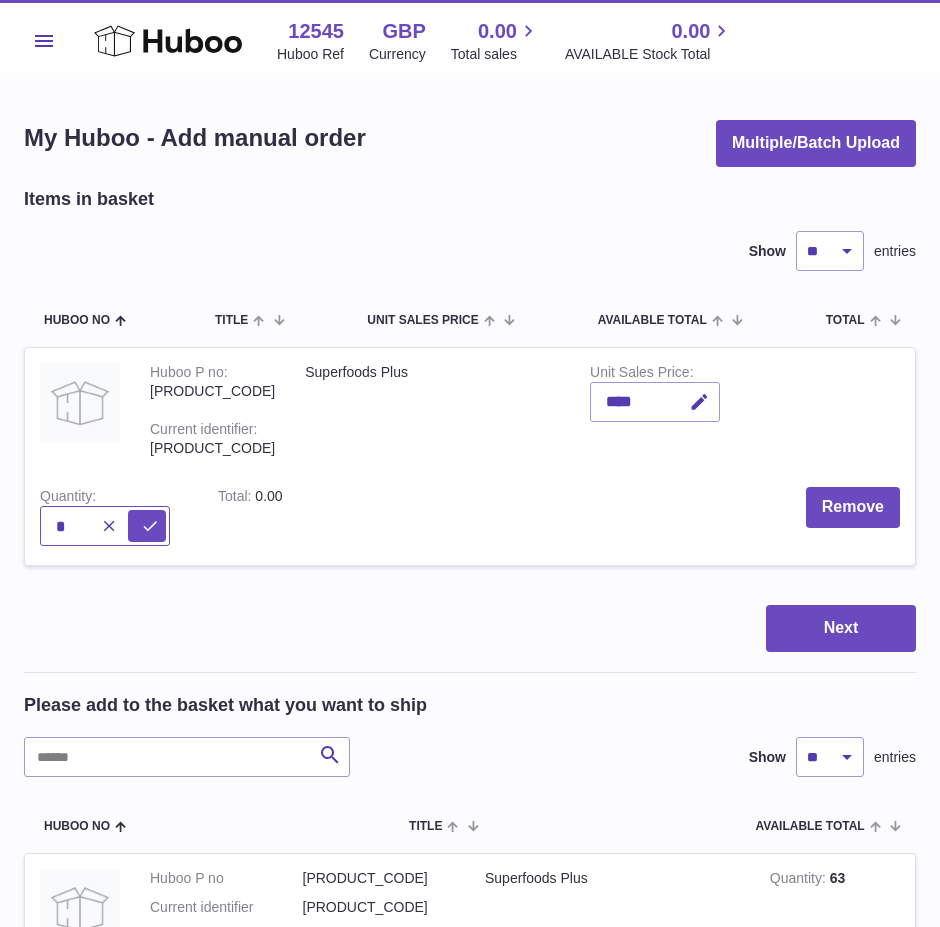 drag, startPoint x: 792, startPoint y: 385, endPoint x: 751, endPoint y: 403, distance: 44.777225 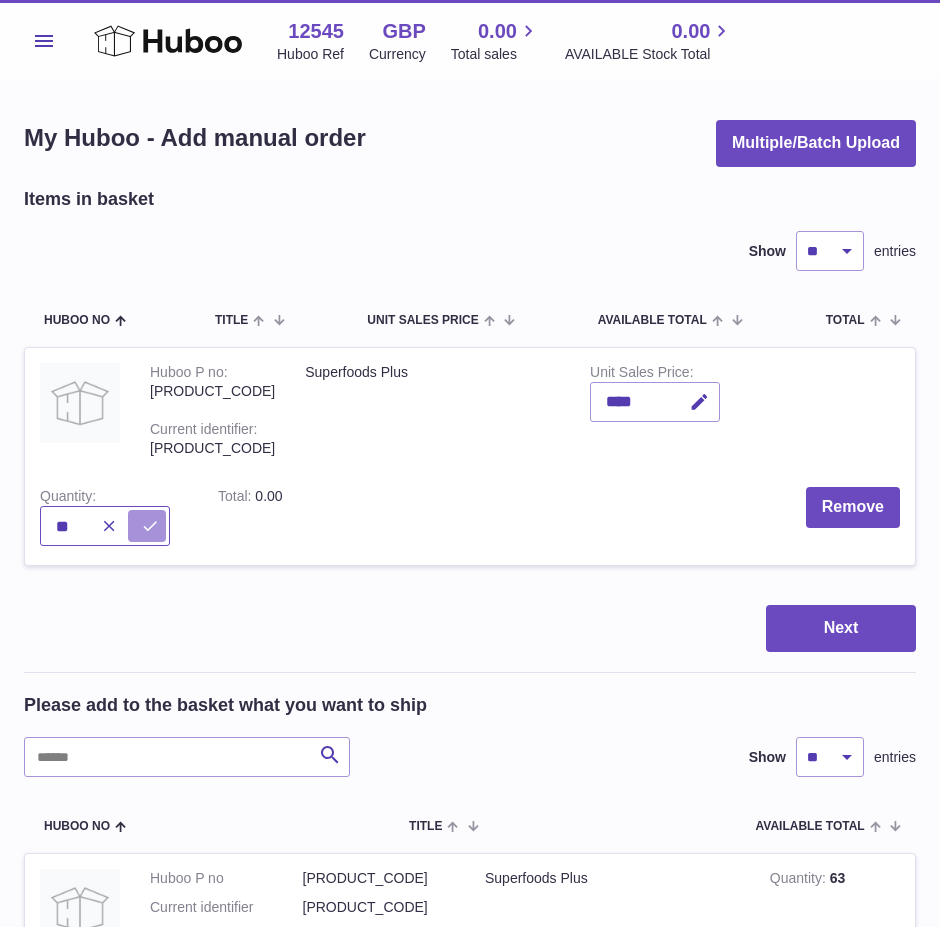 type on "**" 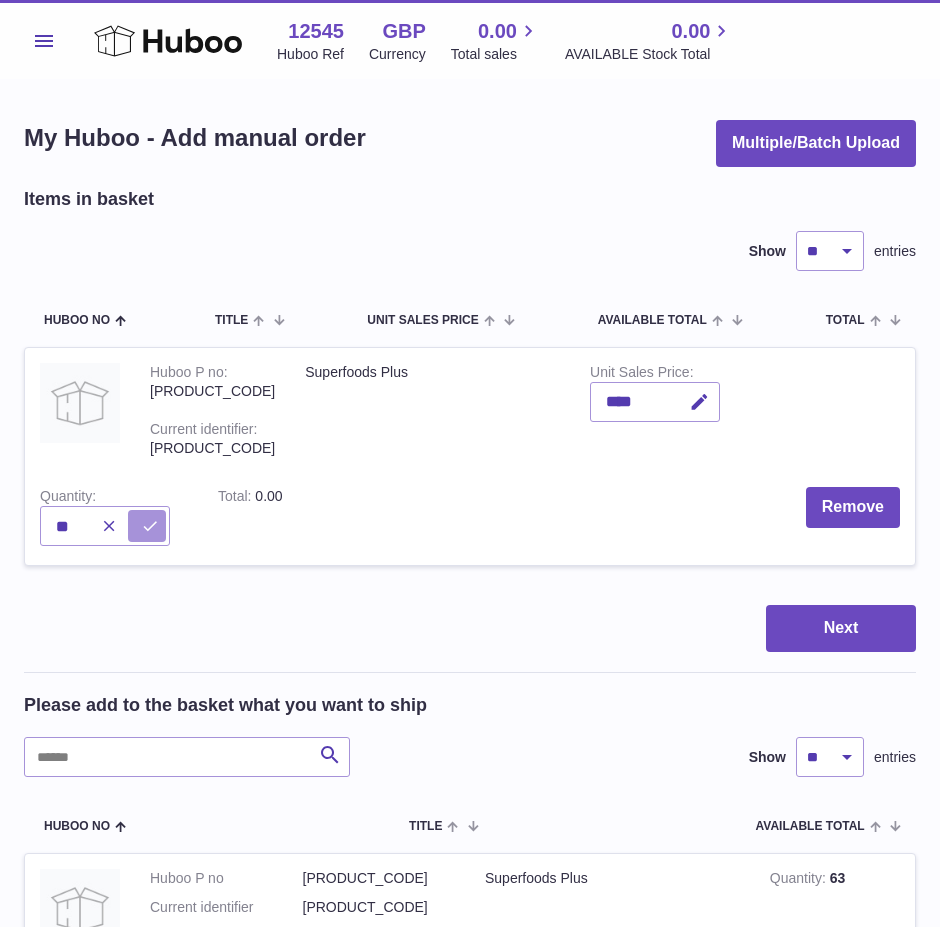 click at bounding box center [147, 526] 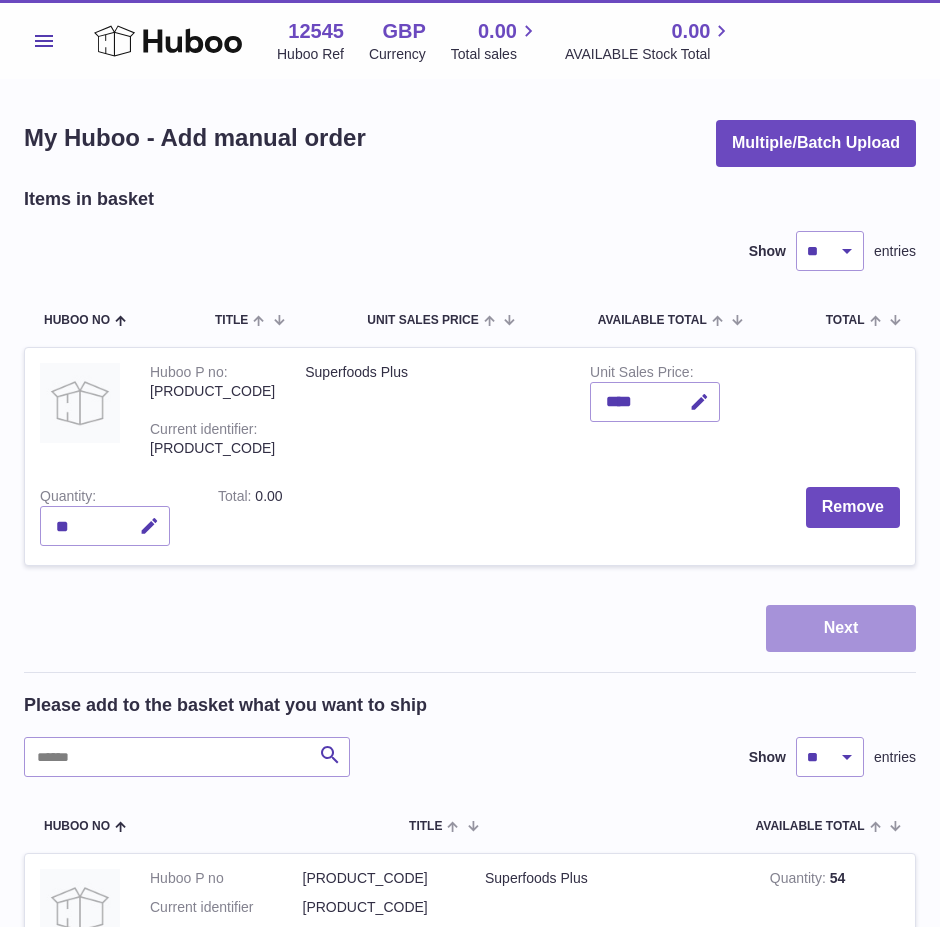 click on "Next" at bounding box center (841, 628) 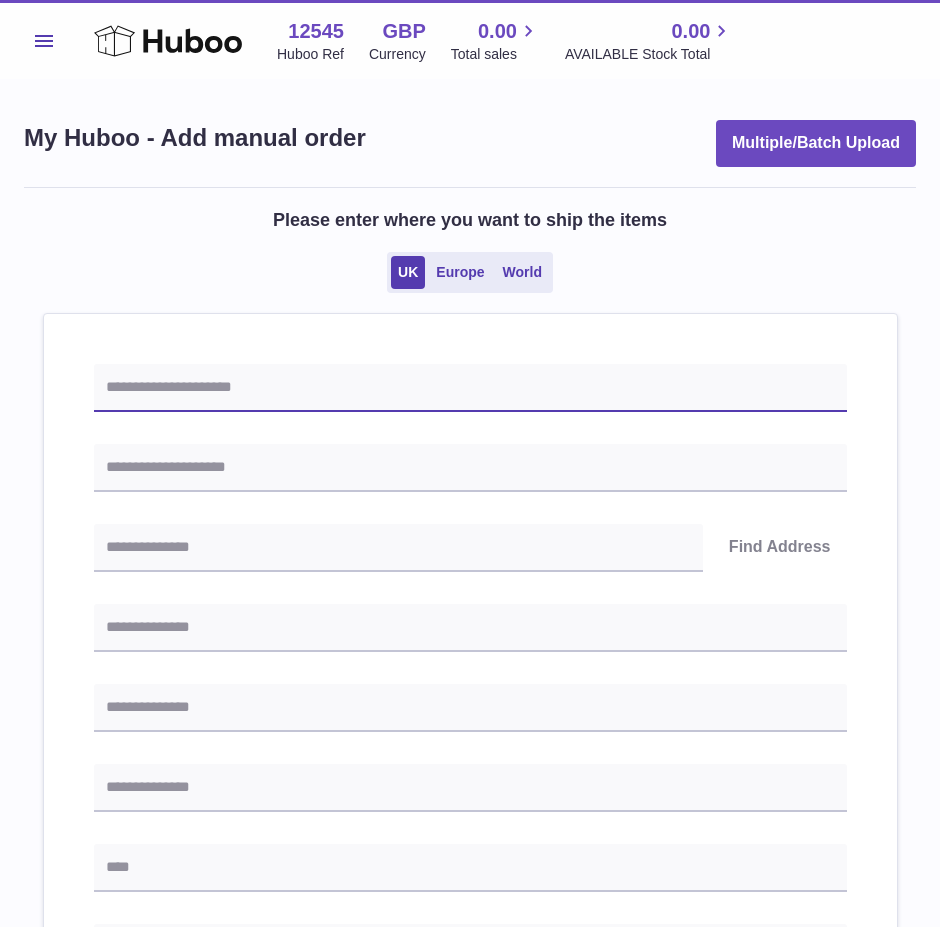 click at bounding box center (470, 388) 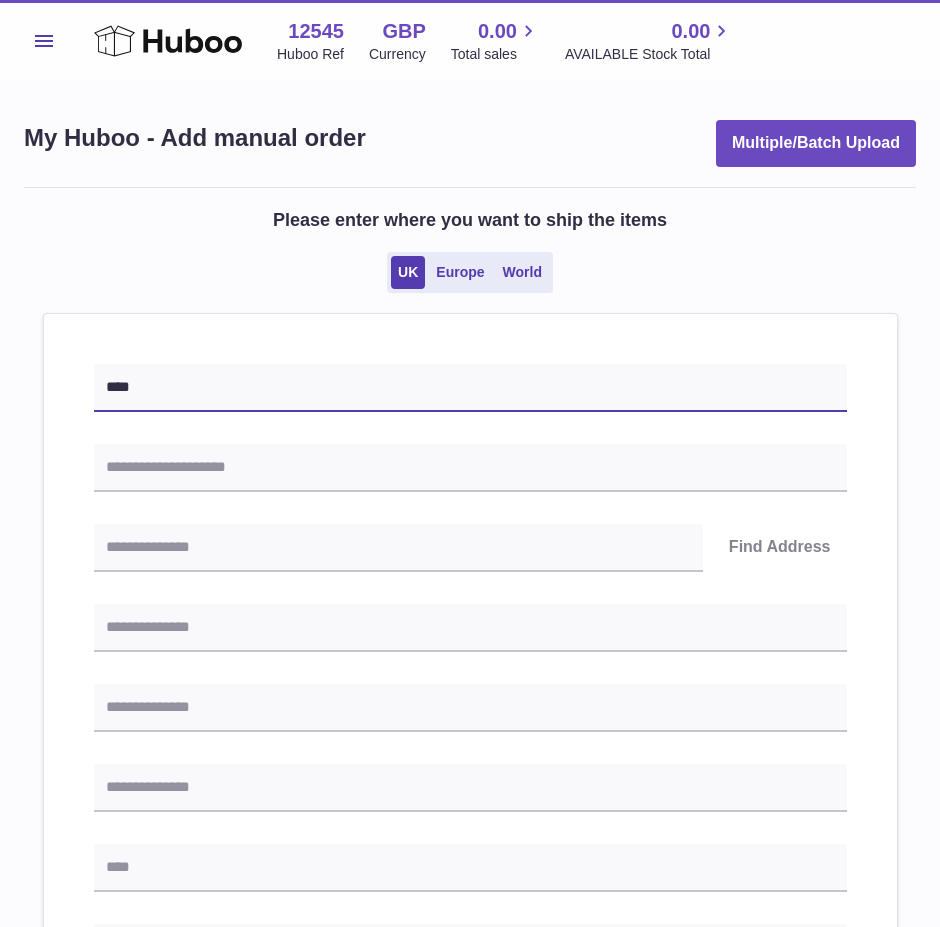 type on "****" 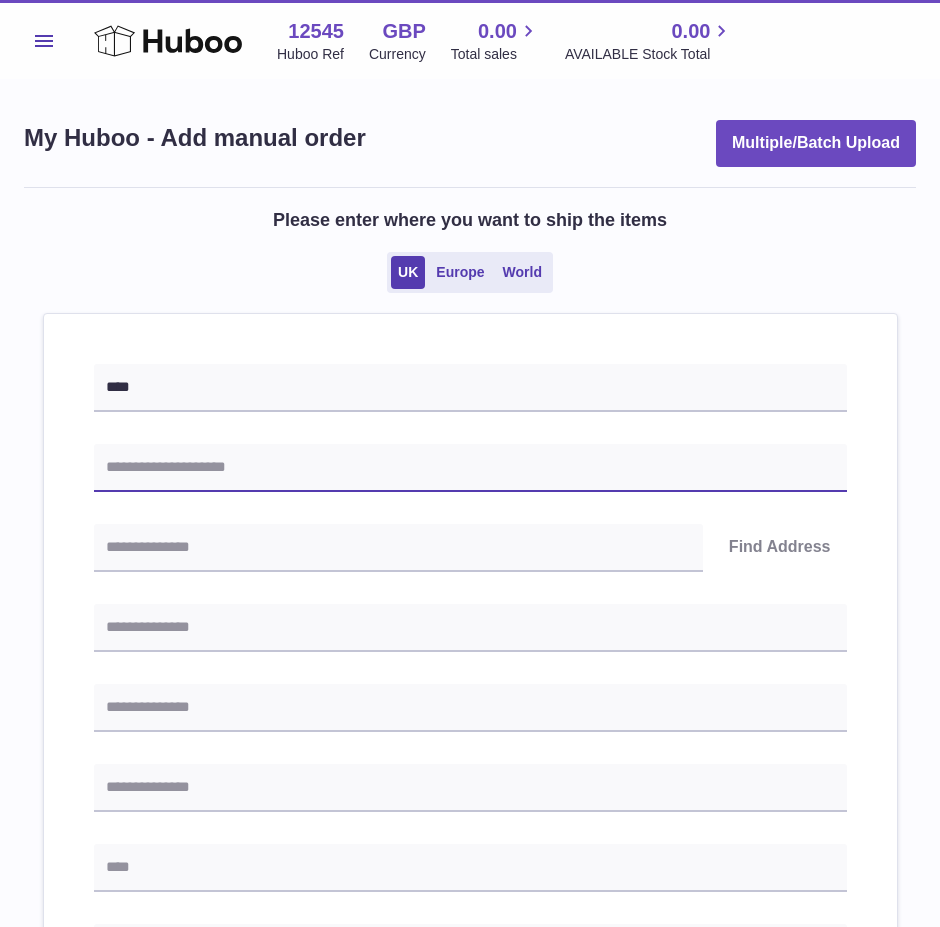 click at bounding box center [470, 468] 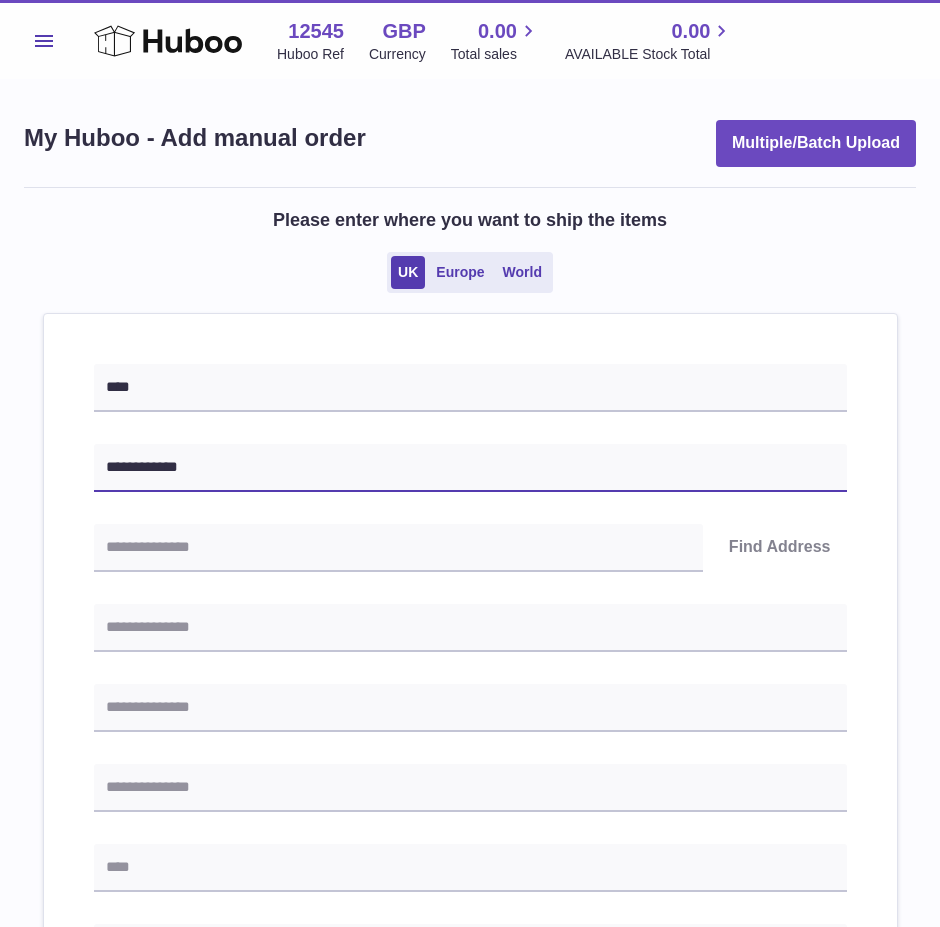 type on "**********" 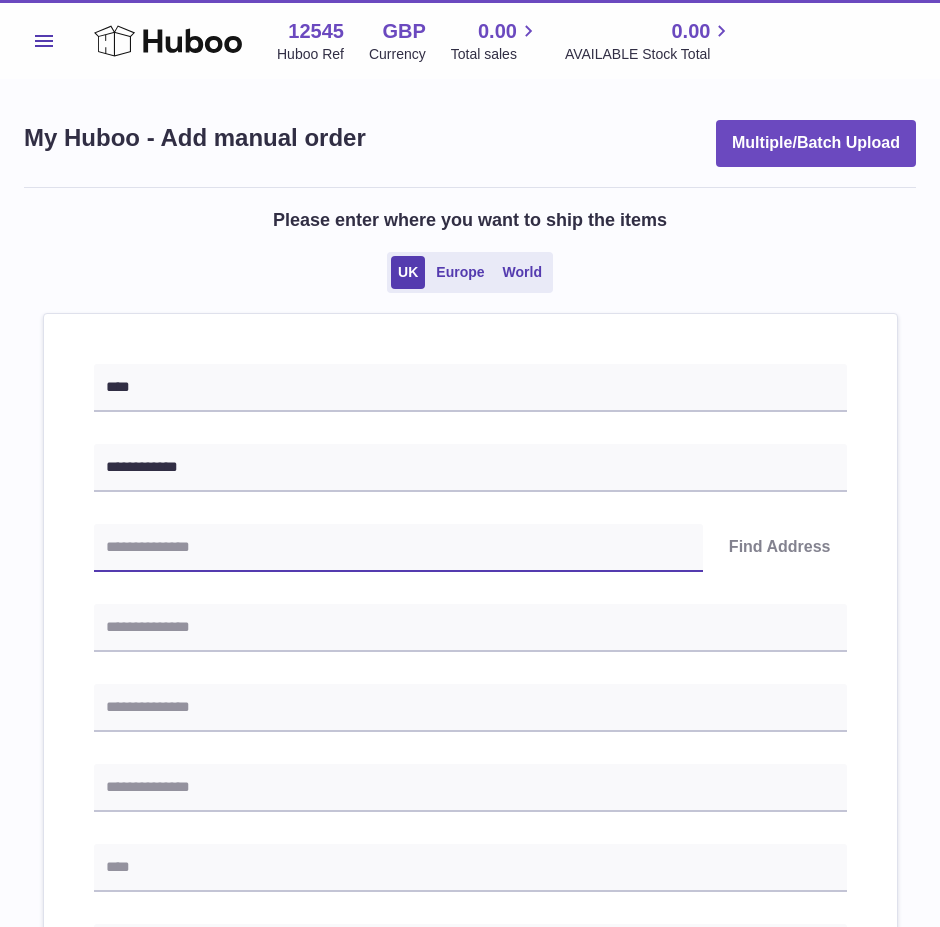 drag, startPoint x: 140, startPoint y: 562, endPoint x: 12, endPoint y: 536, distance: 130.61394 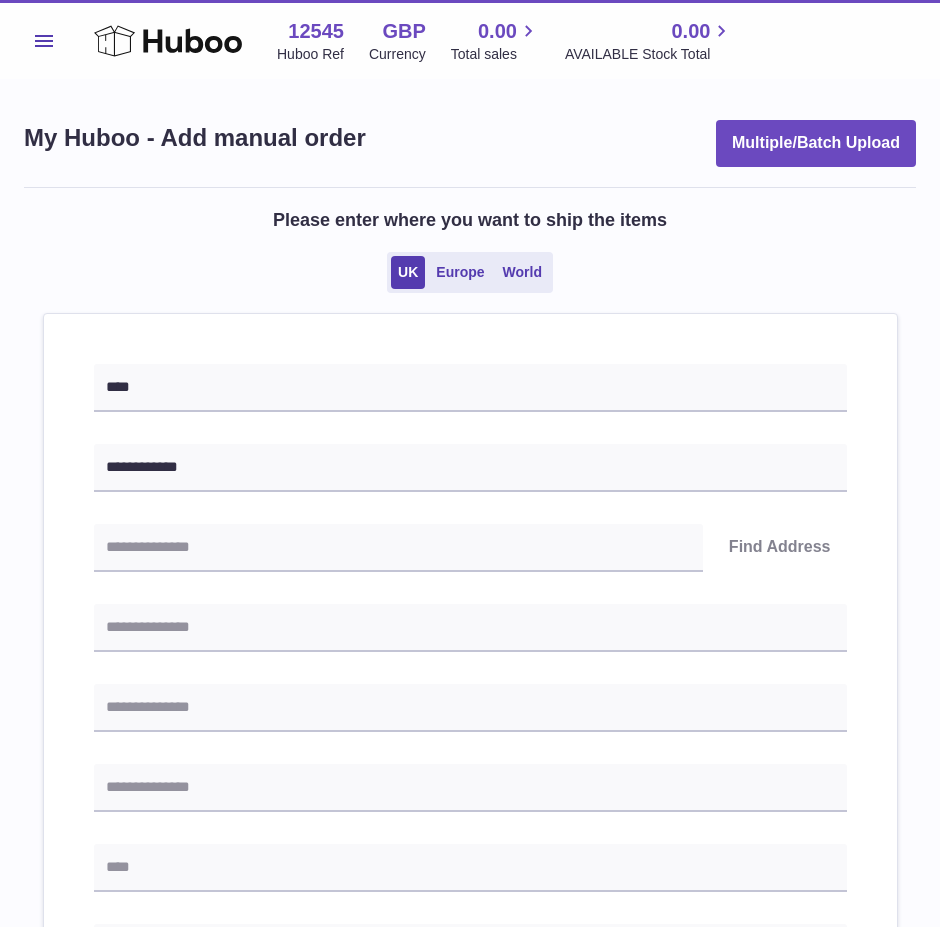 click on "**********" at bounding box center (470, 909) 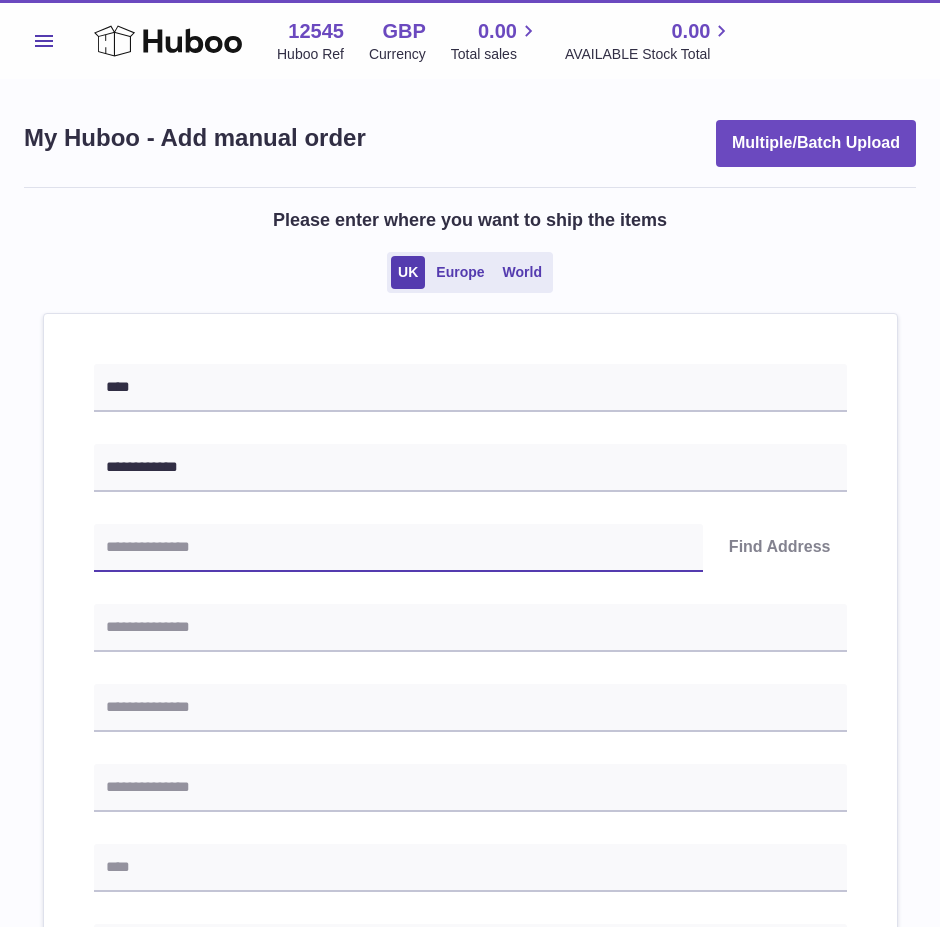 click at bounding box center (398, 548) 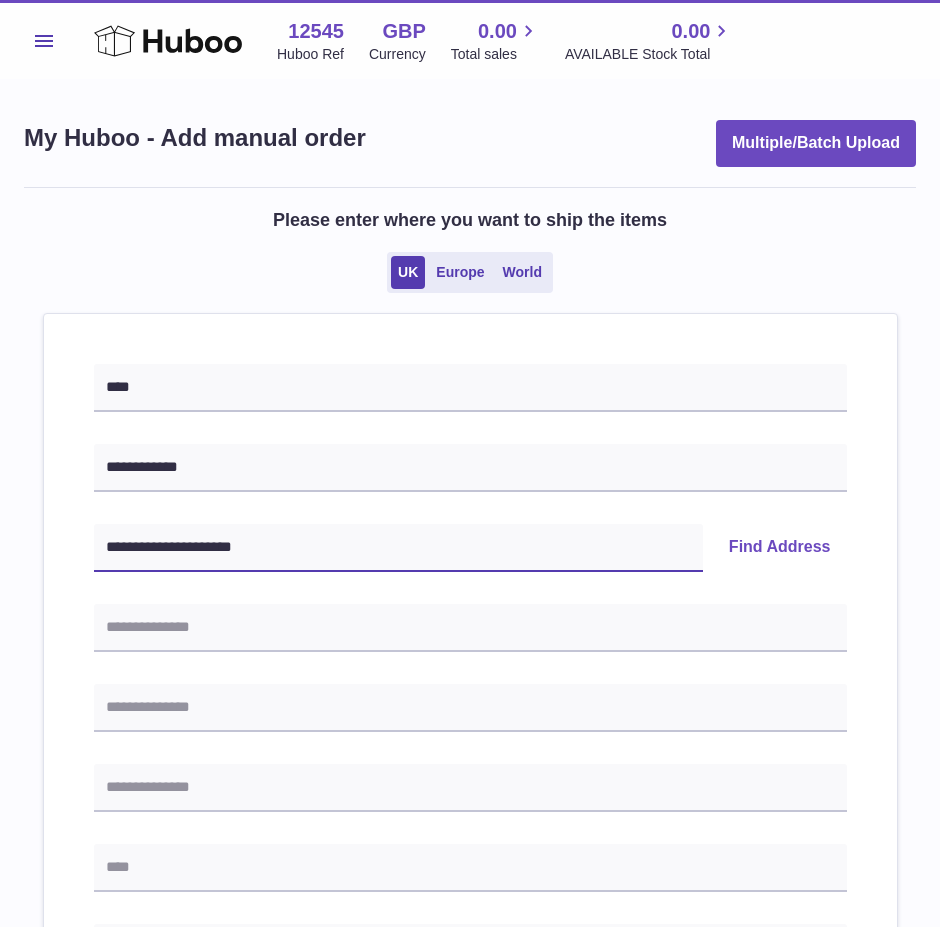 drag, startPoint x: 206, startPoint y: 542, endPoint x: -11, endPoint y: 556, distance: 217.45114 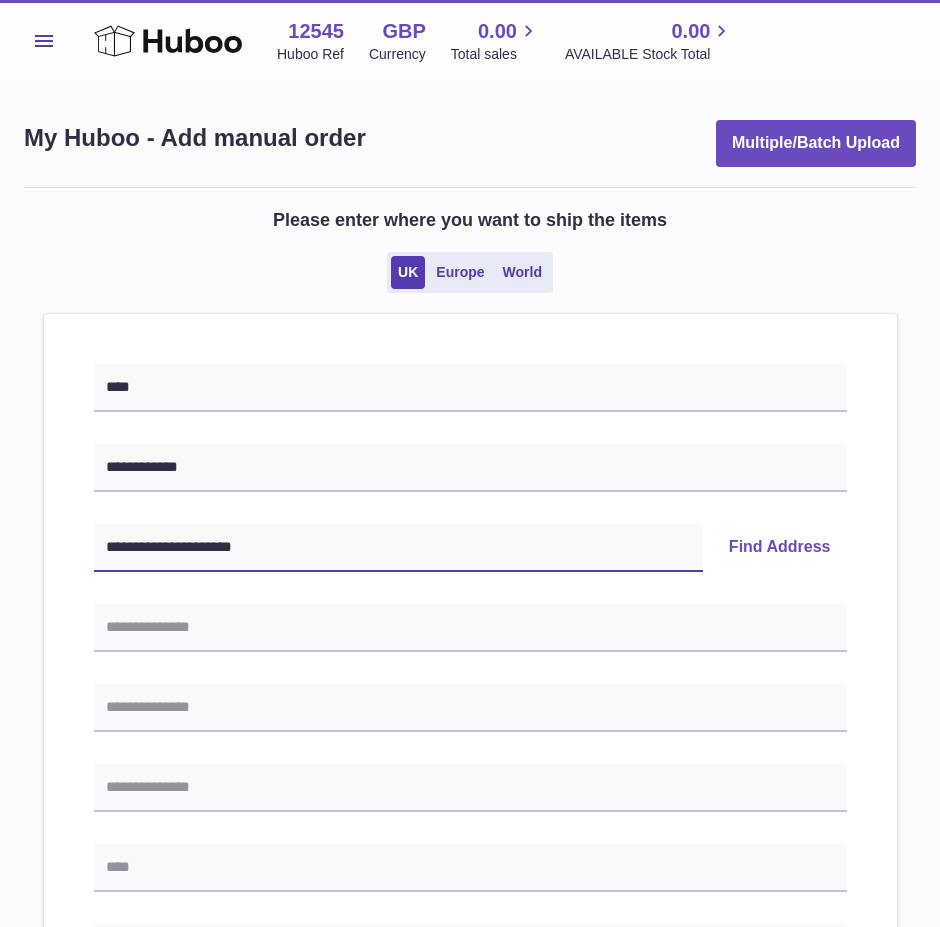 click on ".st0{fill:#141414;}" at bounding box center [470, 463] 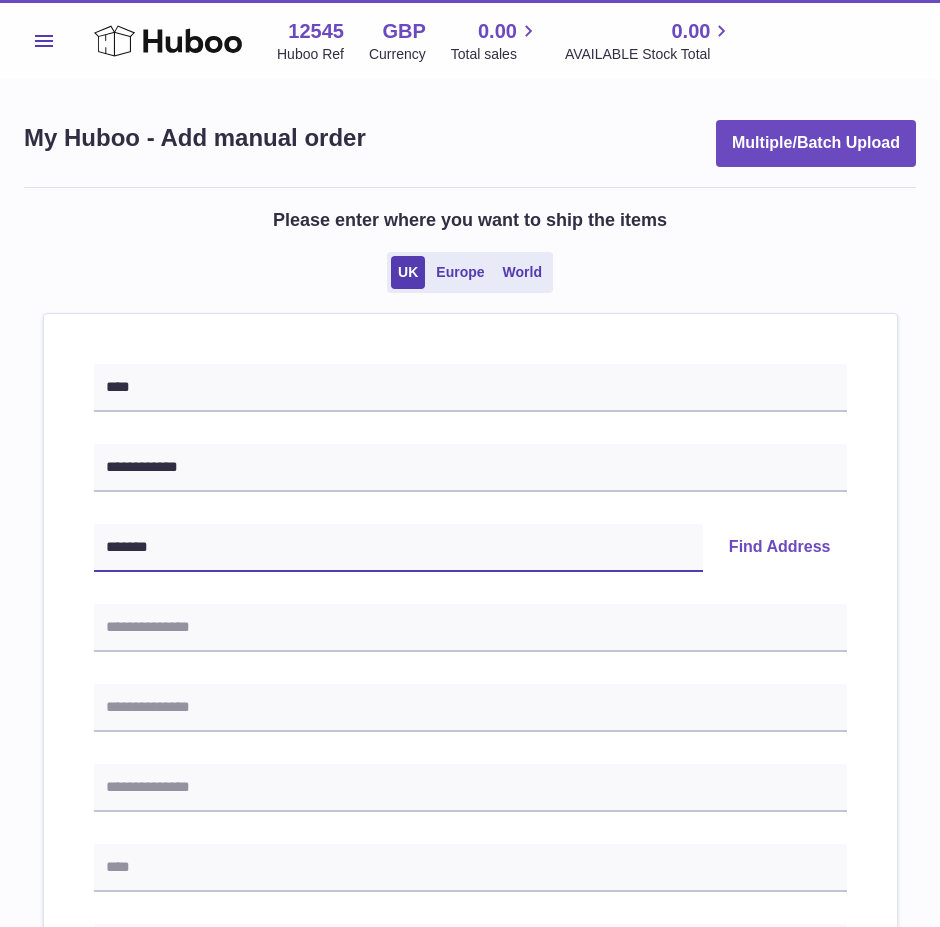 type on "*******" 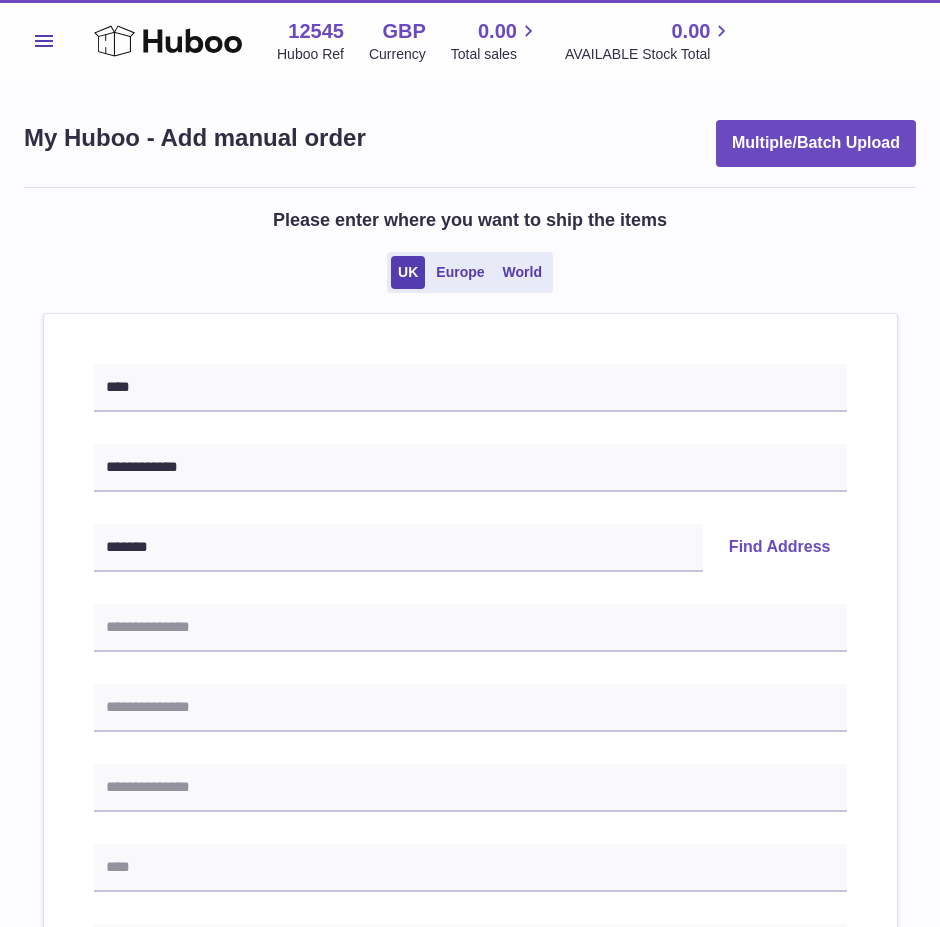 click on "Find Address" at bounding box center (780, 548) 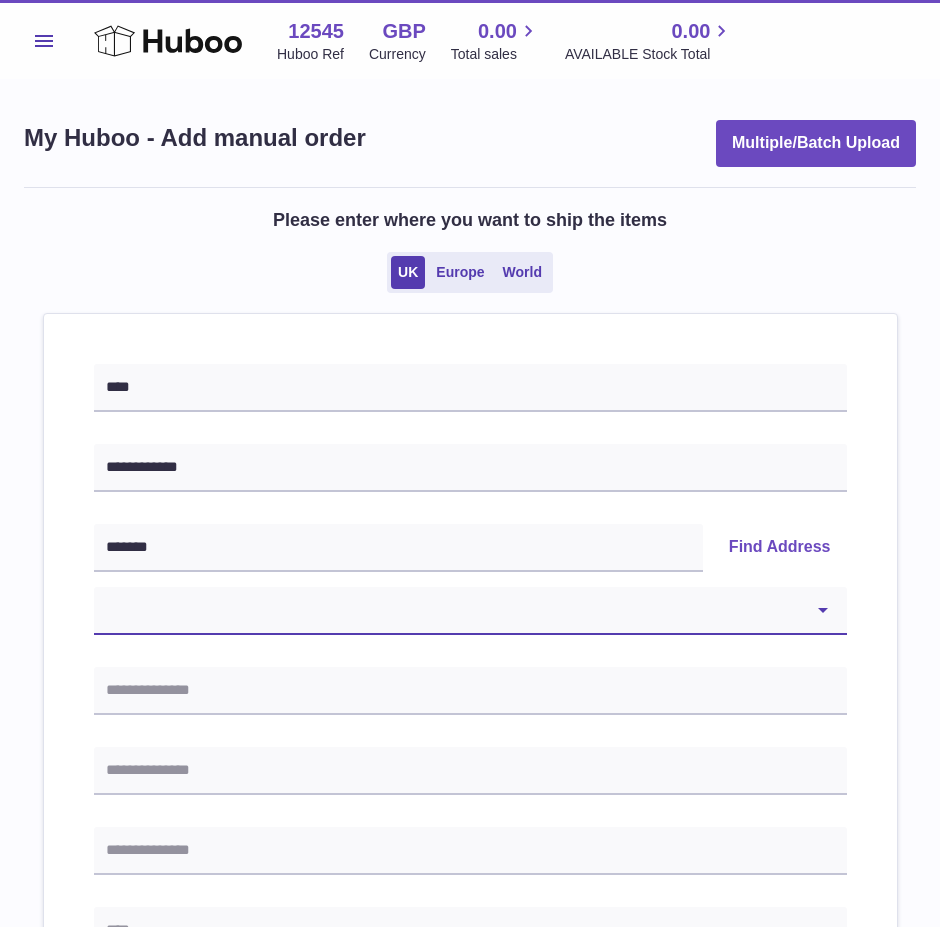click on "**********" at bounding box center [470, 611] 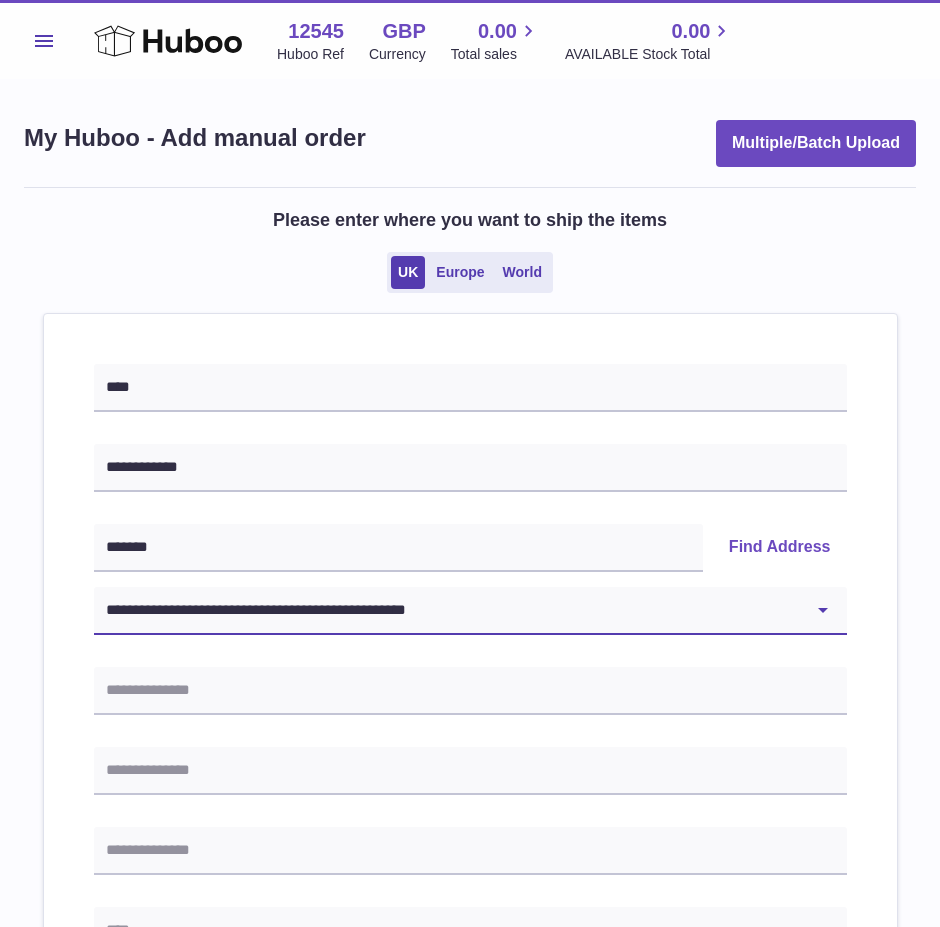 click on "**********" at bounding box center (470, 611) 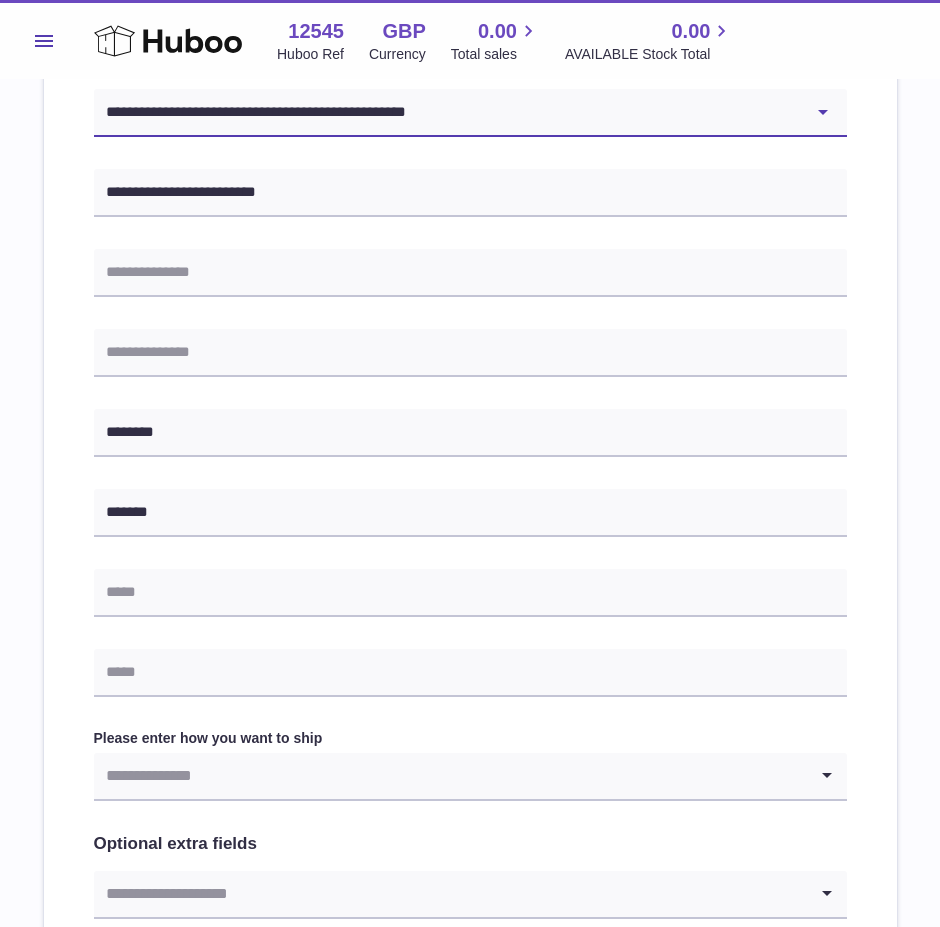 scroll, scrollTop: 500, scrollLeft: 0, axis: vertical 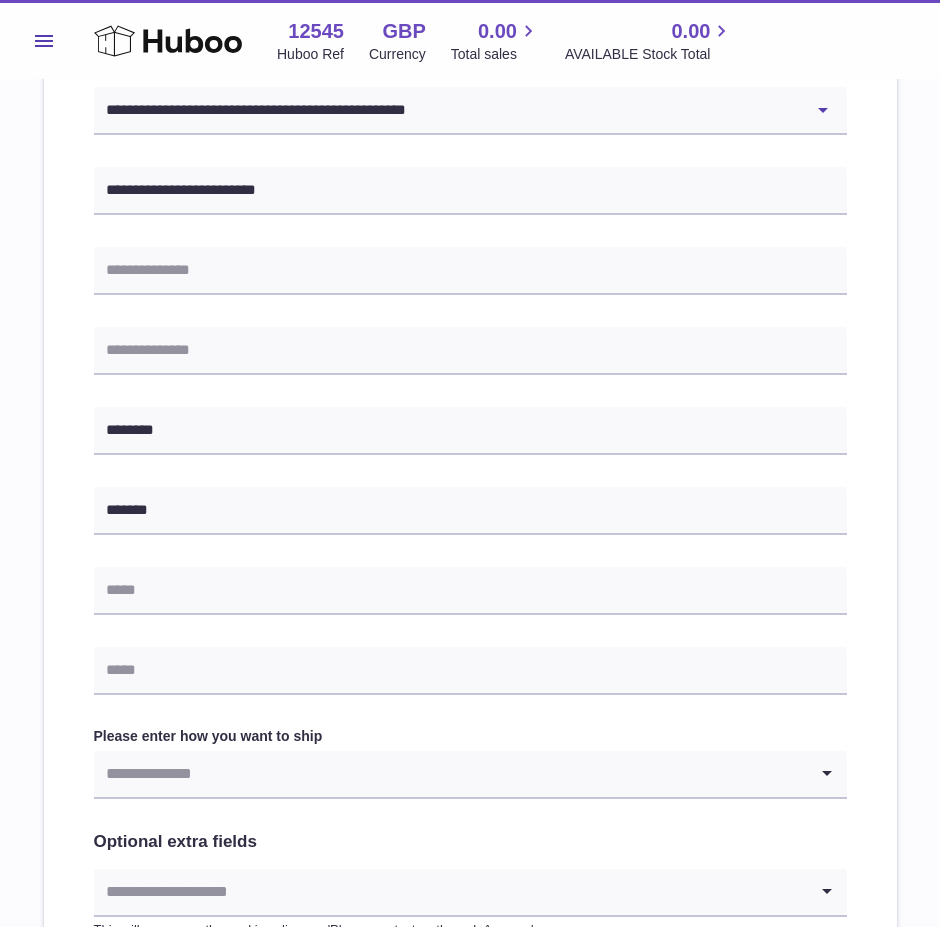 drag, startPoint x: 471, startPoint y: 705, endPoint x: 454, endPoint y: 703, distance: 17.117243 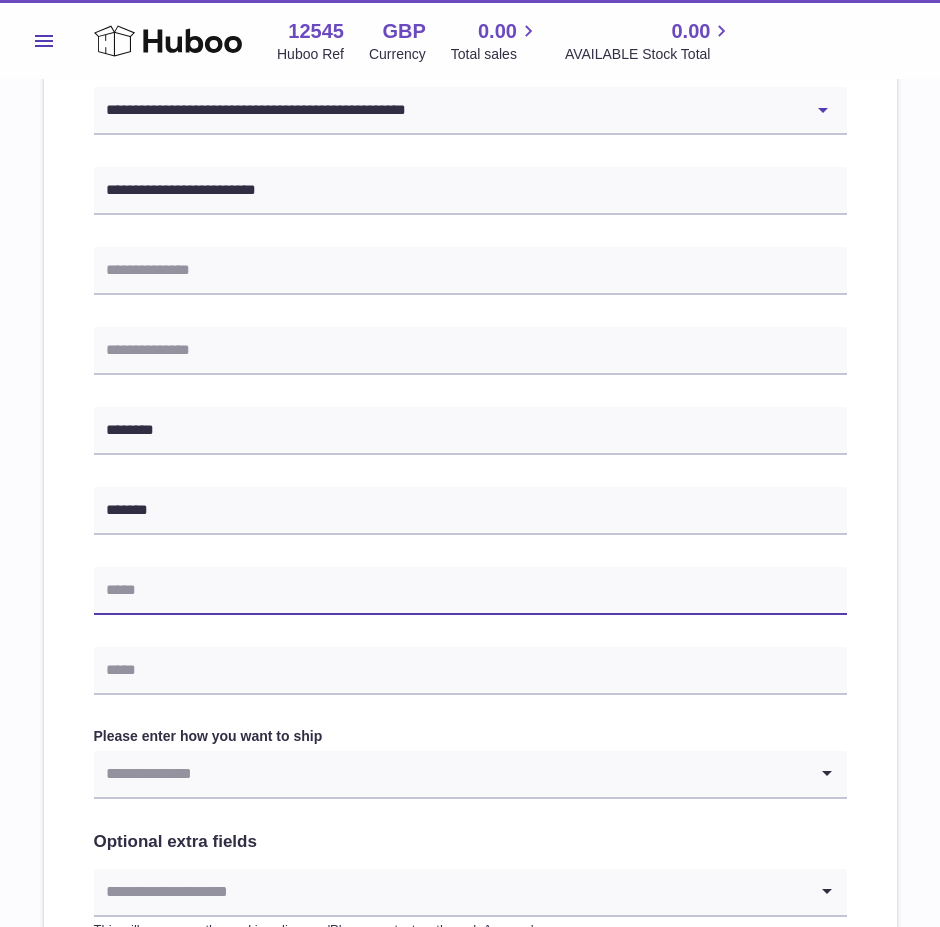 drag, startPoint x: 193, startPoint y: 596, endPoint x: 208, endPoint y: 591, distance: 15.811388 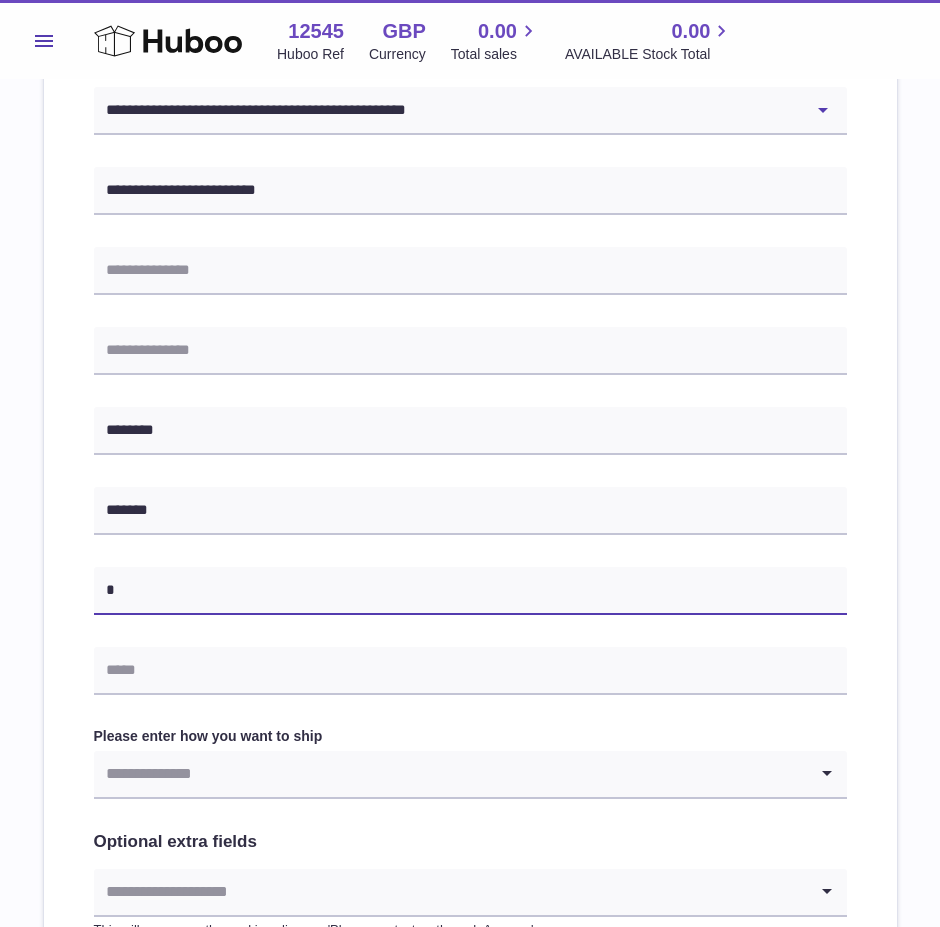 paste on "**********" 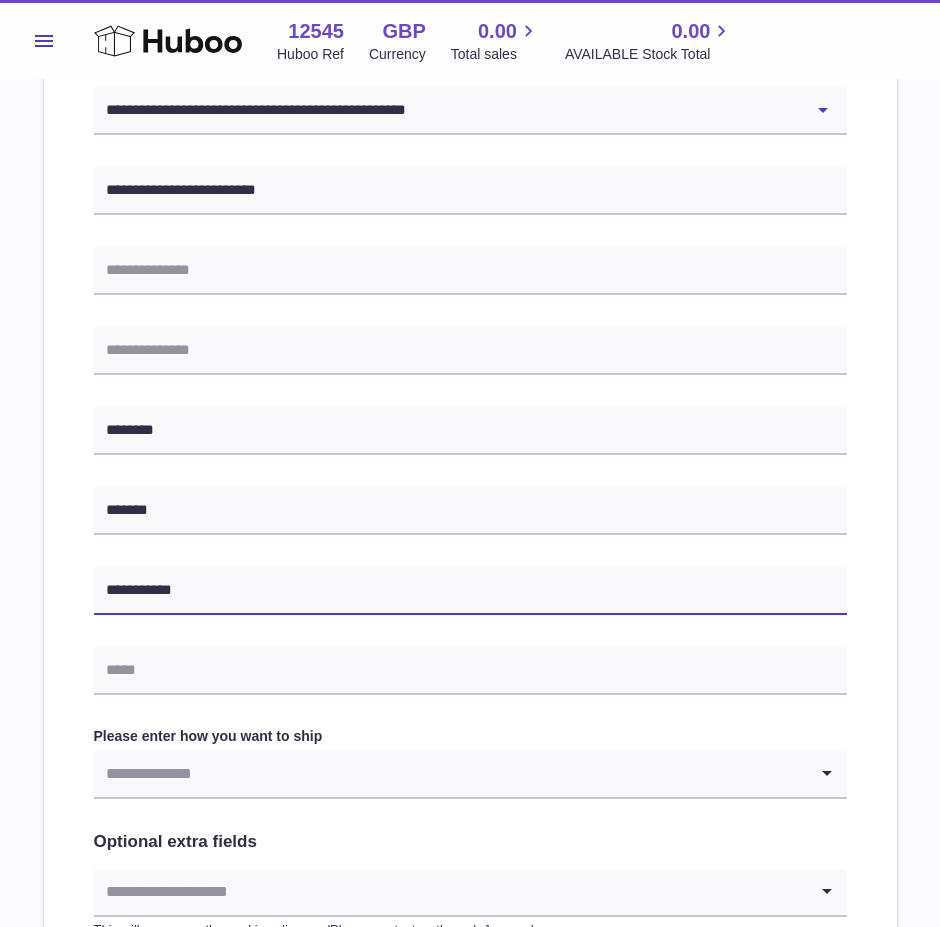 type on "**********" 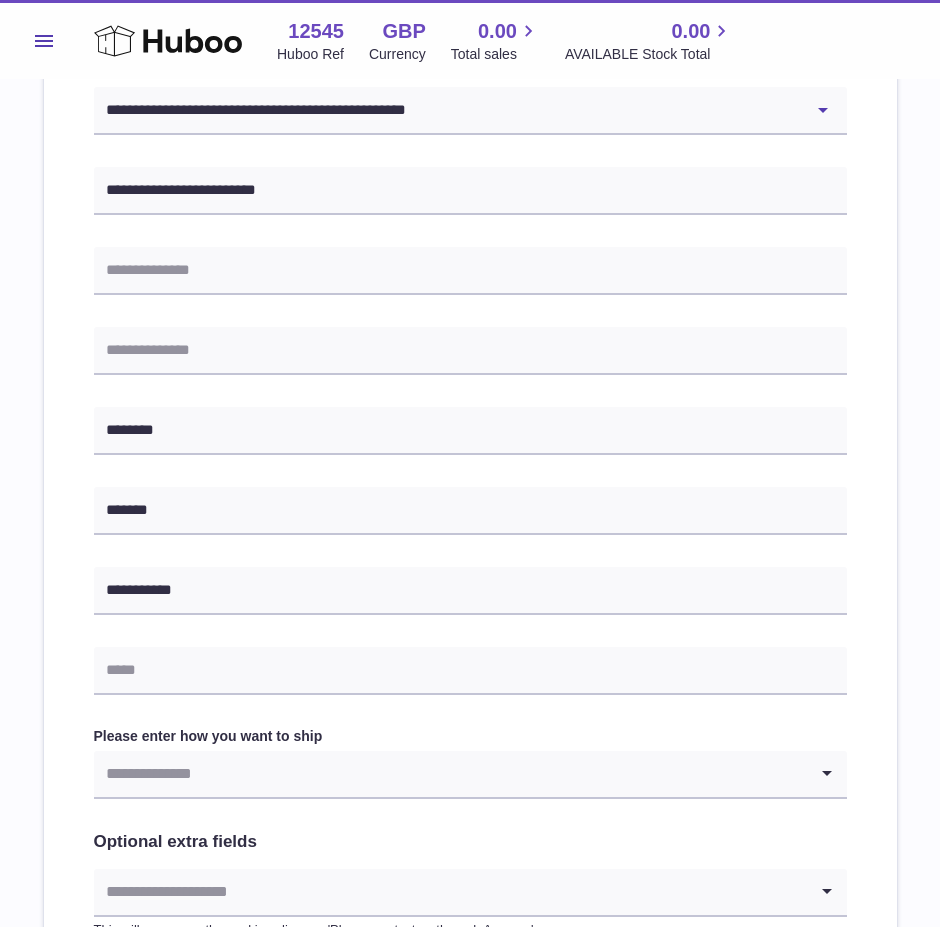 click on "**********" at bounding box center (470, 441) 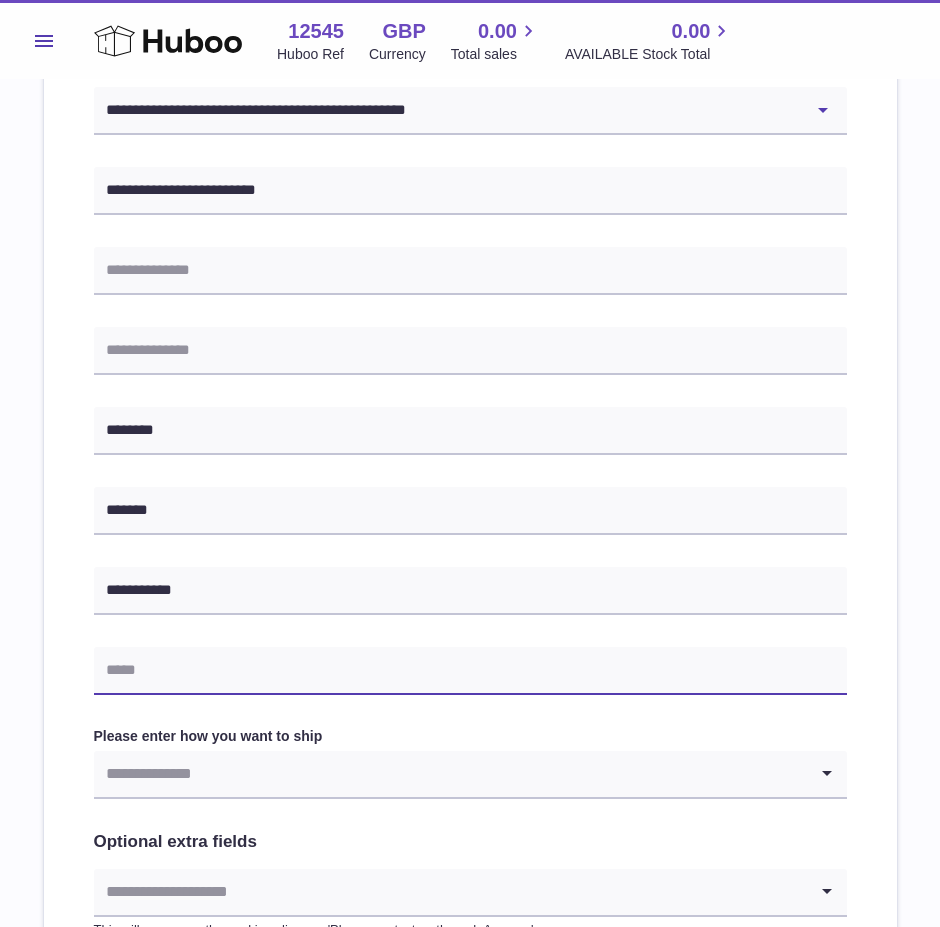 click at bounding box center (470, 671) 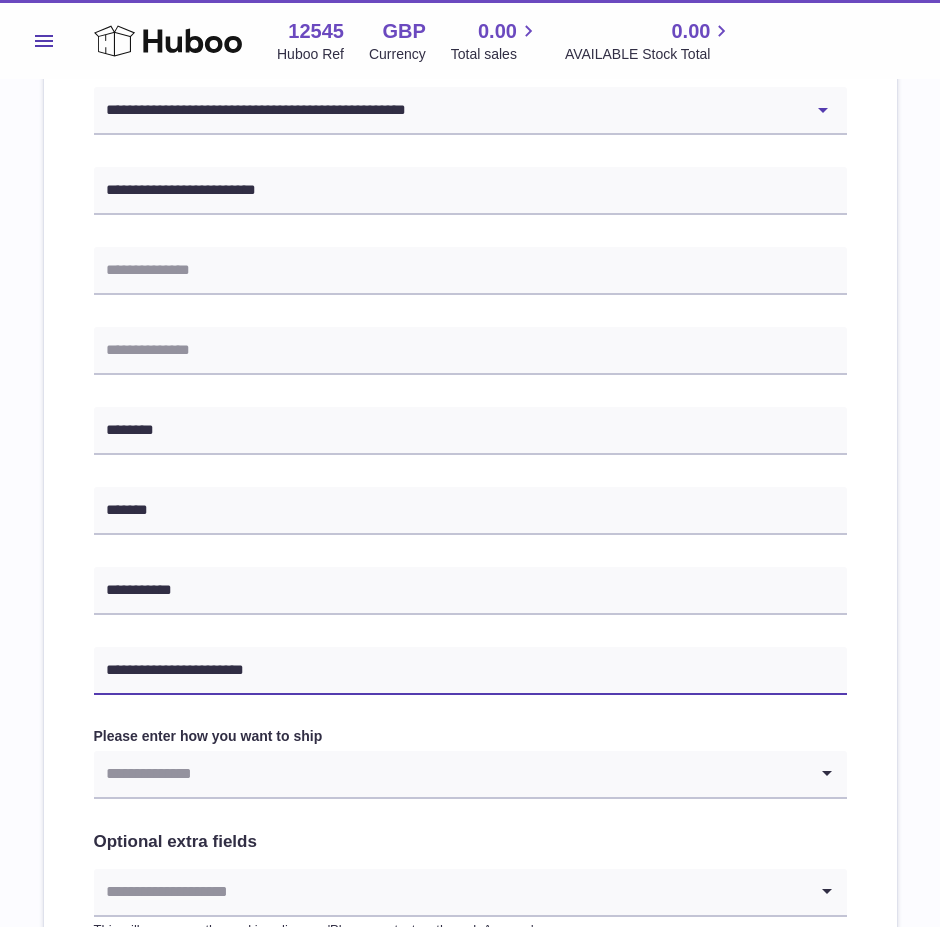 type on "**********" 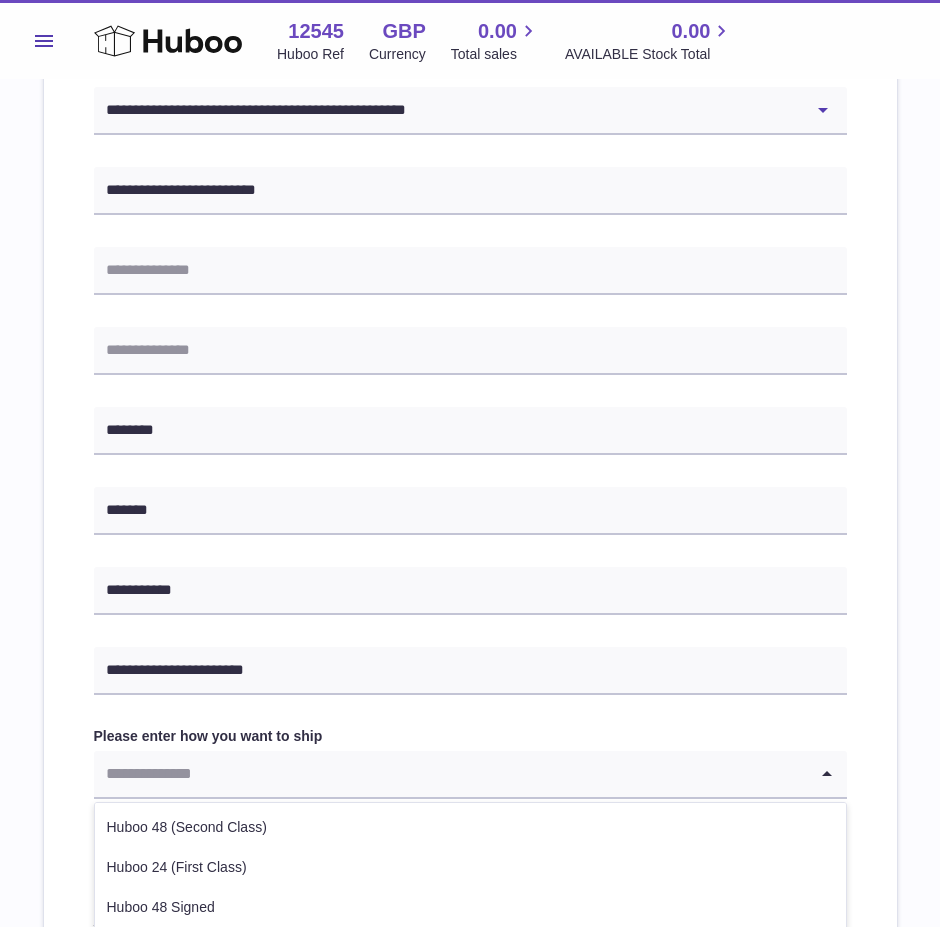 click at bounding box center [450, 774] 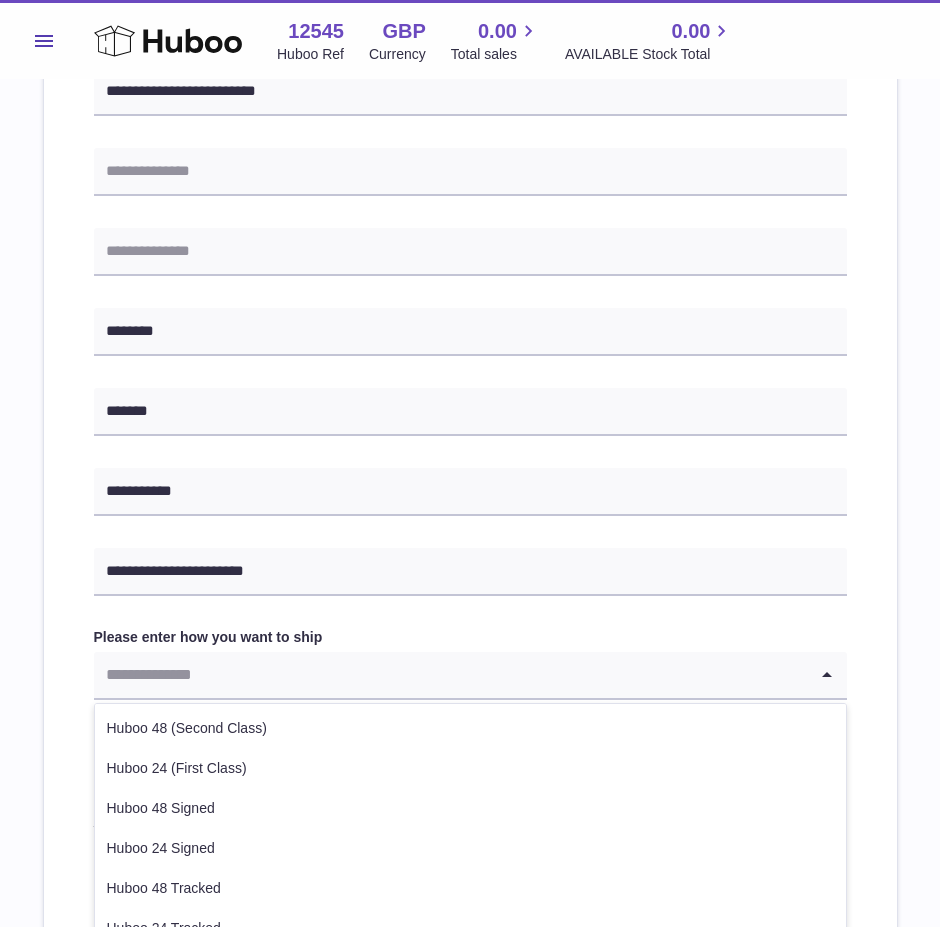 scroll, scrollTop: 700, scrollLeft: 0, axis: vertical 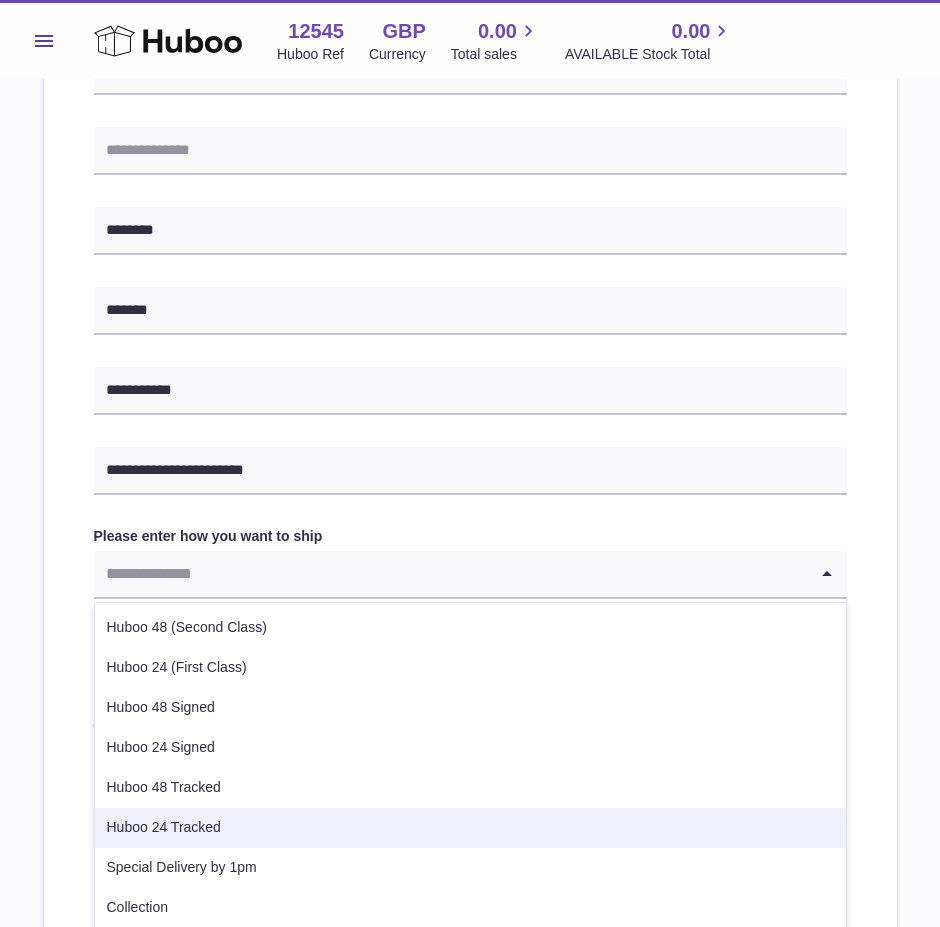 click on "Huboo 24 Tracked" at bounding box center (470, 828) 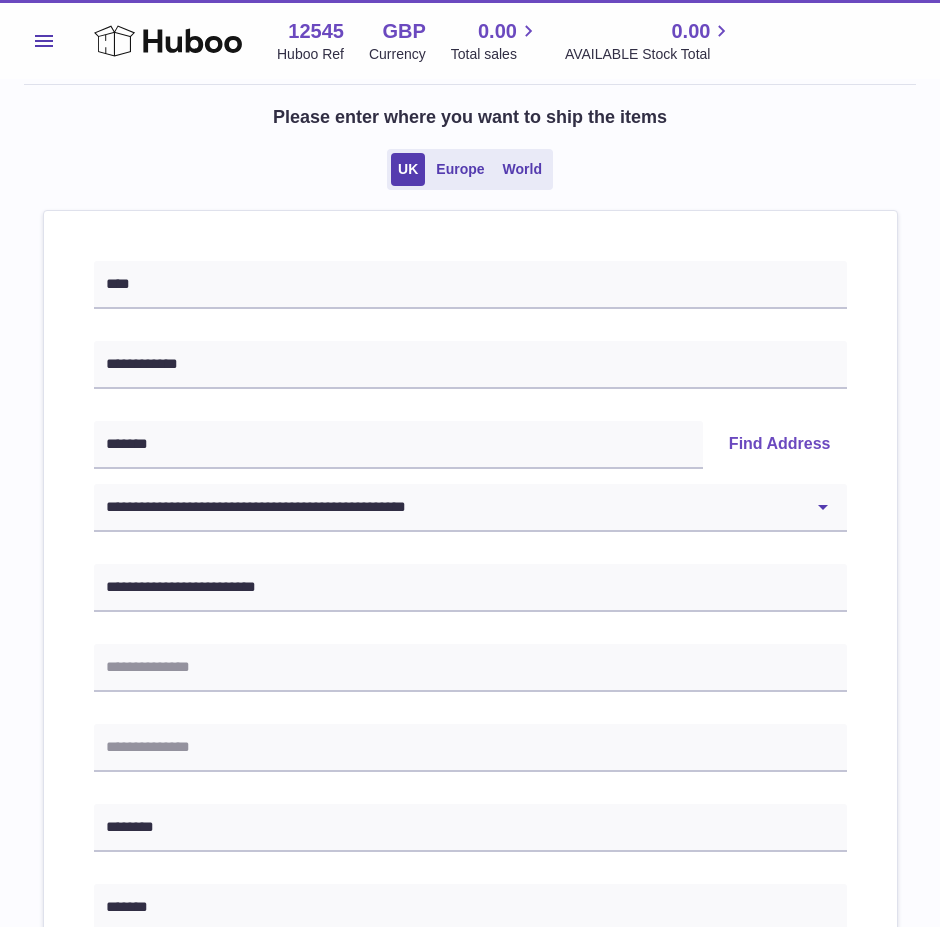 scroll, scrollTop: 100, scrollLeft: 0, axis: vertical 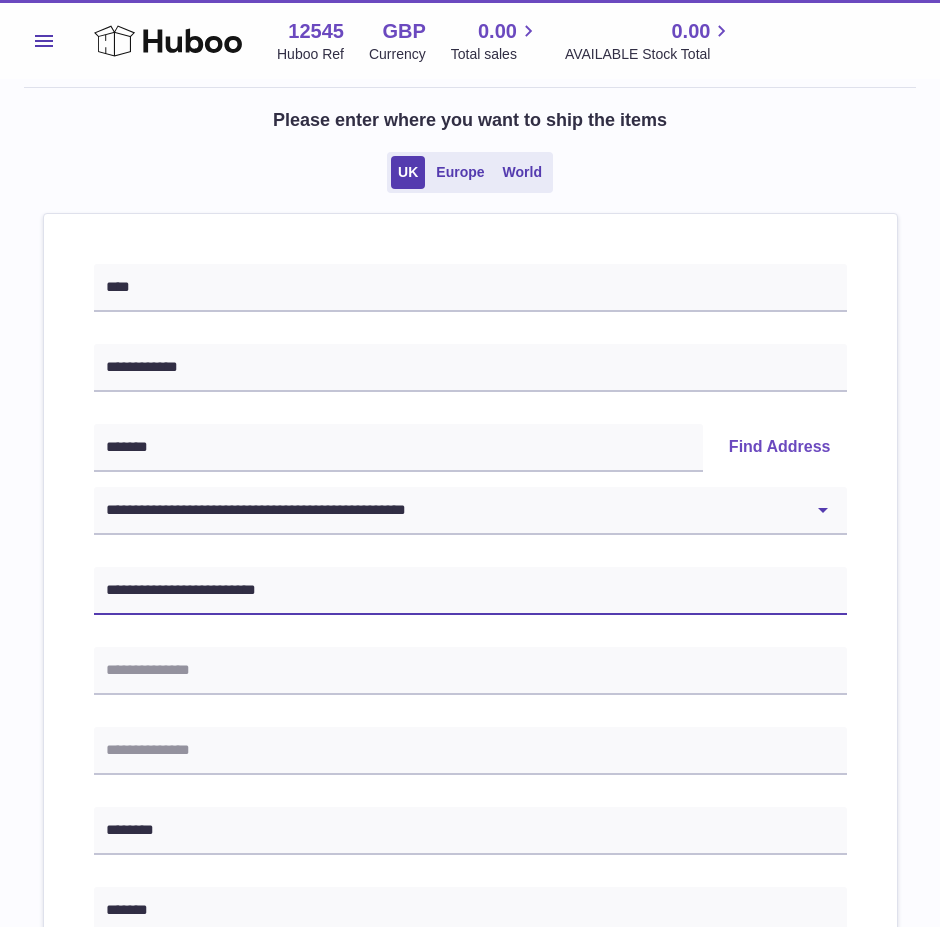 click on "**********" at bounding box center [470, 591] 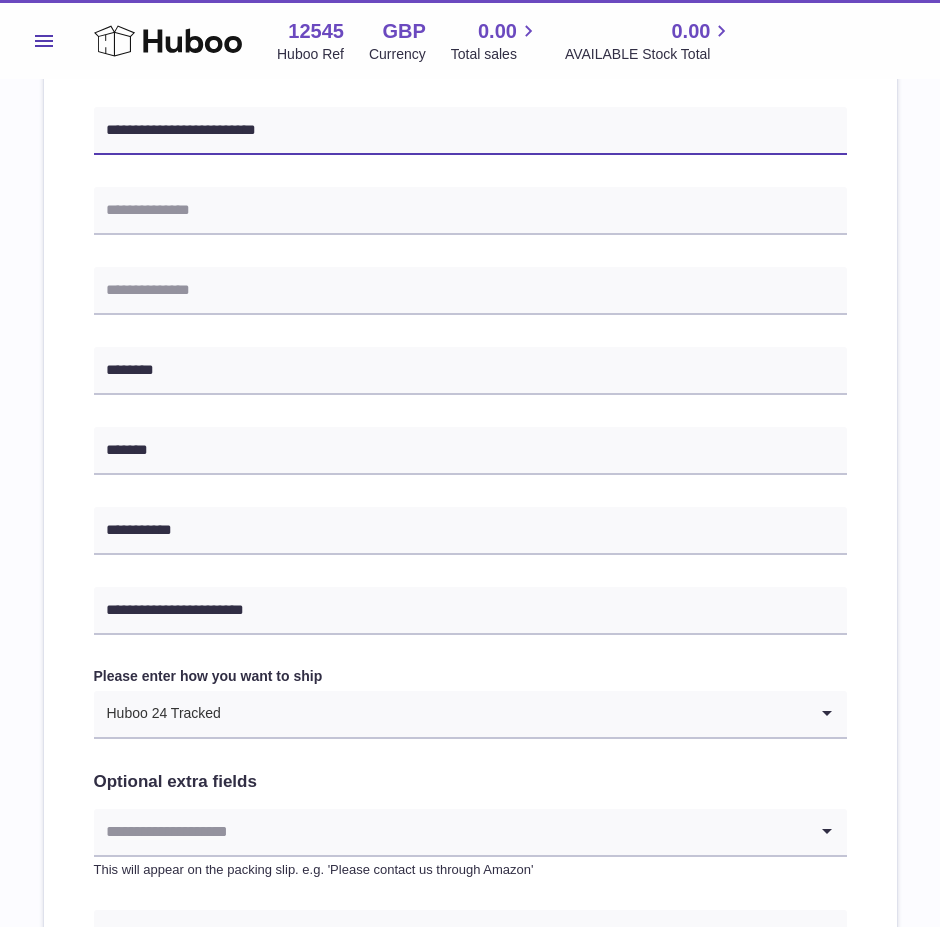 scroll, scrollTop: 800, scrollLeft: 0, axis: vertical 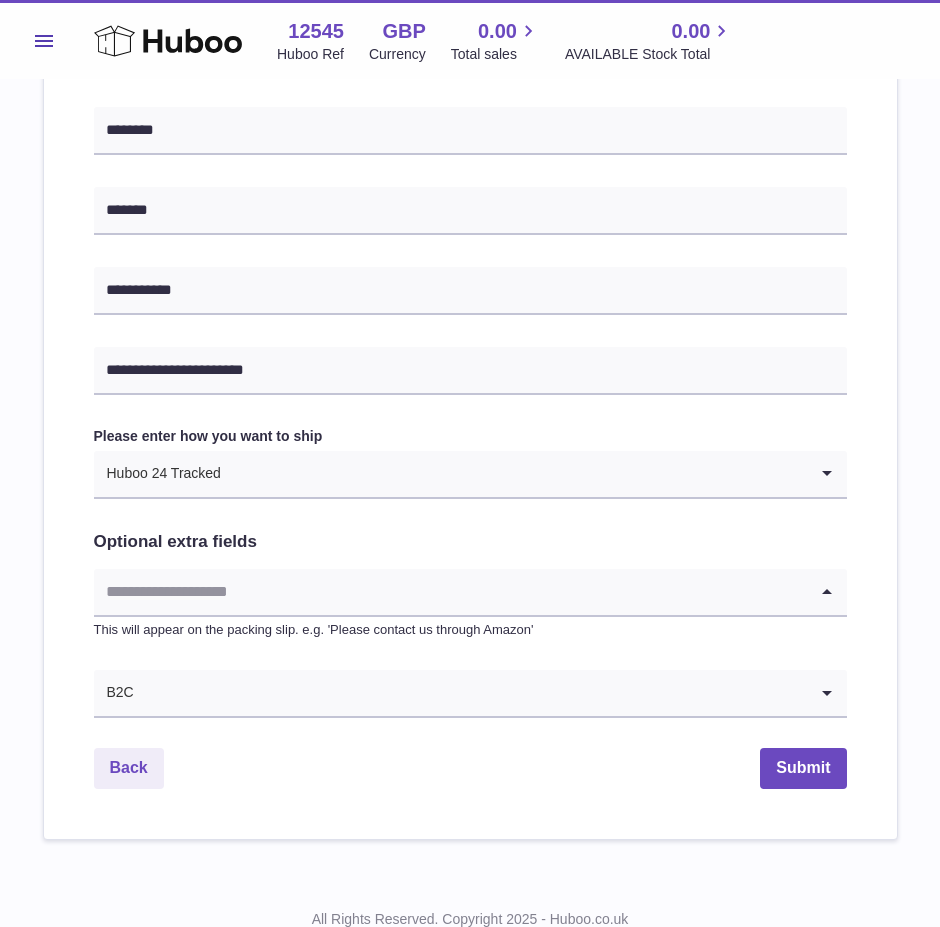 click at bounding box center (450, 592) 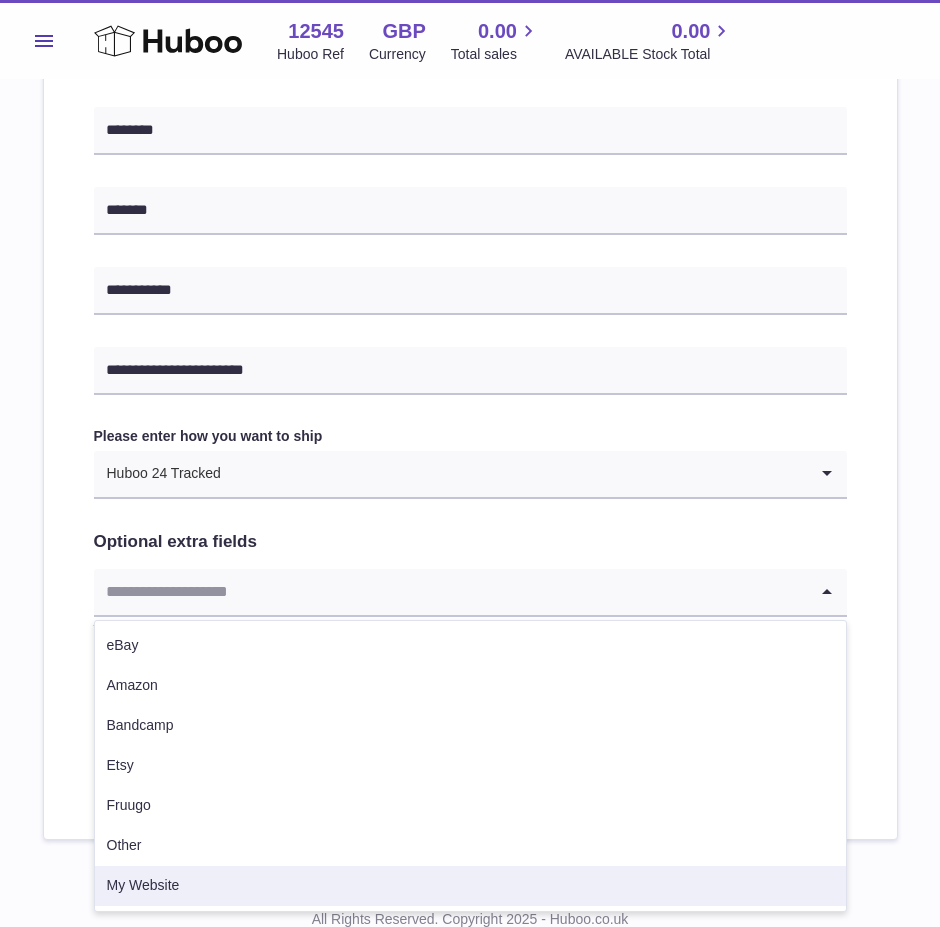 click on "My Website" at bounding box center (470, 886) 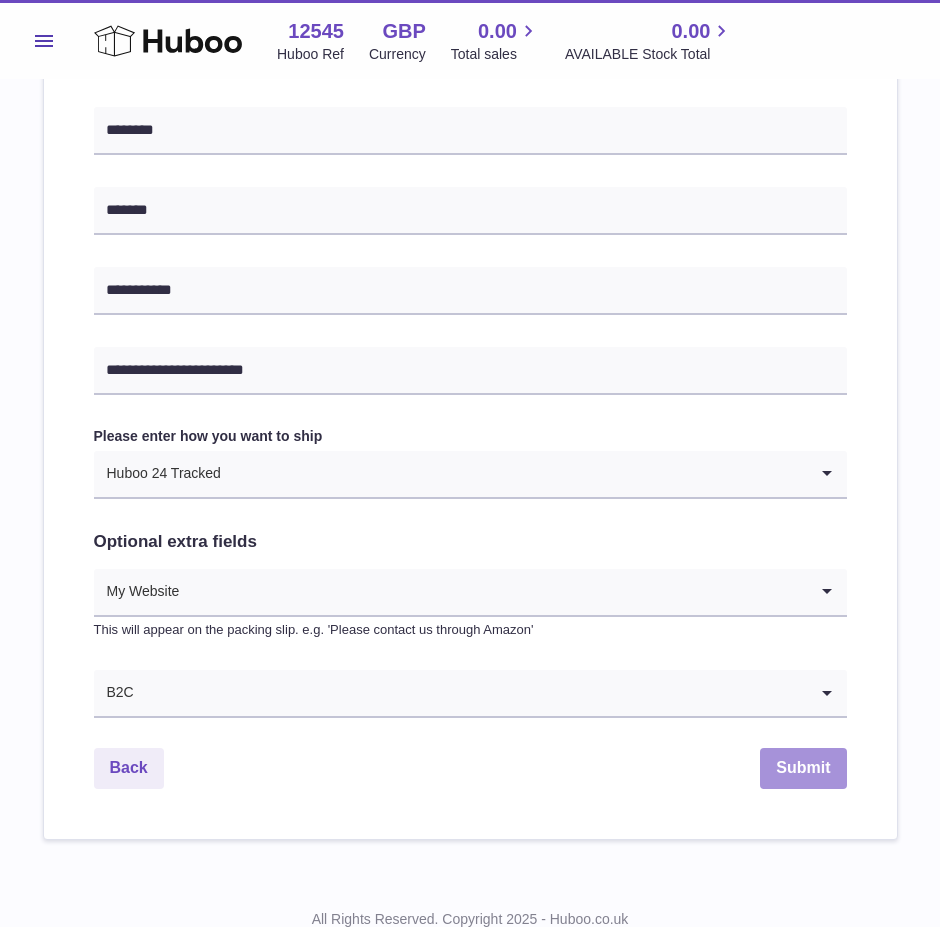 click on "Submit" at bounding box center (803, 768) 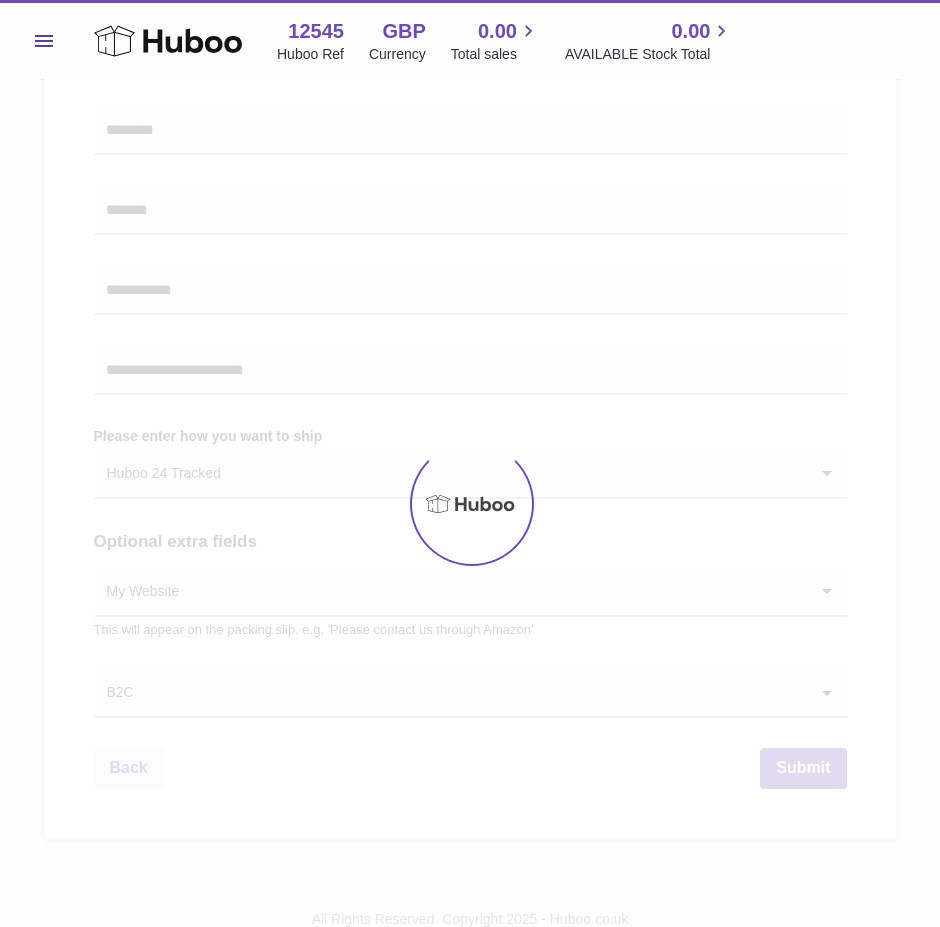 scroll, scrollTop: 0, scrollLeft: 0, axis: both 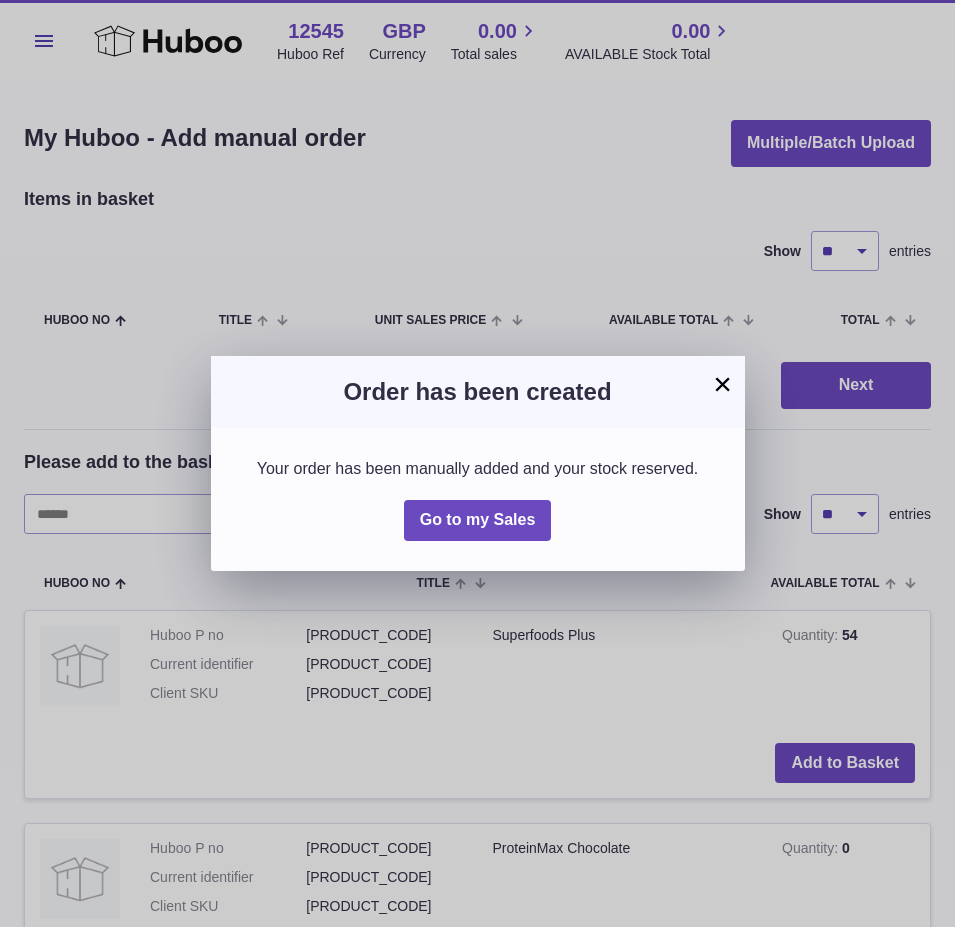 click on "×" at bounding box center [723, 384] 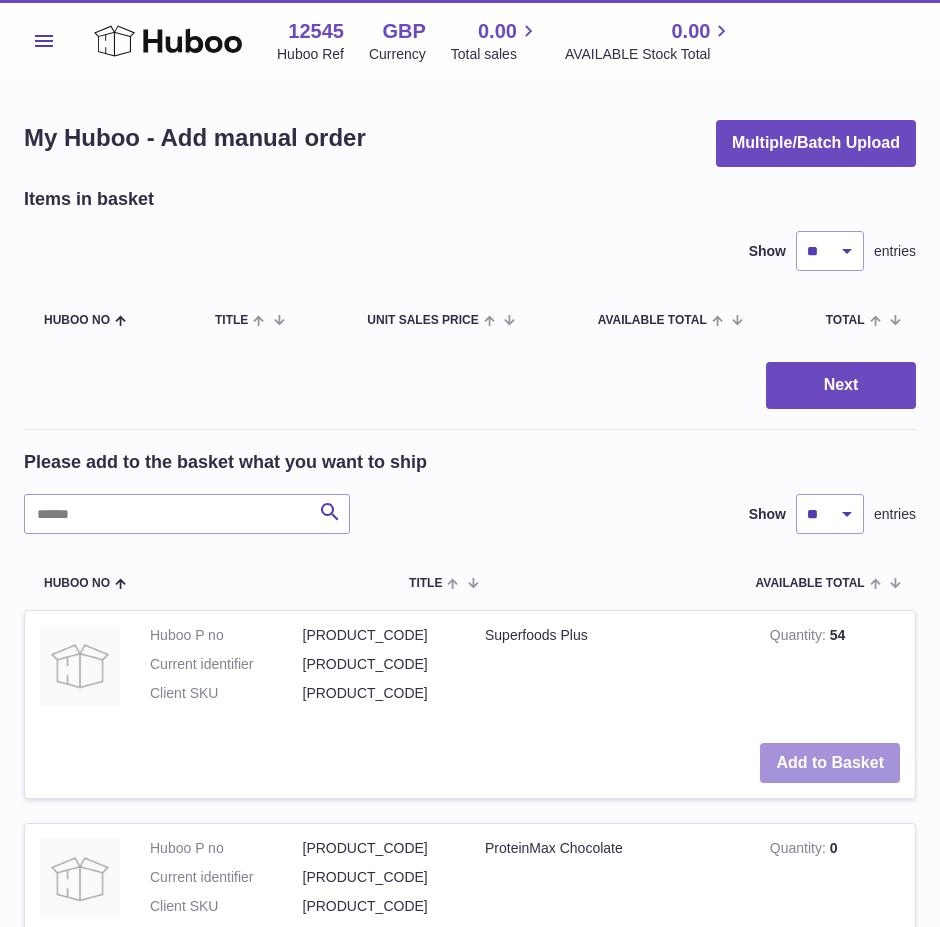 click on "Add to Basket" at bounding box center [830, 763] 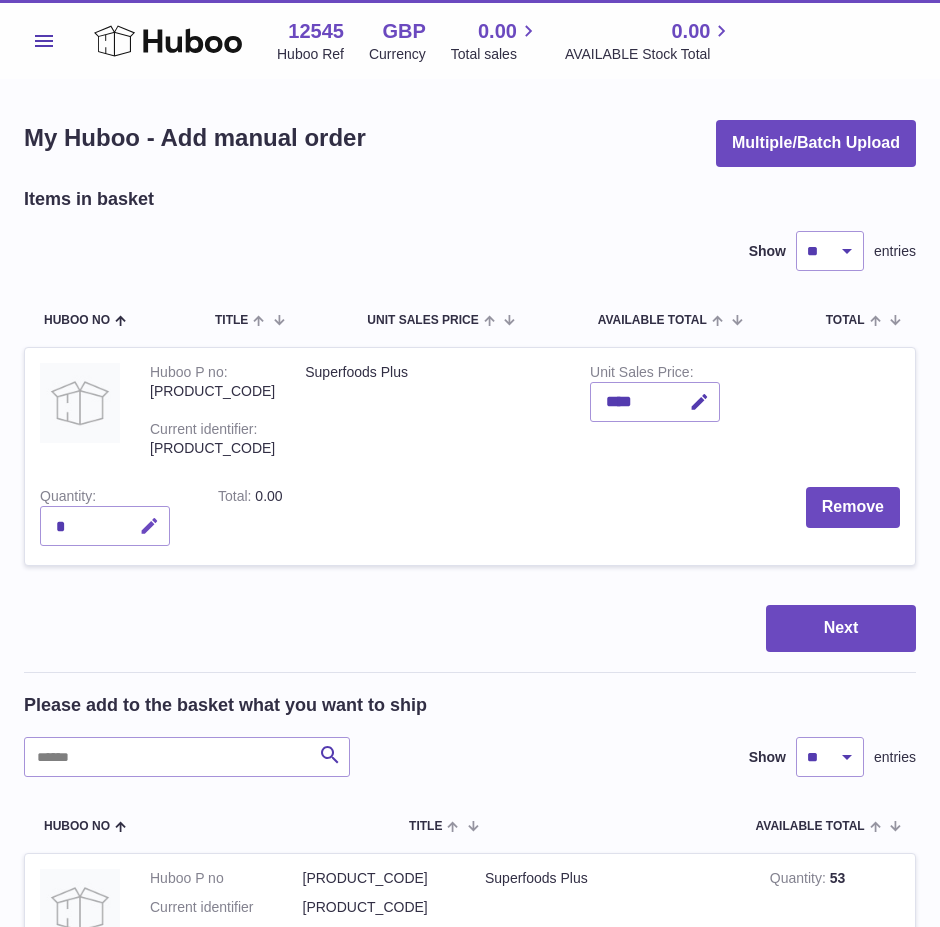 click at bounding box center (149, 526) 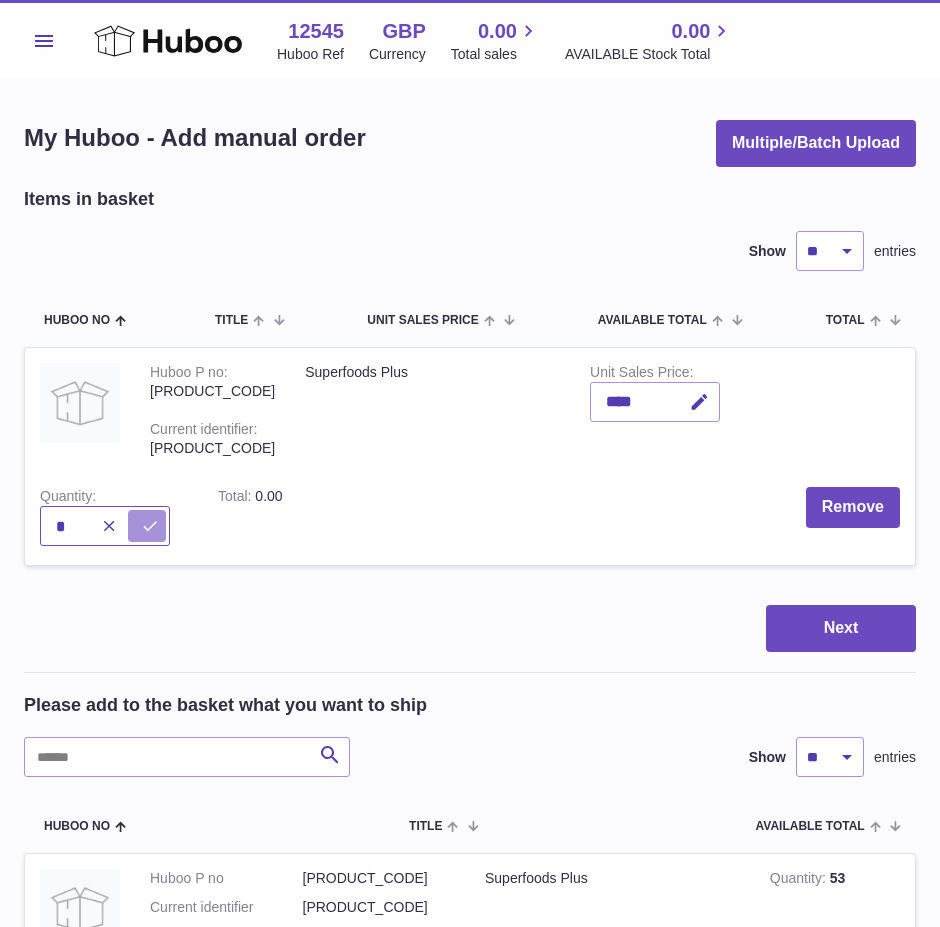 type on "*" 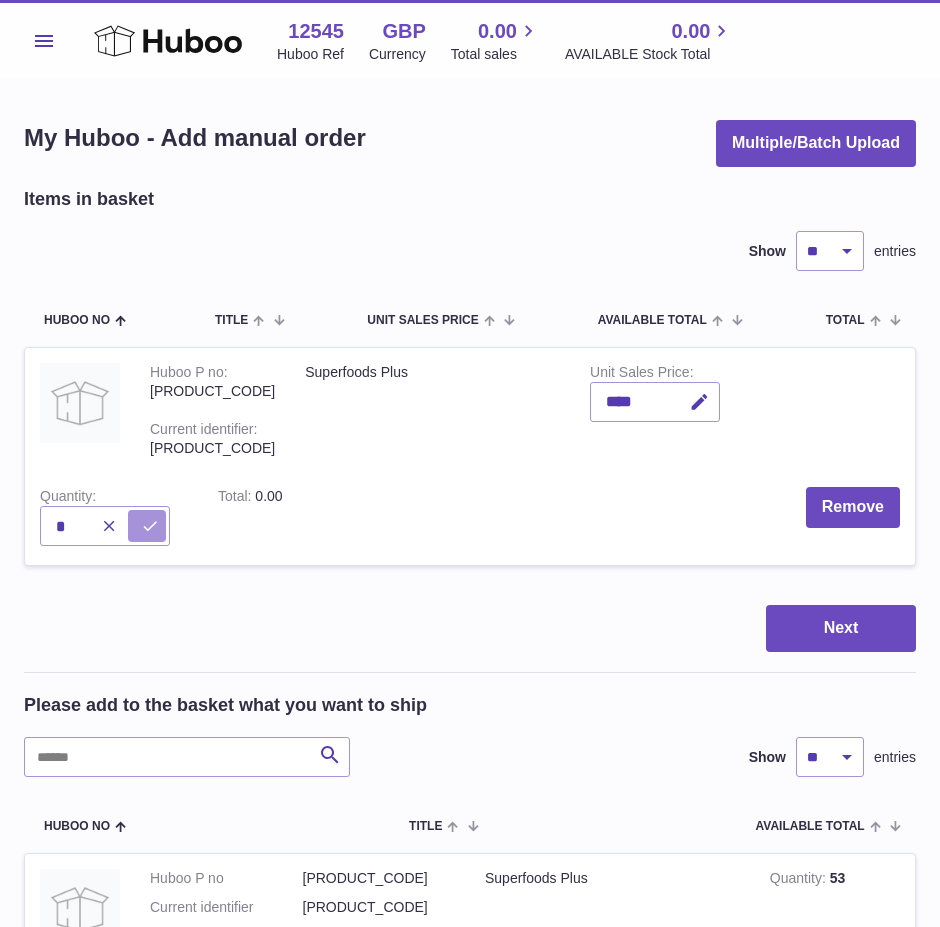 click at bounding box center [150, 526] 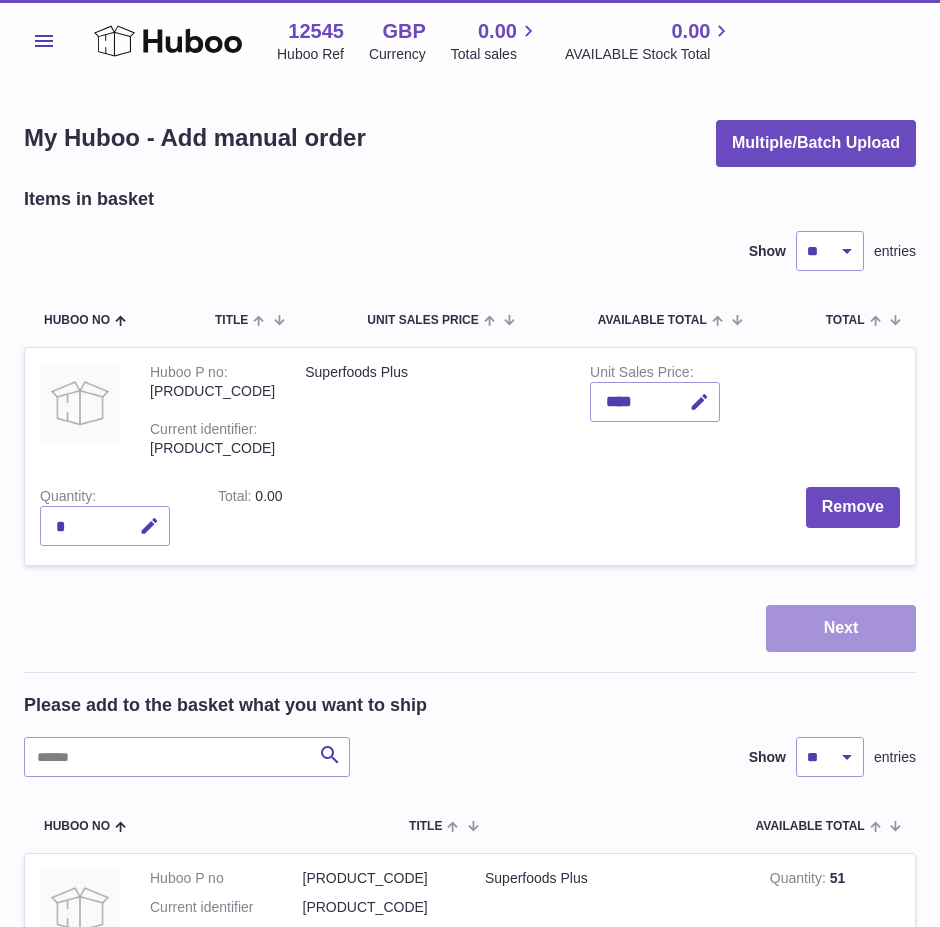 click on "Next" at bounding box center [841, 628] 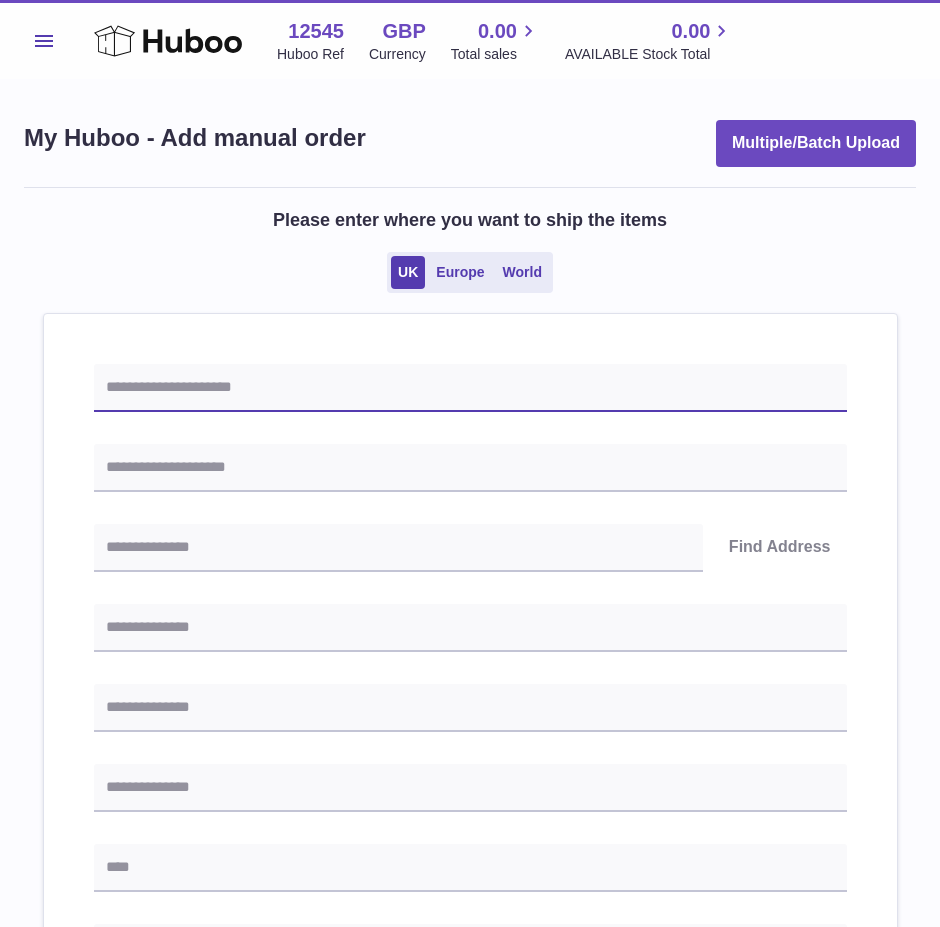 click at bounding box center (470, 388) 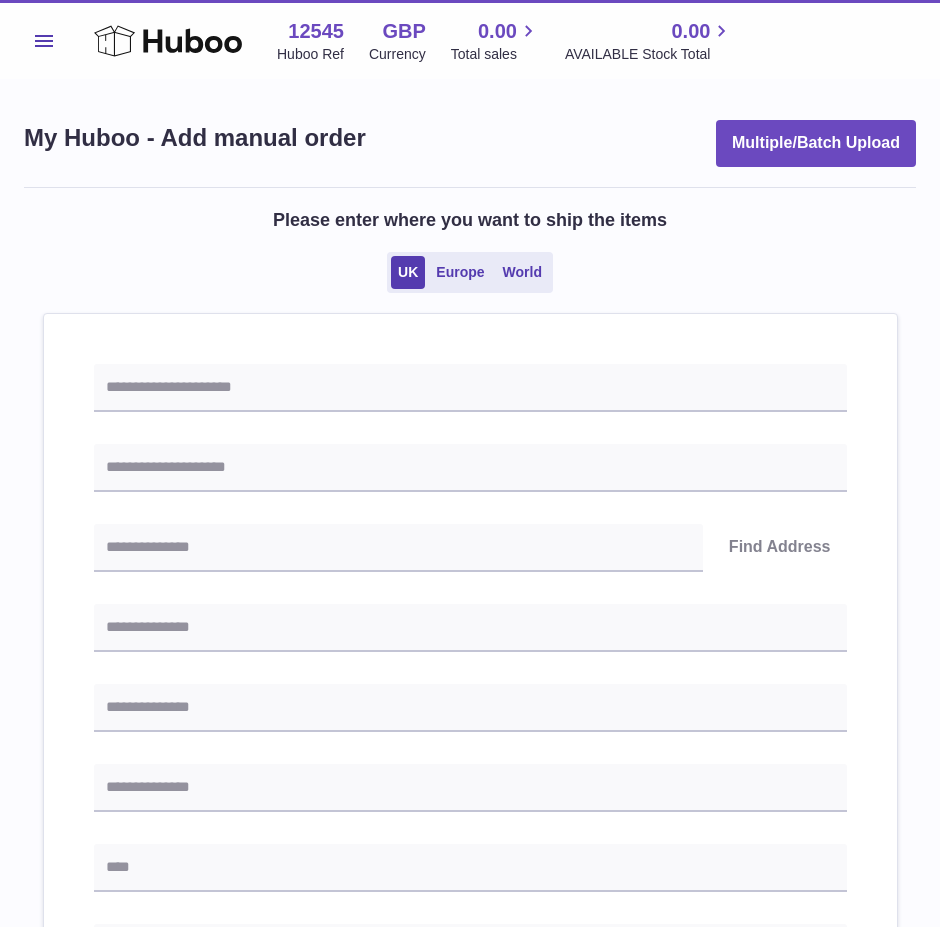 drag, startPoint x: 566, startPoint y: 305, endPoint x: 547, endPoint y: 332, distance: 33.01515 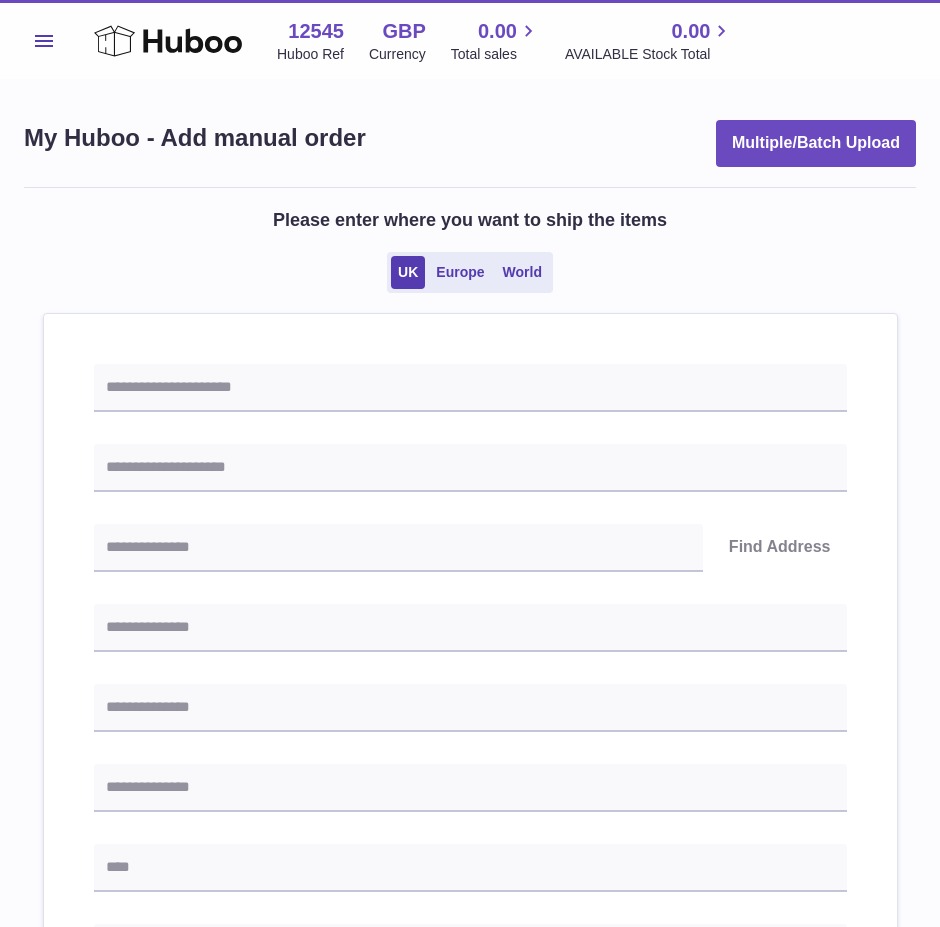 click on "Please enter where you want to ship the items
UK
Europe
World
Find Address
Please enter how you want to ship             Loading...
You require an order to be fulfilled which is going directly to another business or retailer rather than directly to a consumer. Please ensure you have contacted our customer service department for further information relating to any associated costs and (order completion) timescales, before proceeding.
Optional extra fields             Loading..." at bounding box center (470, 882) 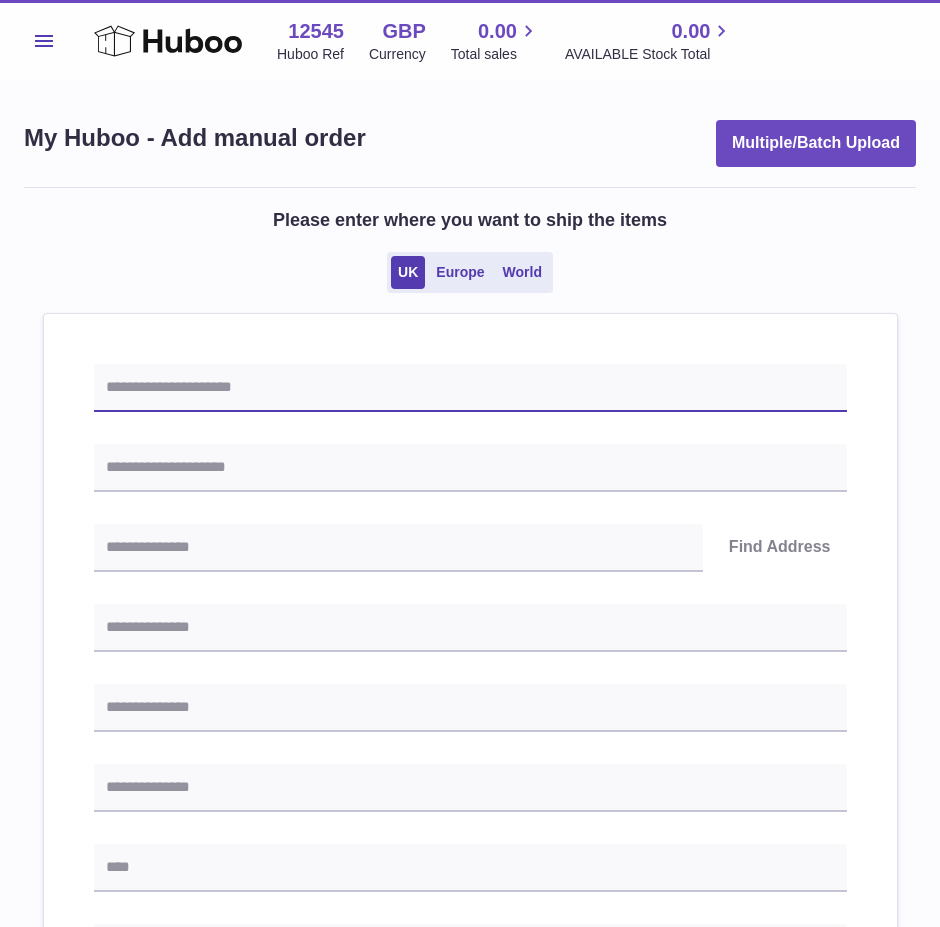 click at bounding box center (470, 388) 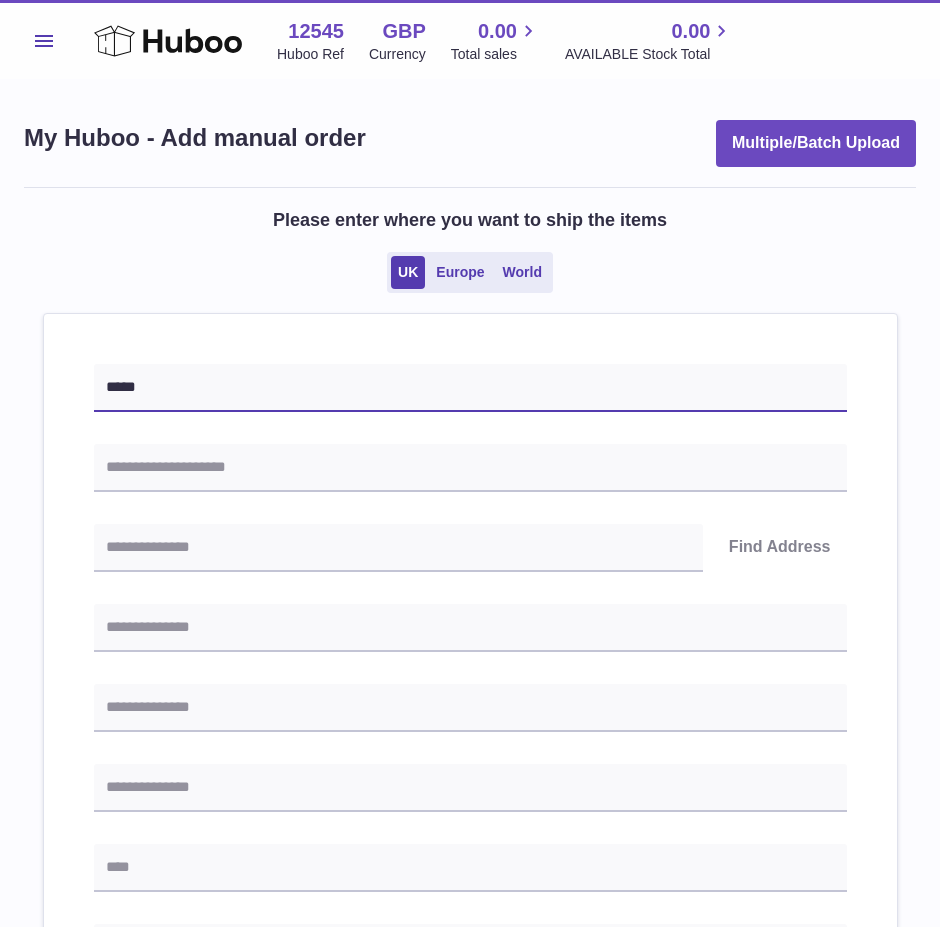 type on "*****" 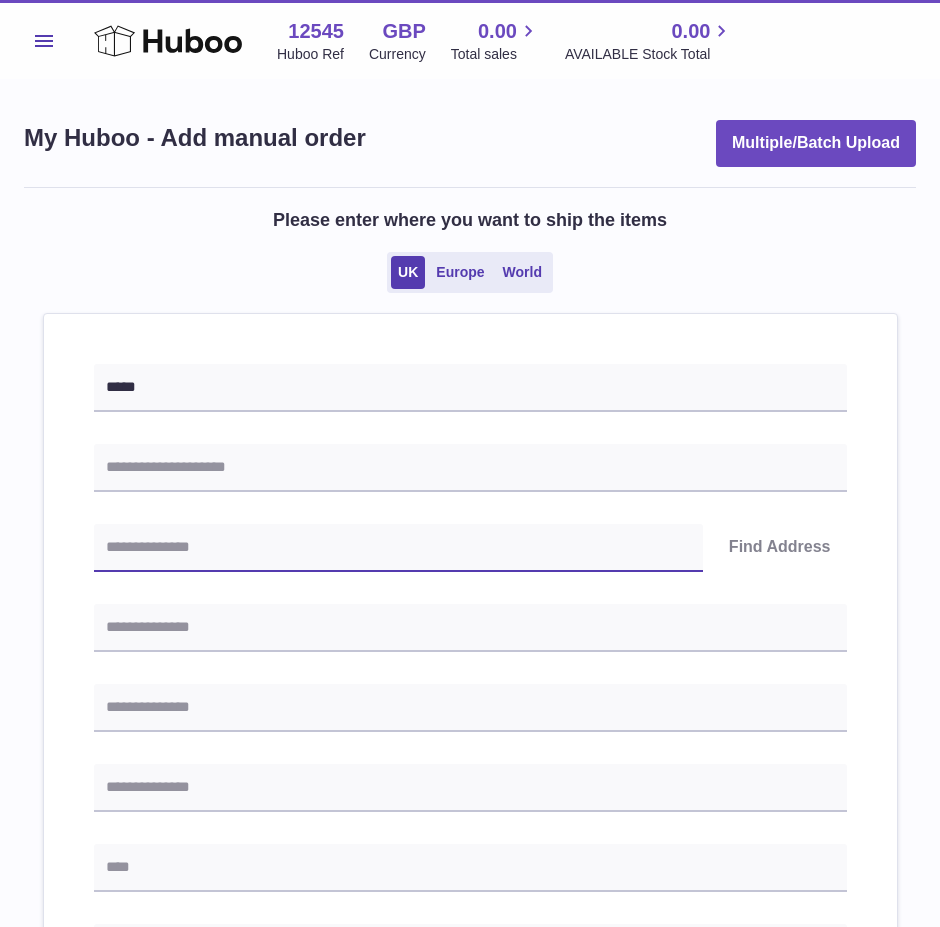 drag, startPoint x: 602, startPoint y: 545, endPoint x: 553, endPoint y: 527, distance: 52.201534 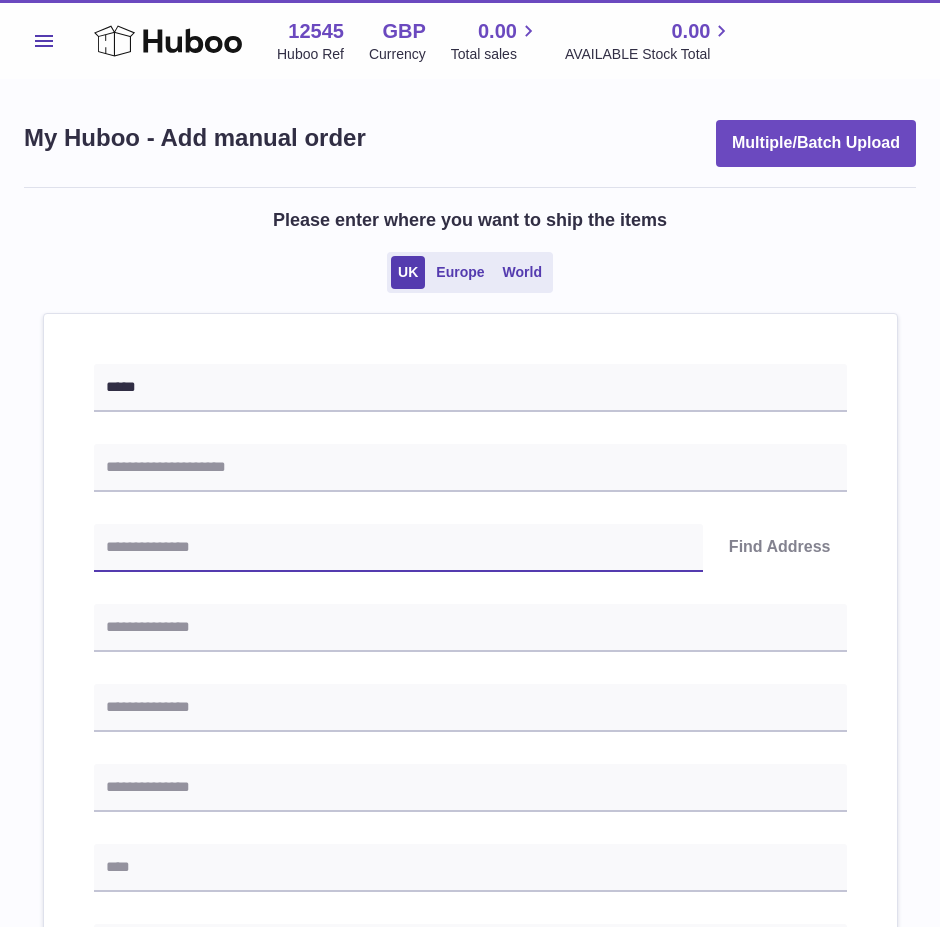 click at bounding box center [398, 548] 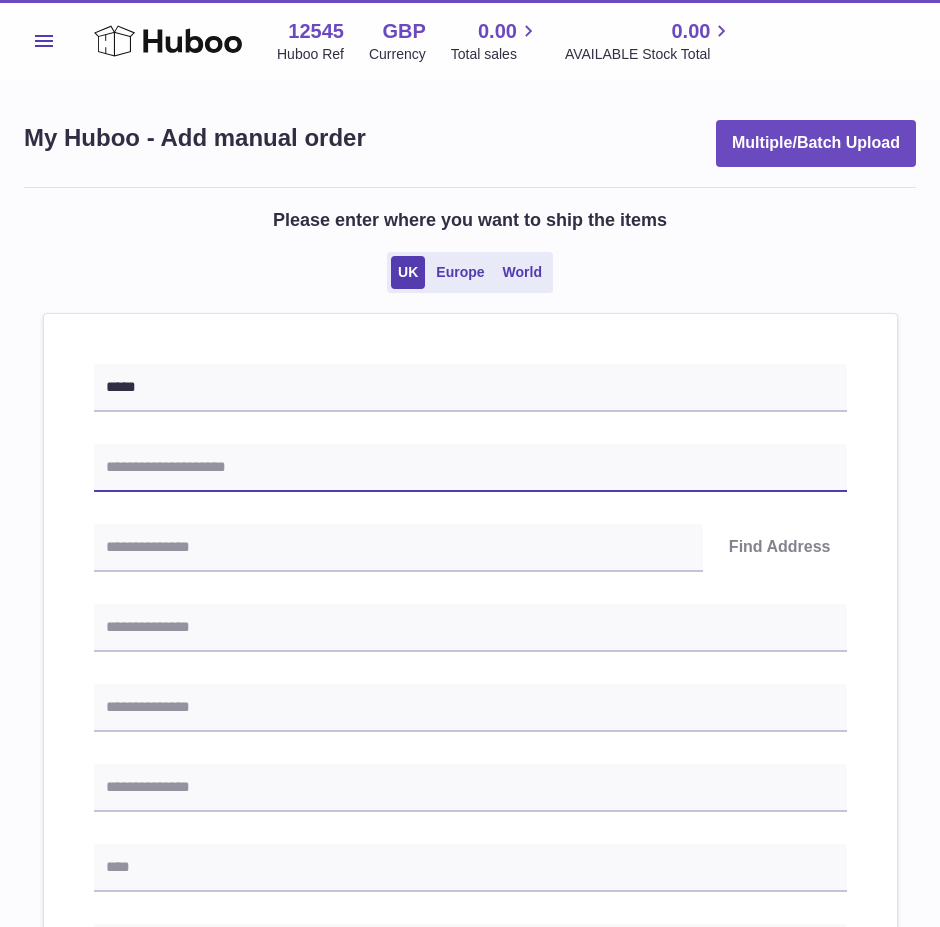 click at bounding box center (470, 468) 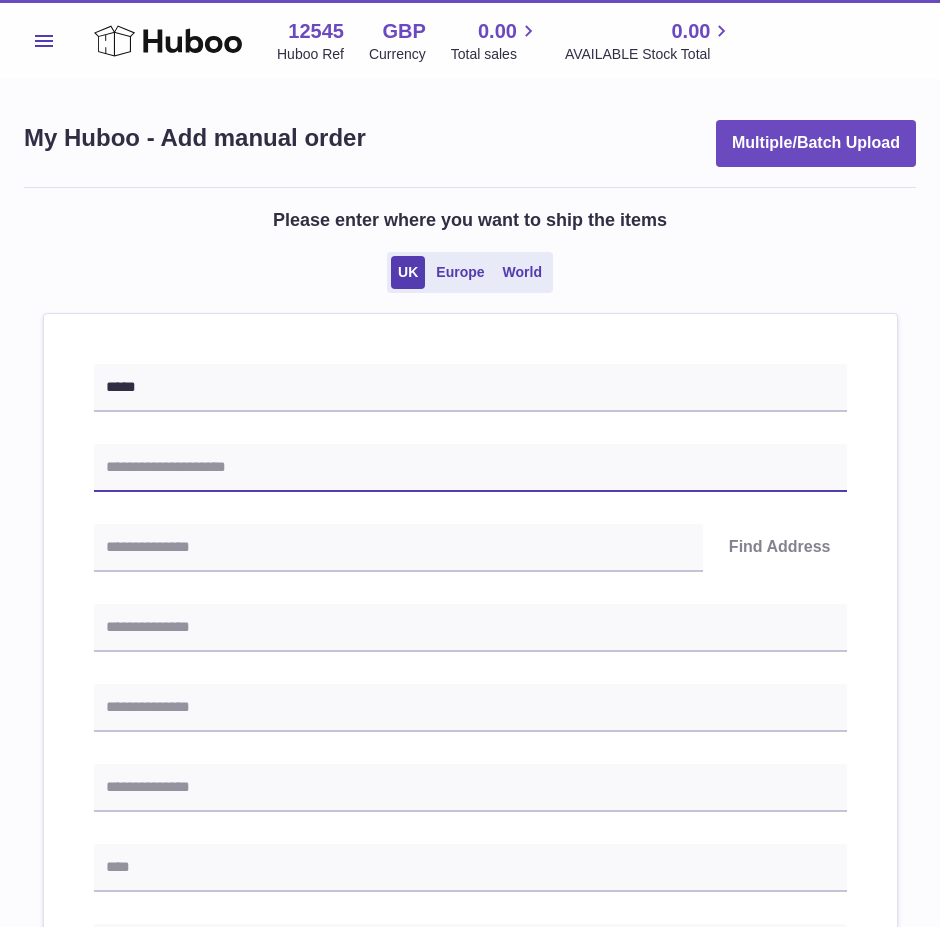 paste on "**********" 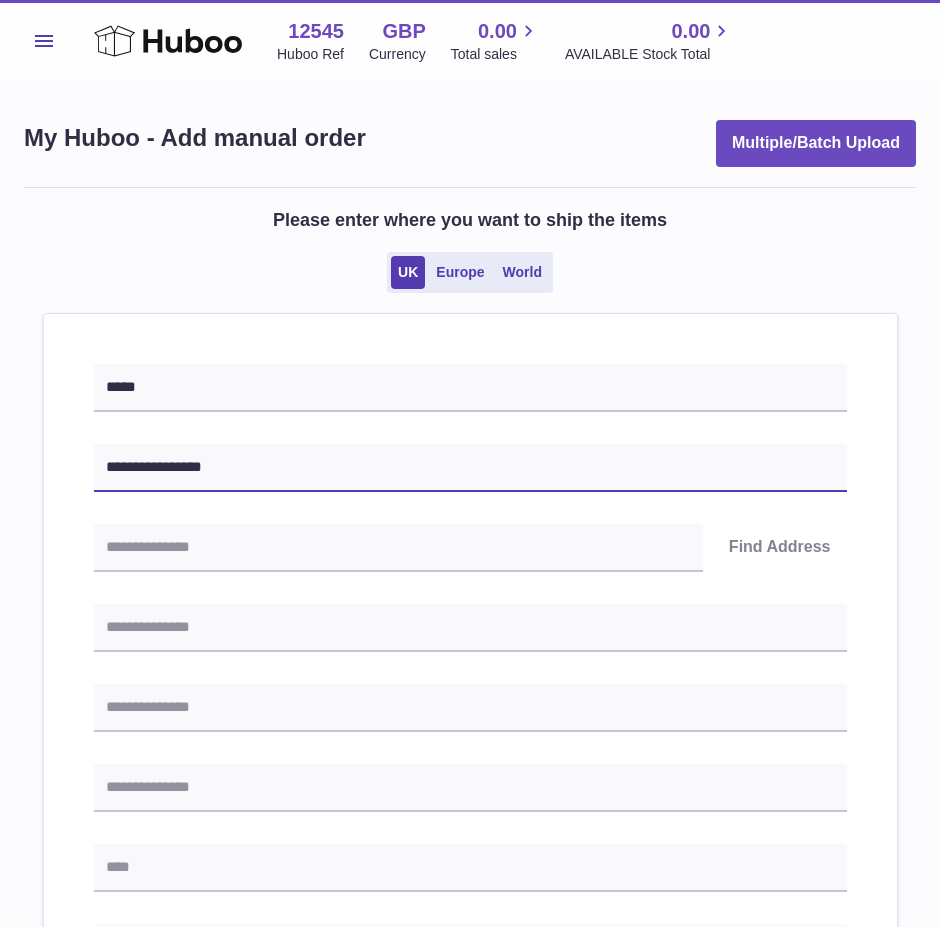type on "**********" 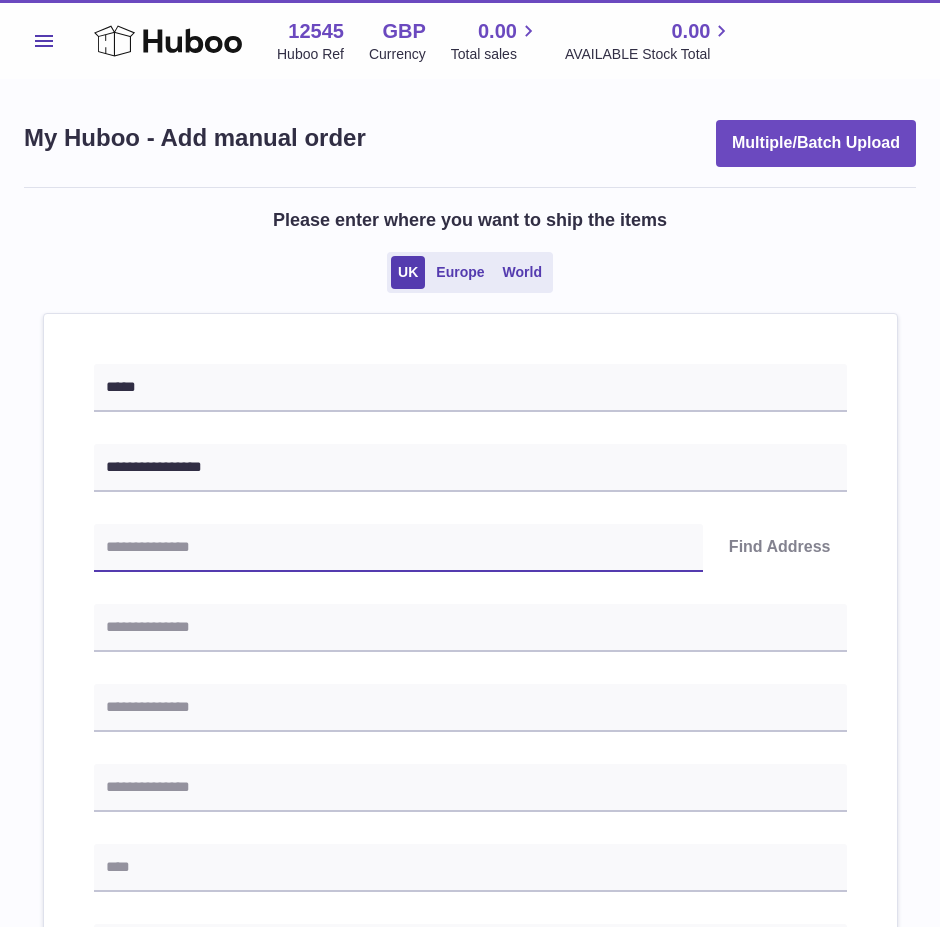 drag, startPoint x: 418, startPoint y: 542, endPoint x: 403, endPoint y: 538, distance: 15.524175 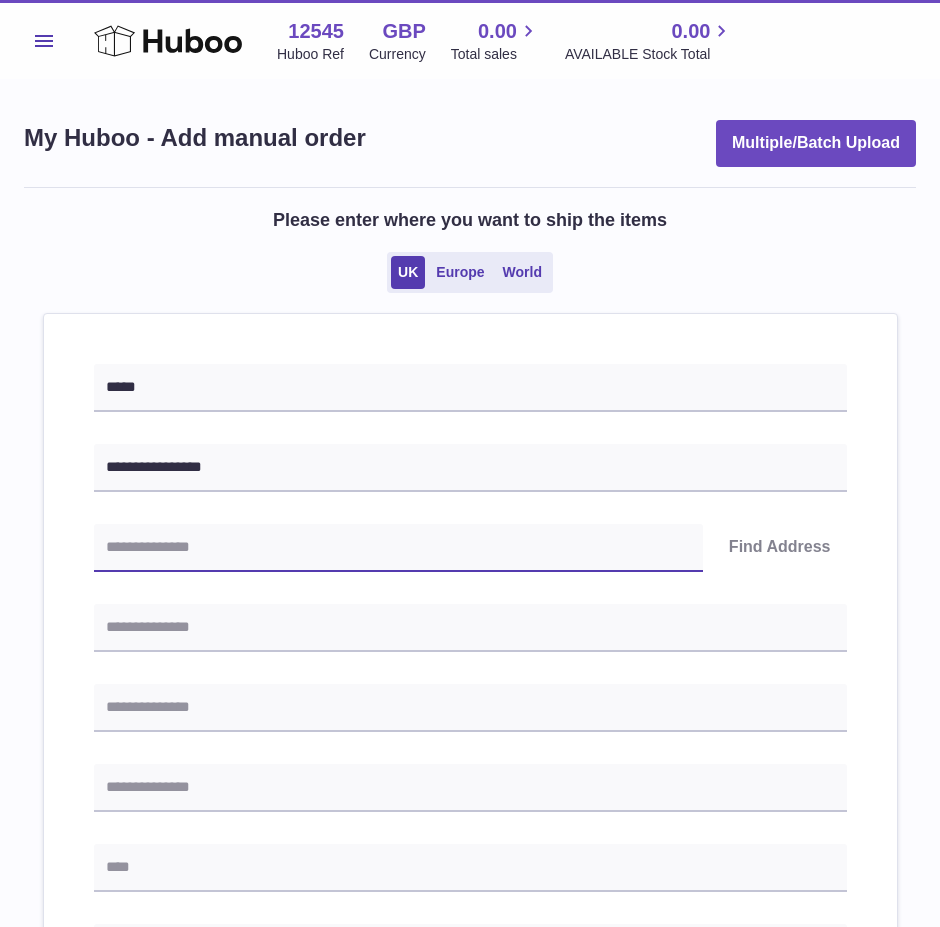 click at bounding box center [398, 548] 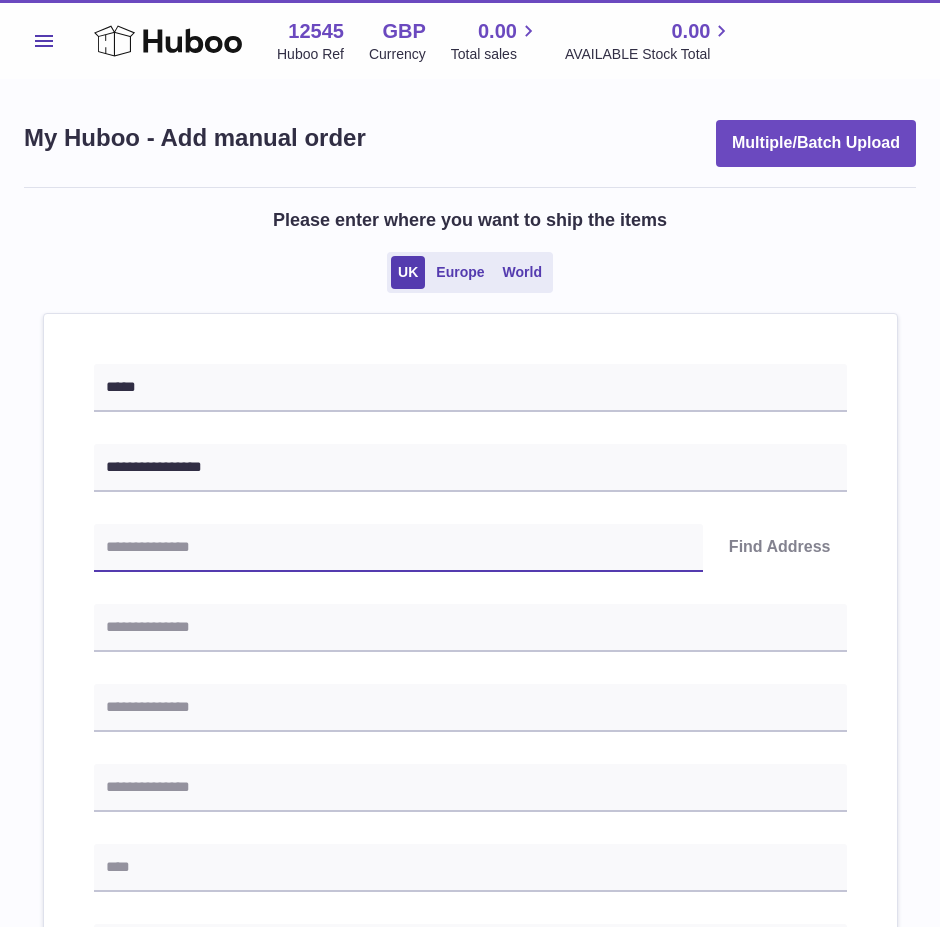 paste on "*******" 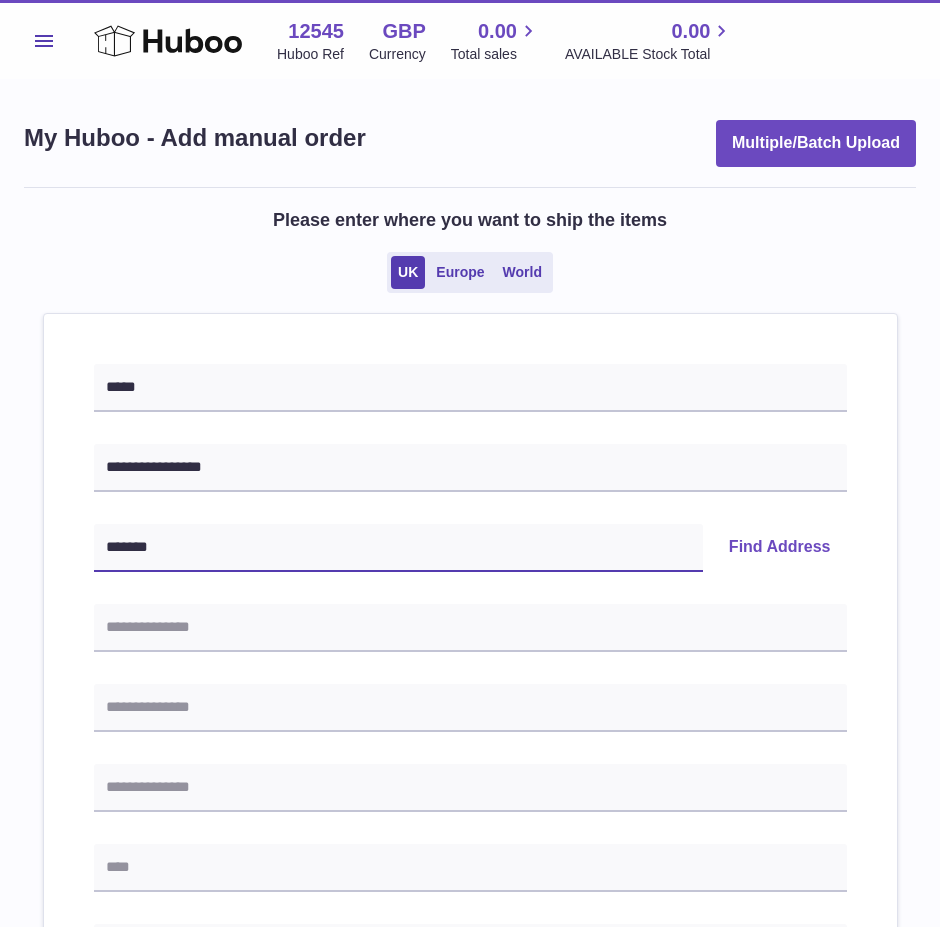 type on "*******" 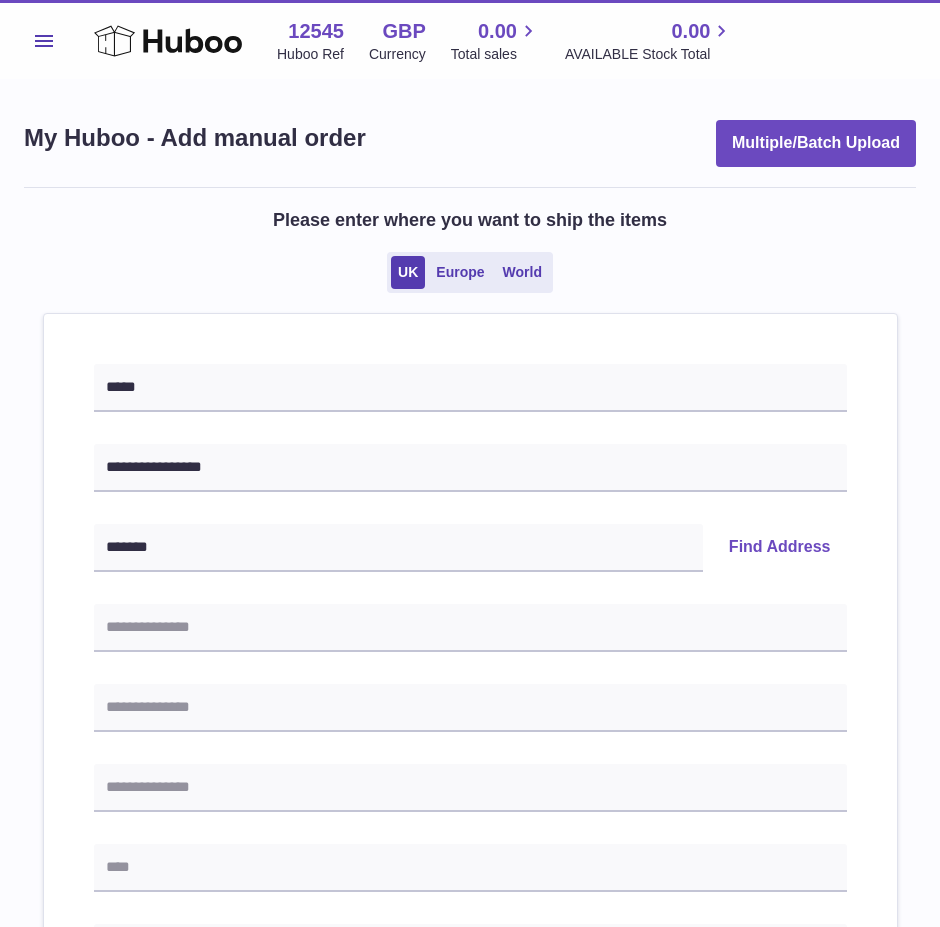 click on "Find Address" at bounding box center (780, 548) 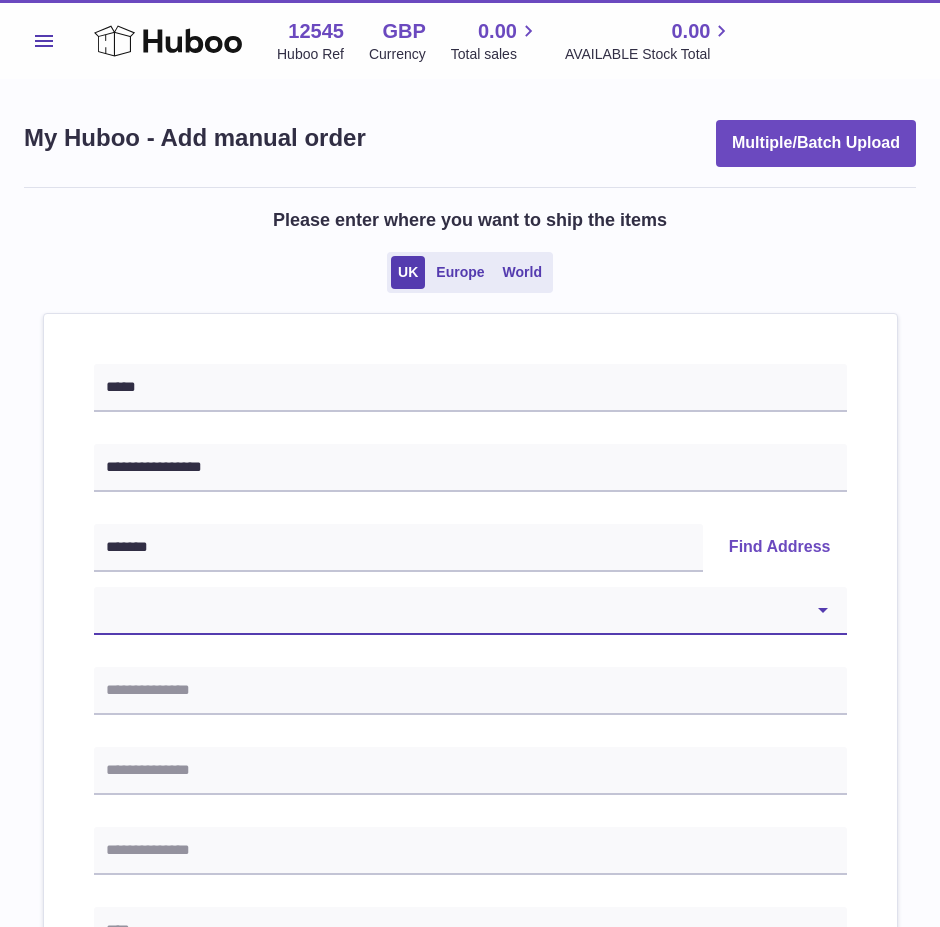 click on "**********" at bounding box center [470, 611] 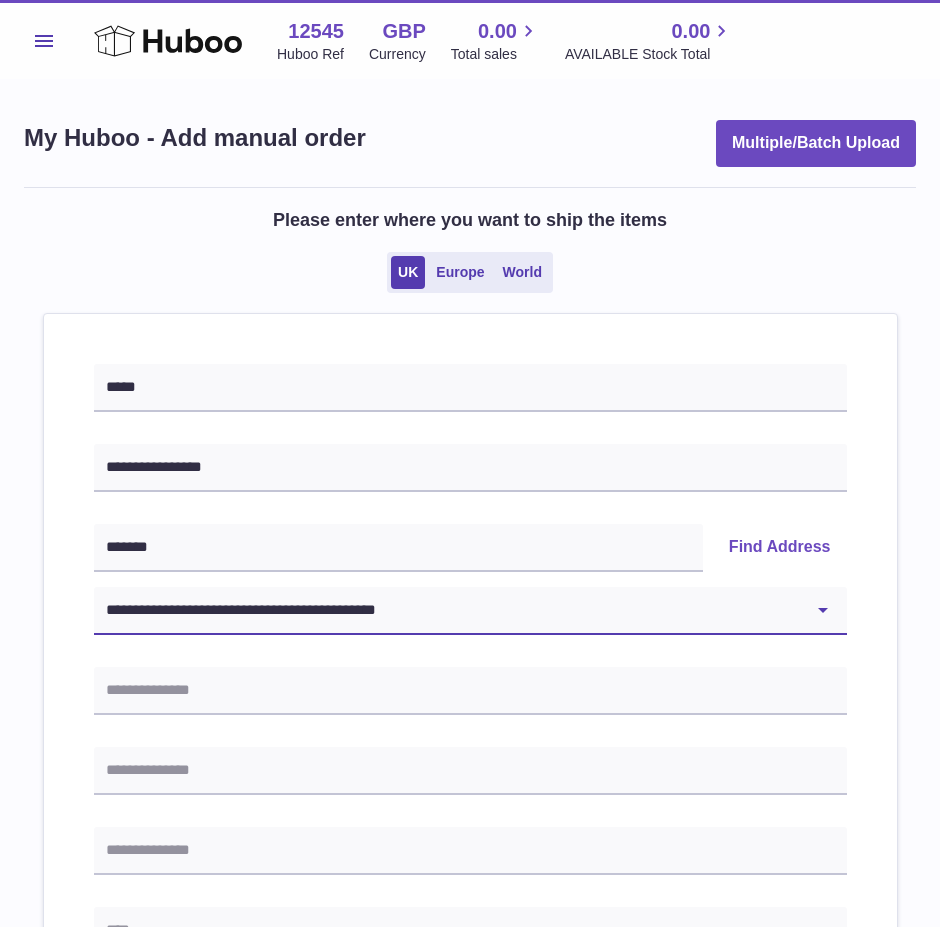 click on "**********" at bounding box center [470, 611] 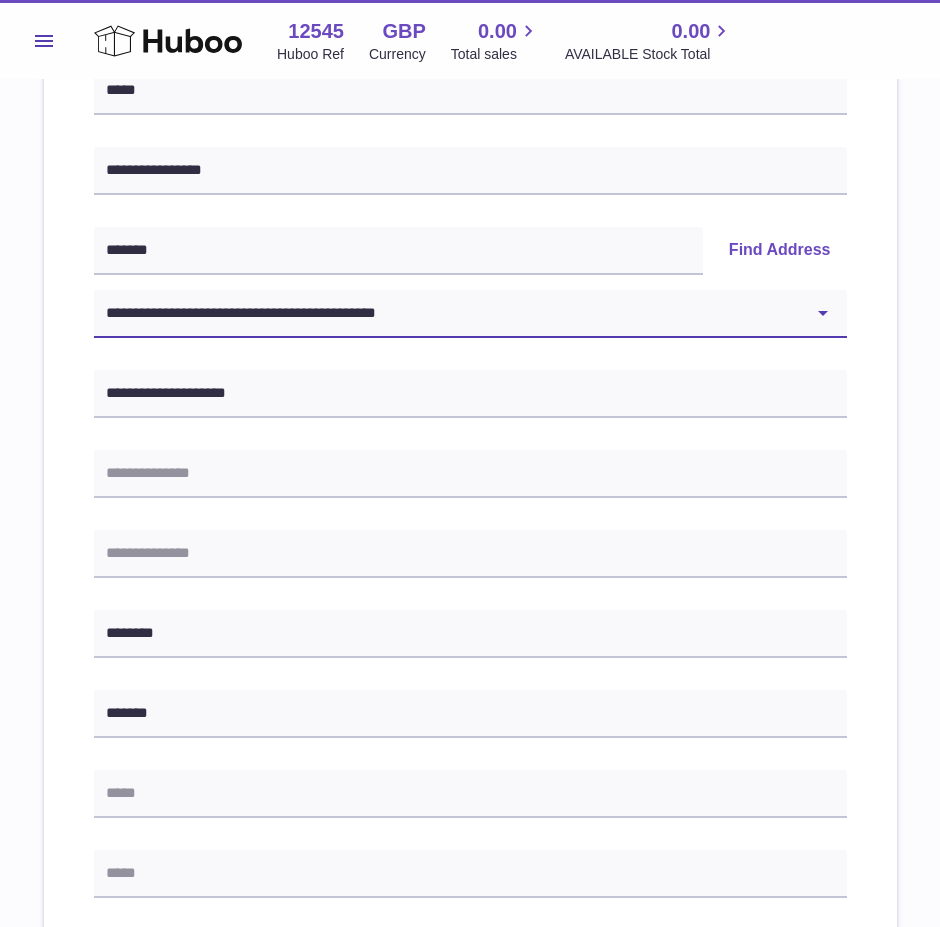 scroll, scrollTop: 300, scrollLeft: 0, axis: vertical 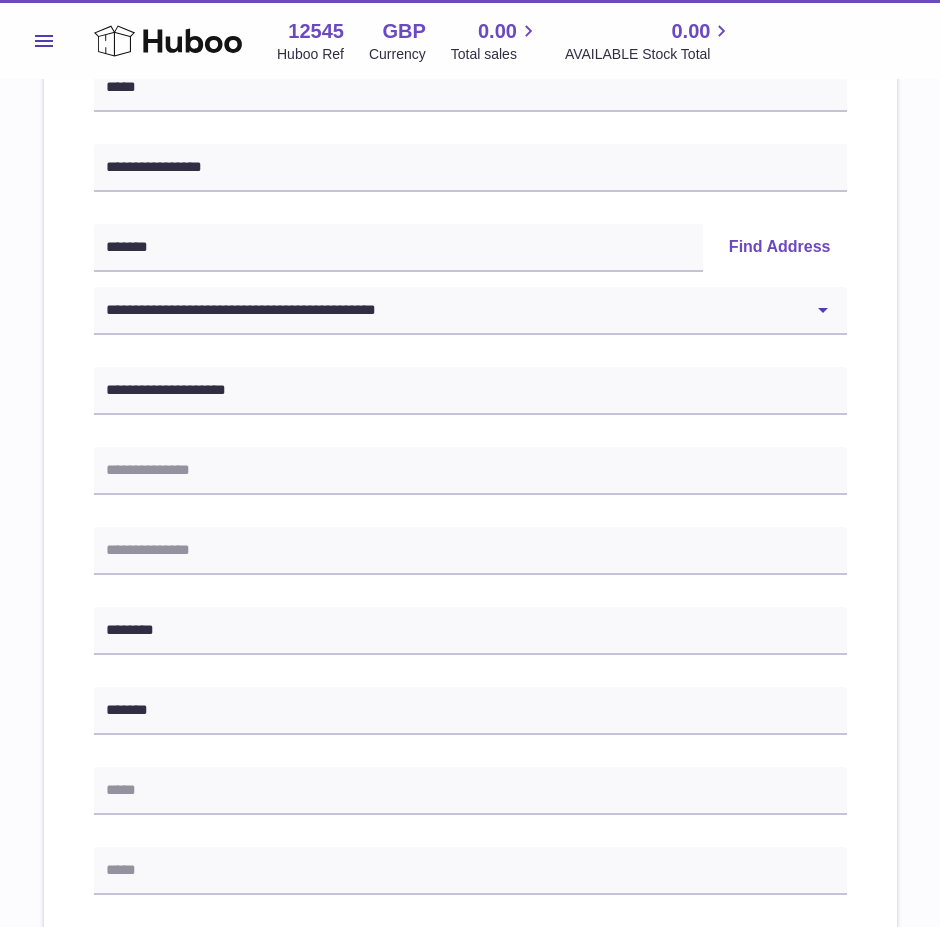 drag, startPoint x: 366, startPoint y: 585, endPoint x: 349, endPoint y: 577, distance: 18.788294 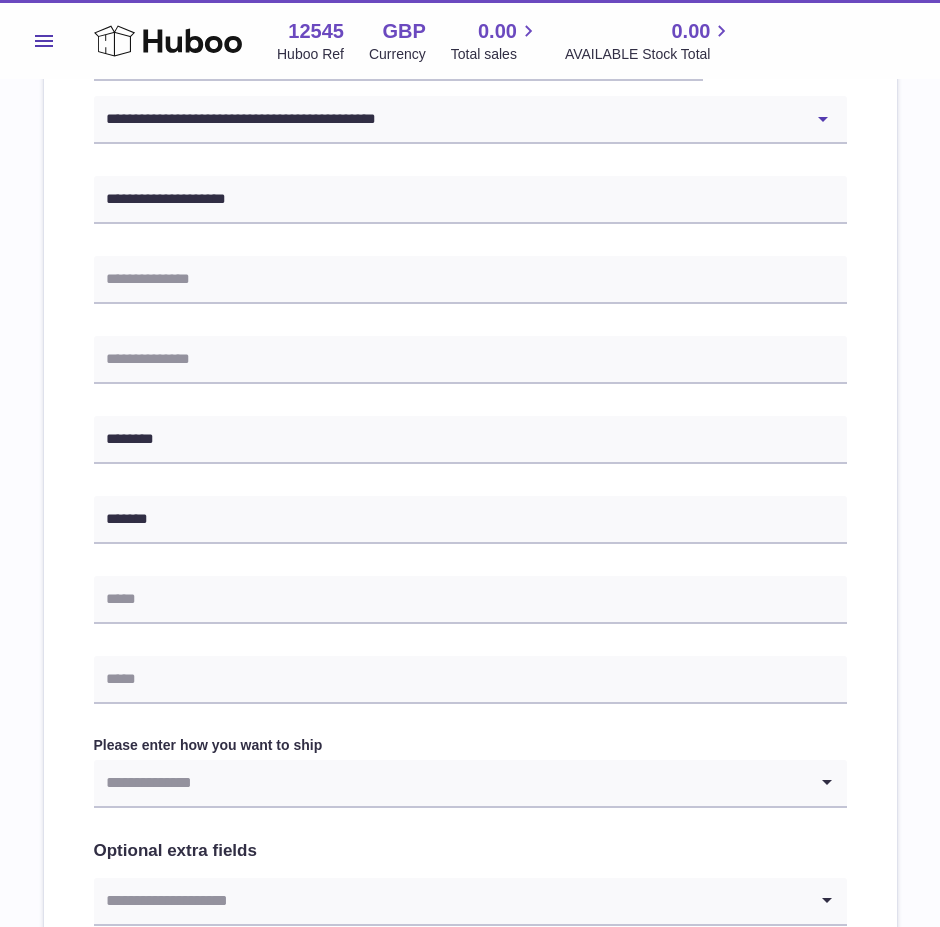 scroll, scrollTop: 500, scrollLeft: 0, axis: vertical 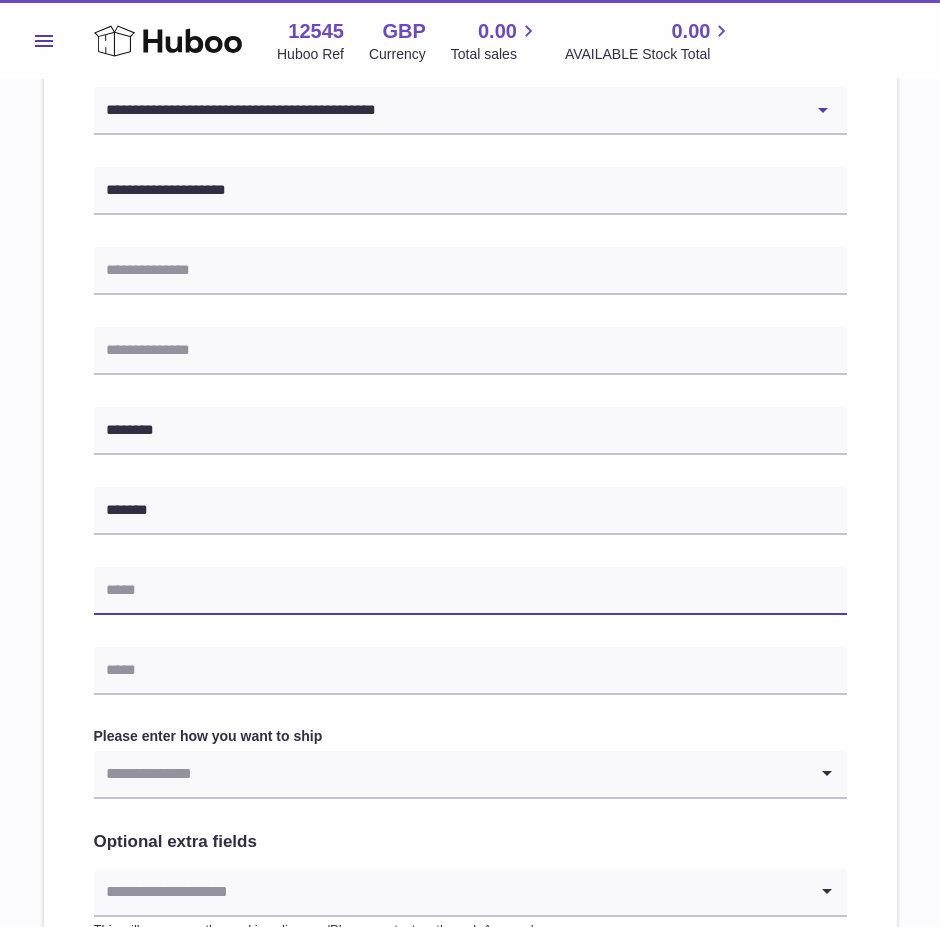 click at bounding box center [470, 591] 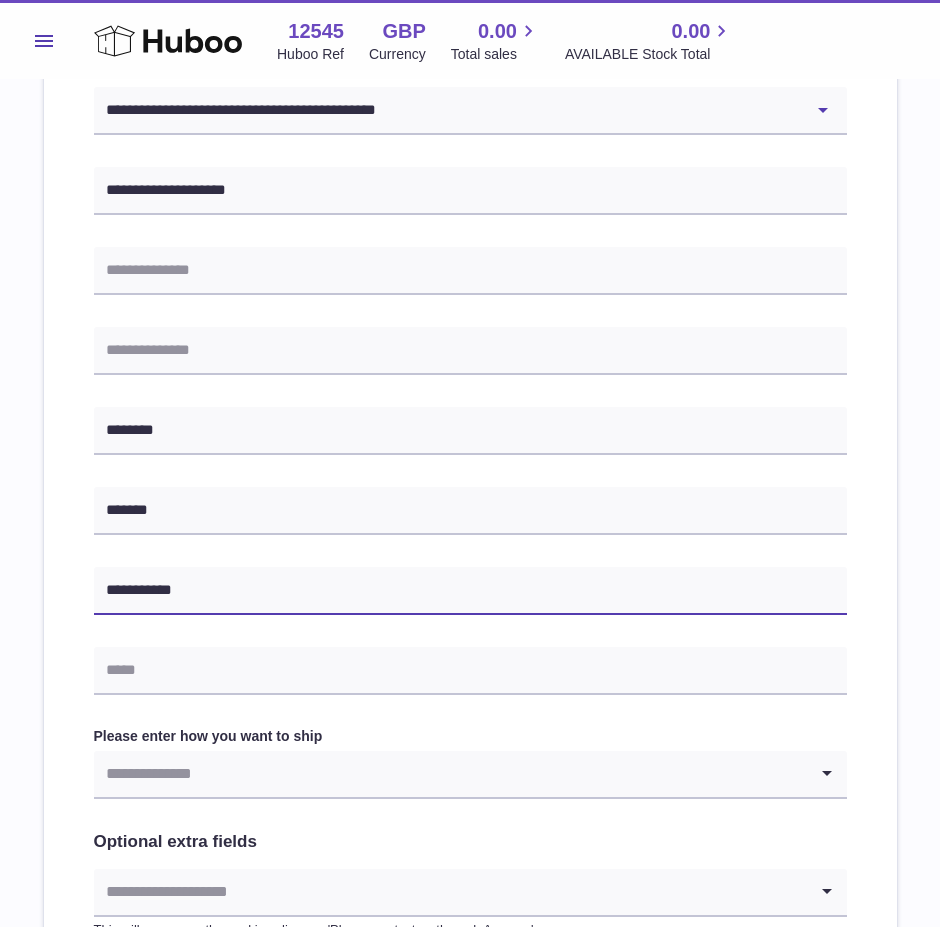type on "**********" 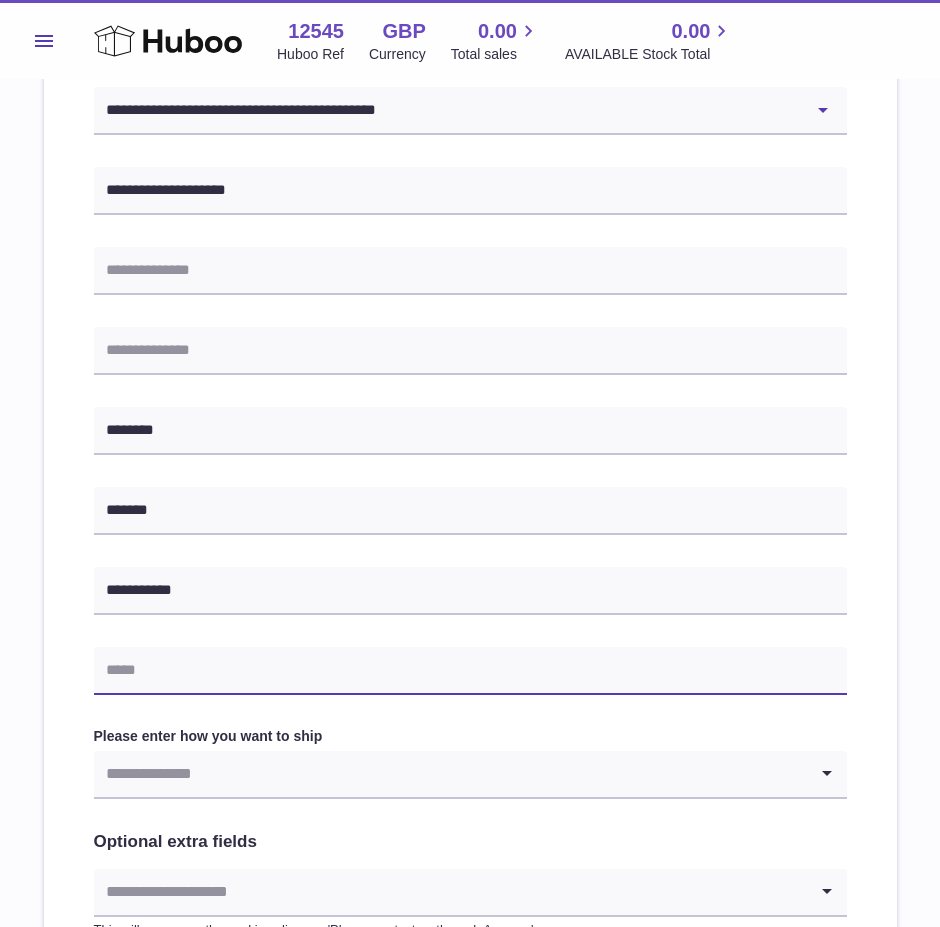 click at bounding box center [470, 671] 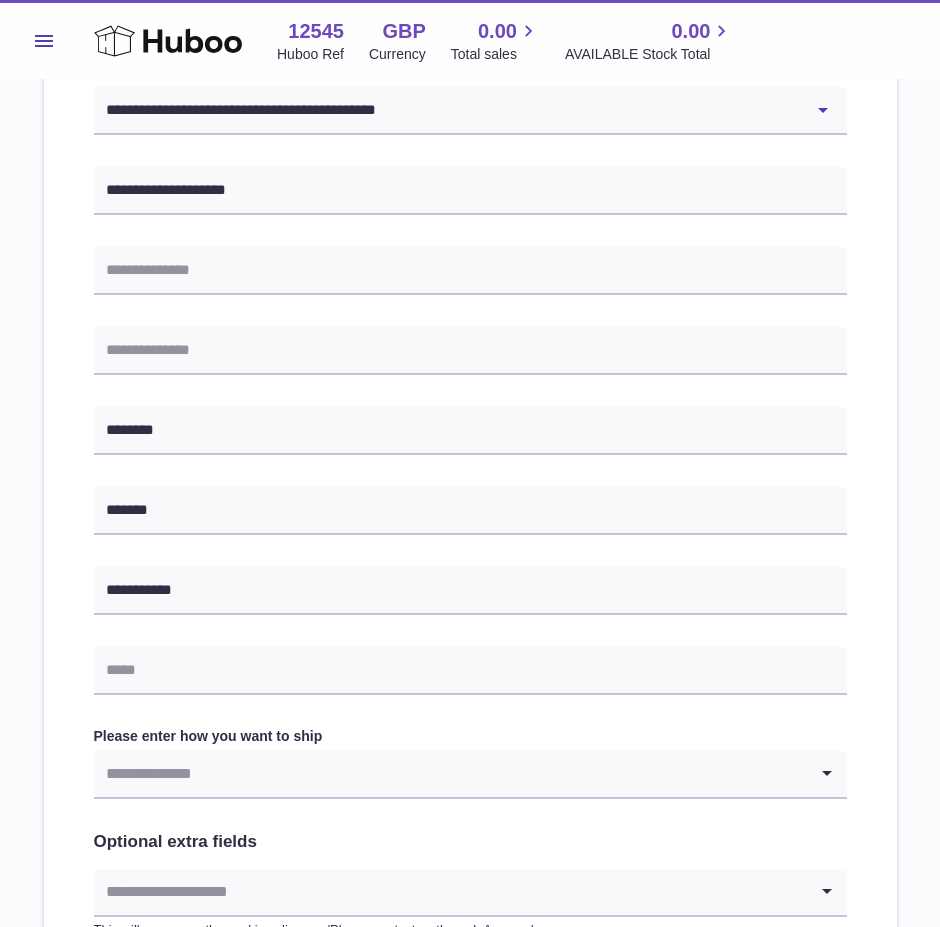 drag, startPoint x: 489, startPoint y: 624, endPoint x: 280, endPoint y: 668, distance: 213.58136 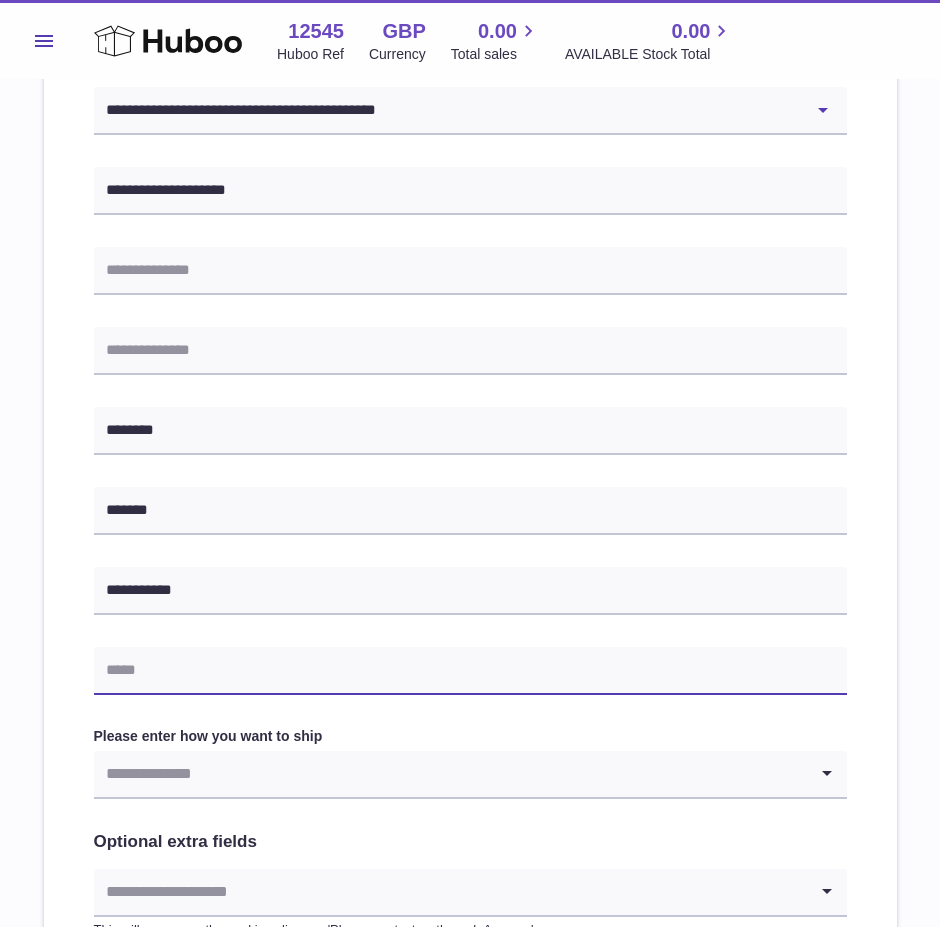 click at bounding box center (470, 671) 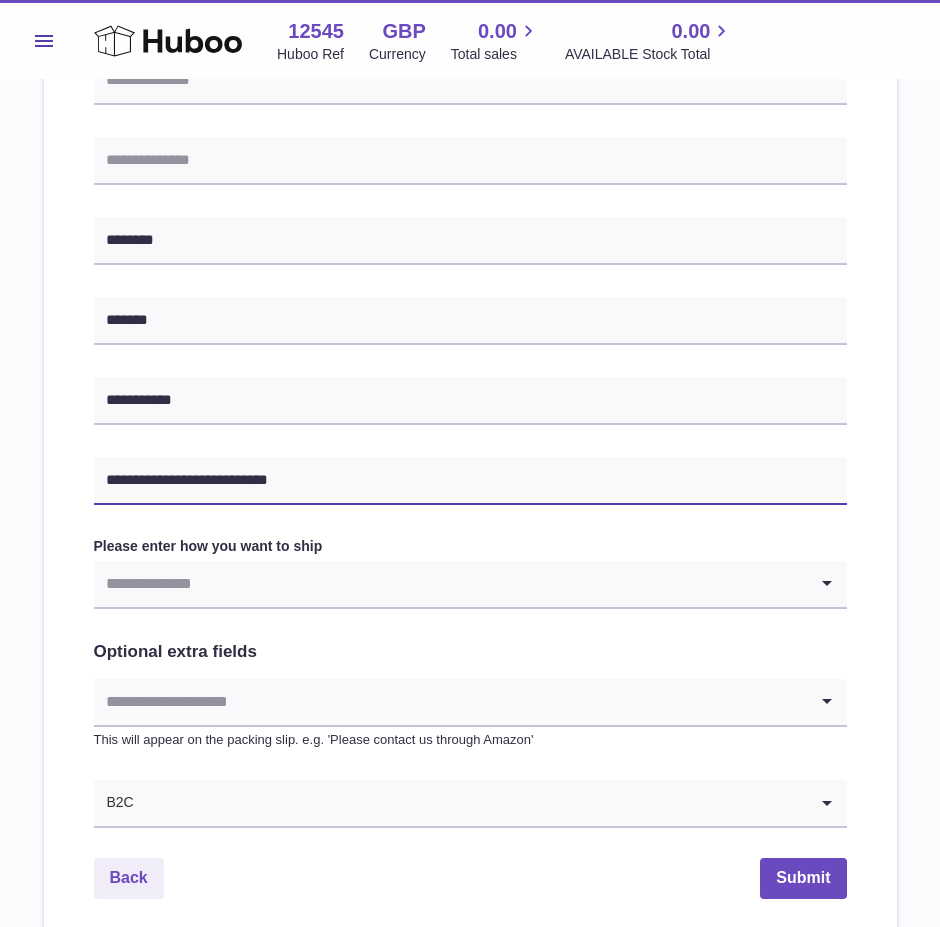 scroll, scrollTop: 700, scrollLeft: 0, axis: vertical 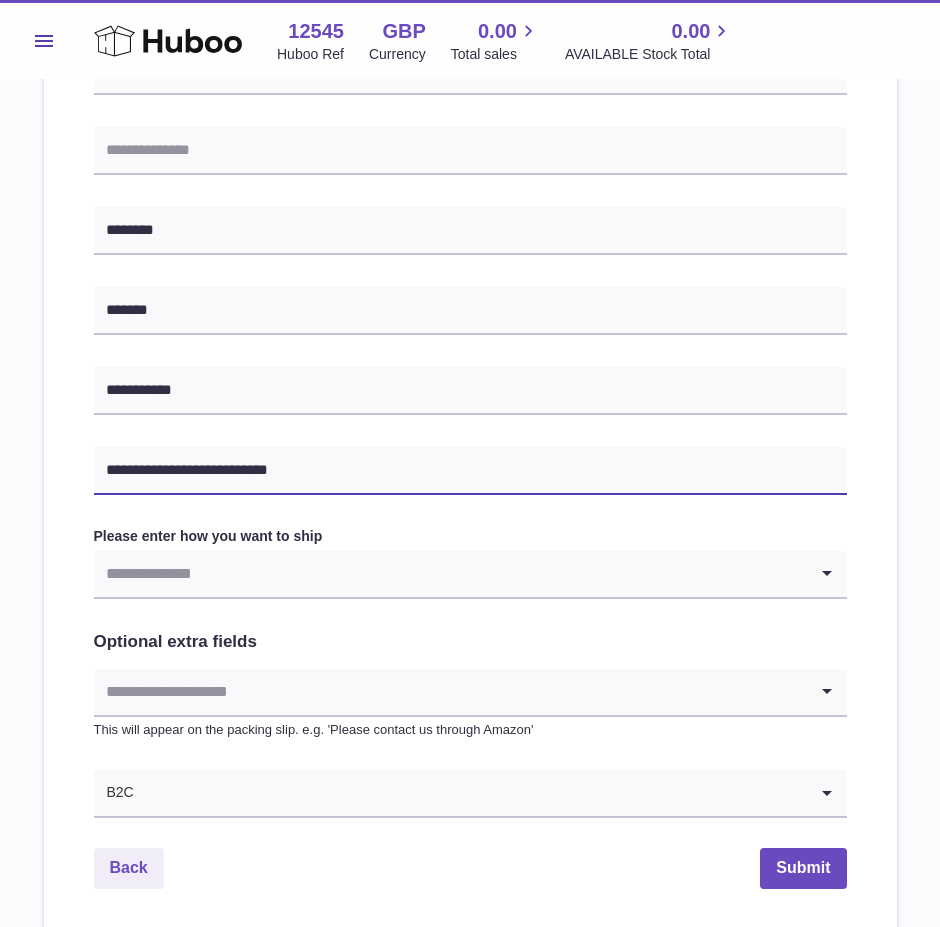 type on "**********" 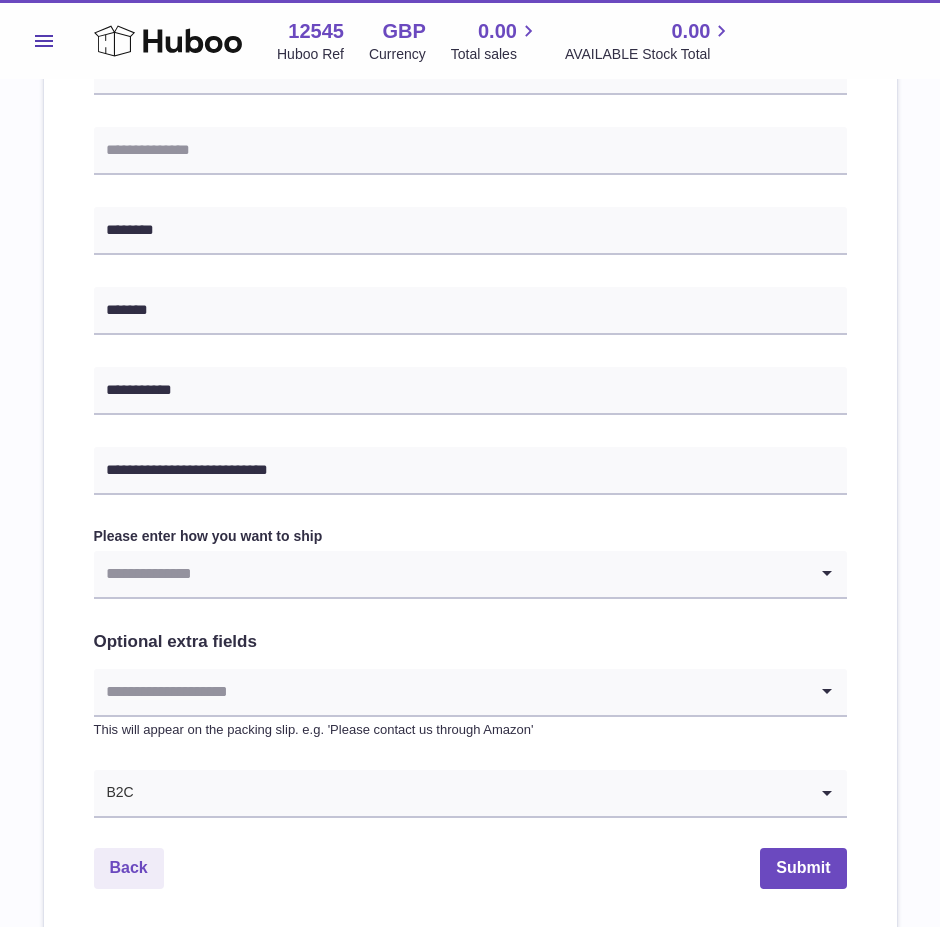 click at bounding box center (450, 574) 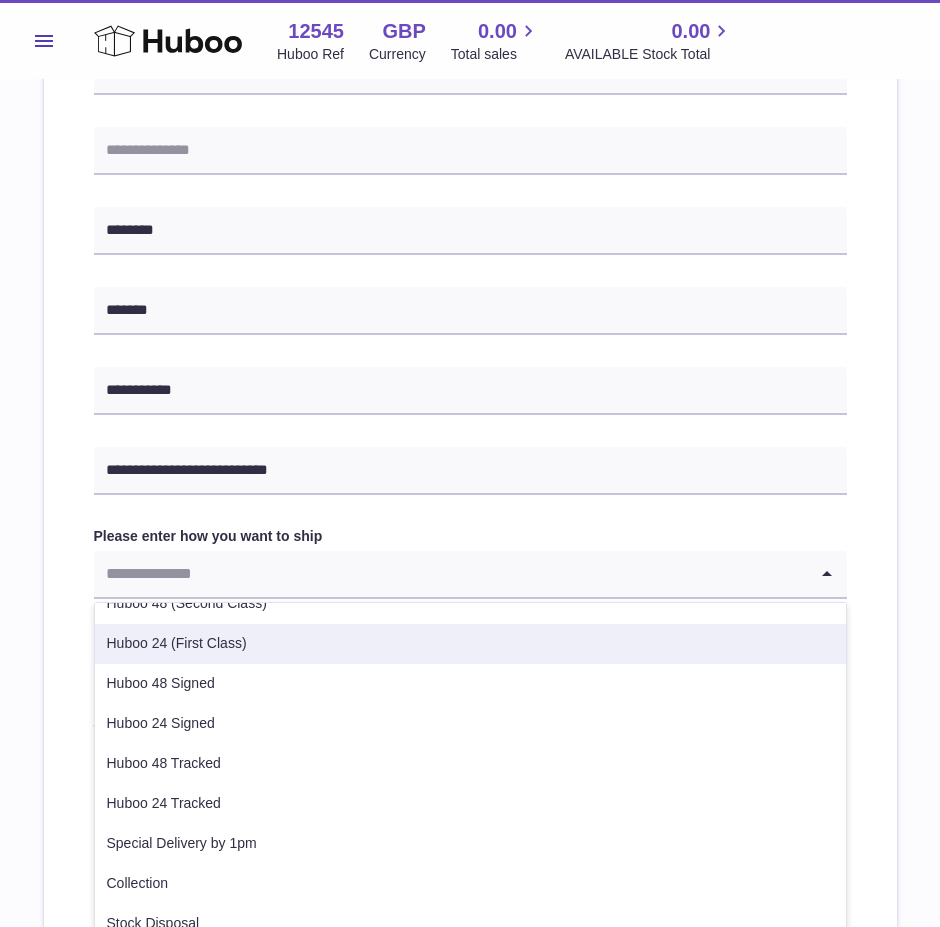 scroll, scrollTop: 62, scrollLeft: 0, axis: vertical 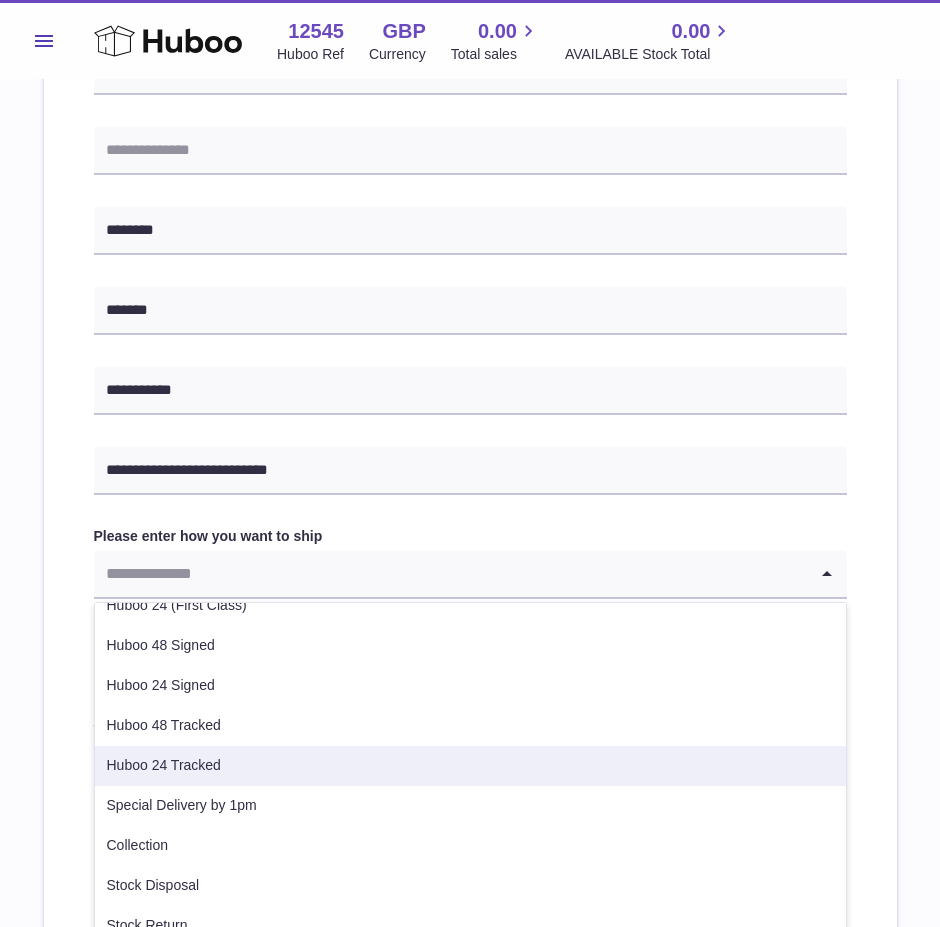 click on "Huboo 24 Tracked" at bounding box center [470, 766] 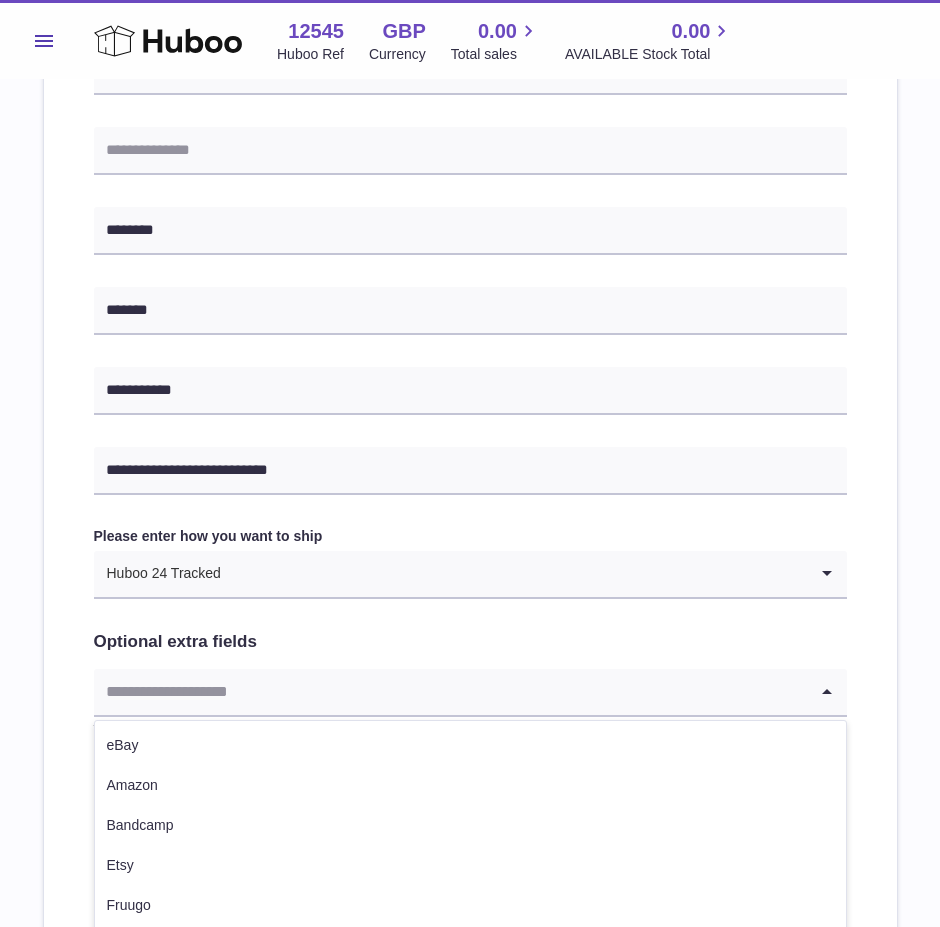 click at bounding box center [450, 692] 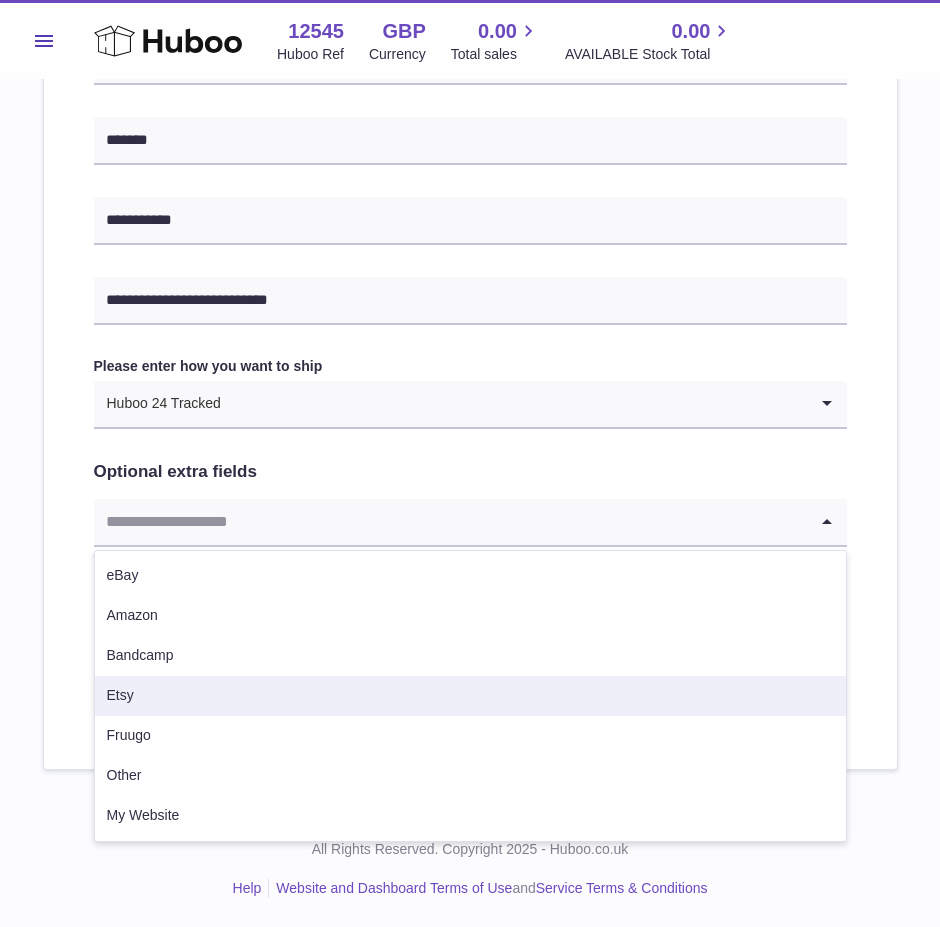 scroll, scrollTop: 871, scrollLeft: 0, axis: vertical 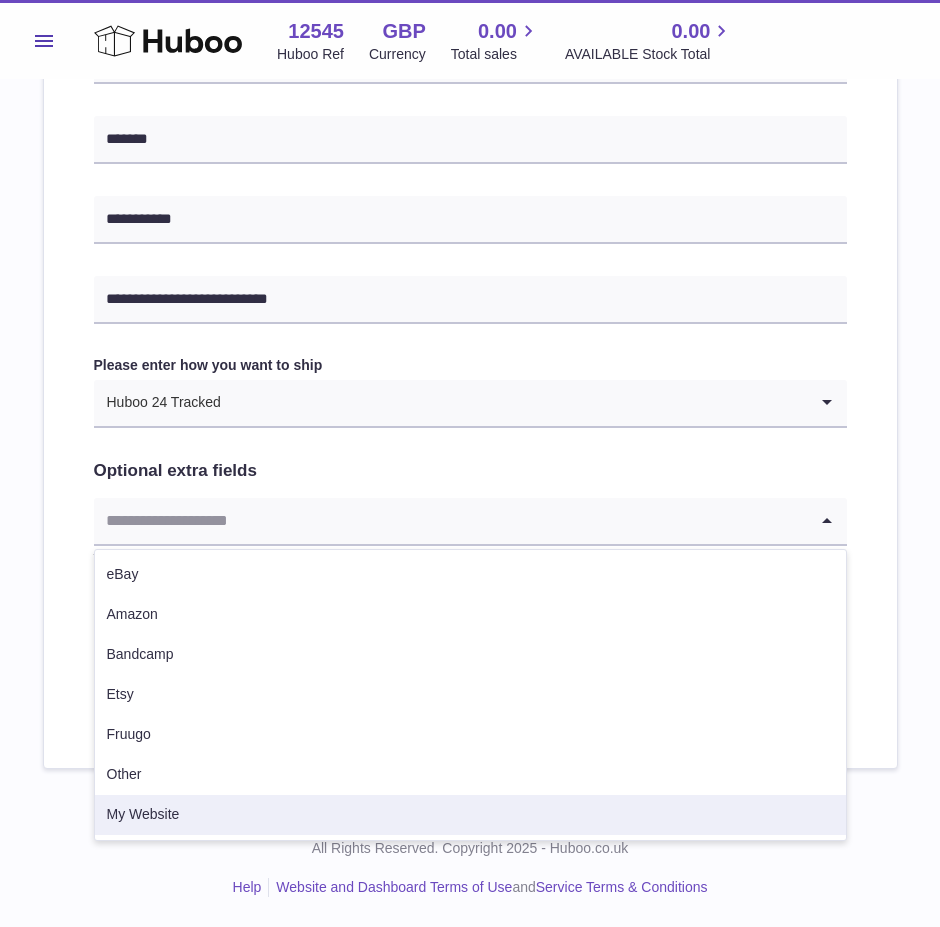 click on "My Website" at bounding box center [470, 815] 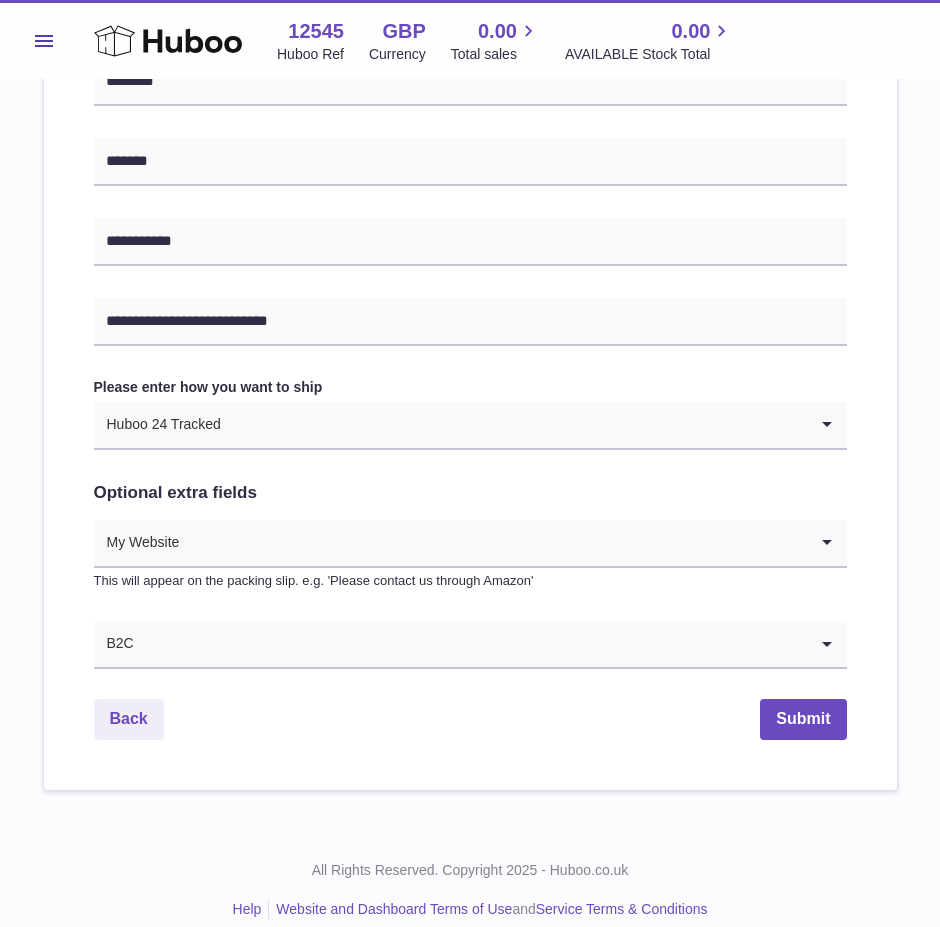scroll, scrollTop: 871, scrollLeft: 0, axis: vertical 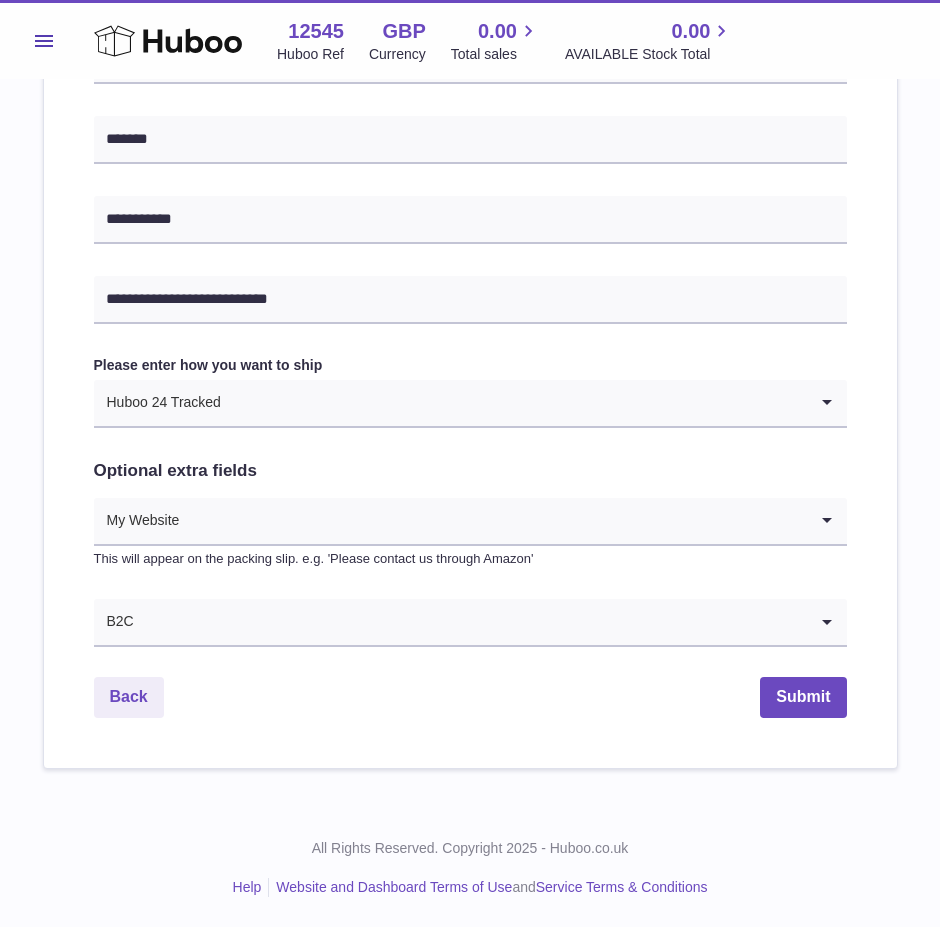 click on "**********" at bounding box center (470, 105) 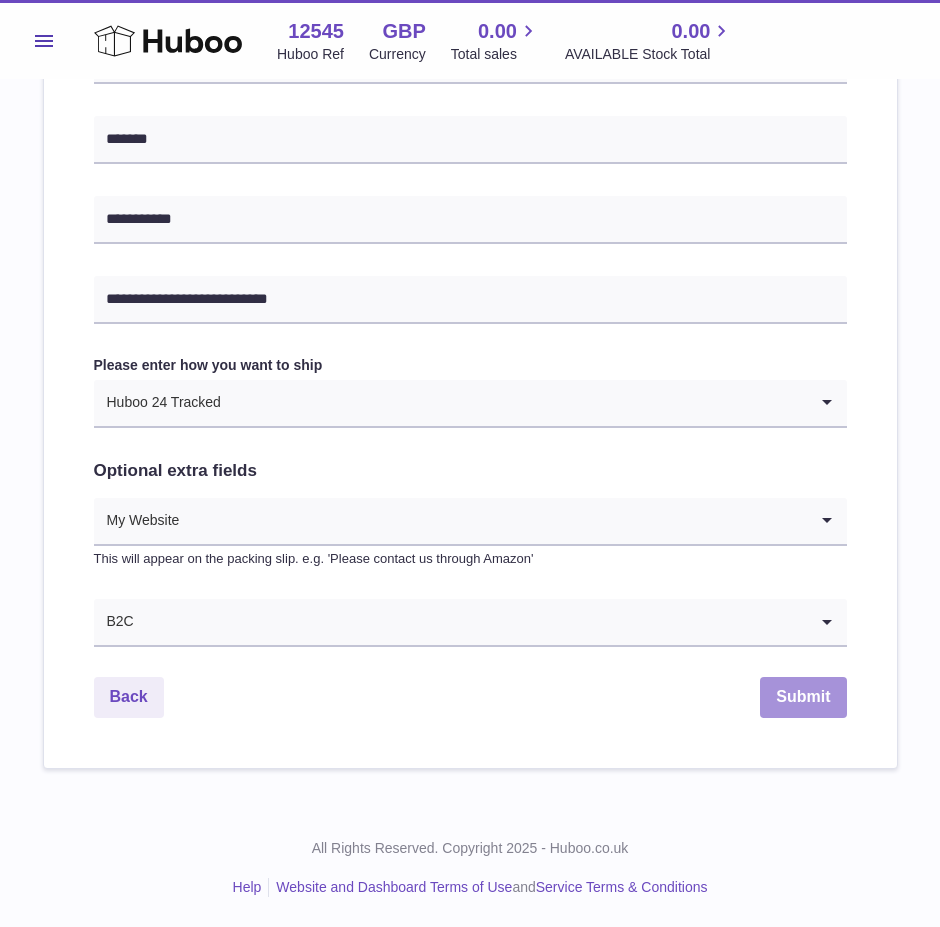 click on "Submit" at bounding box center [803, 697] 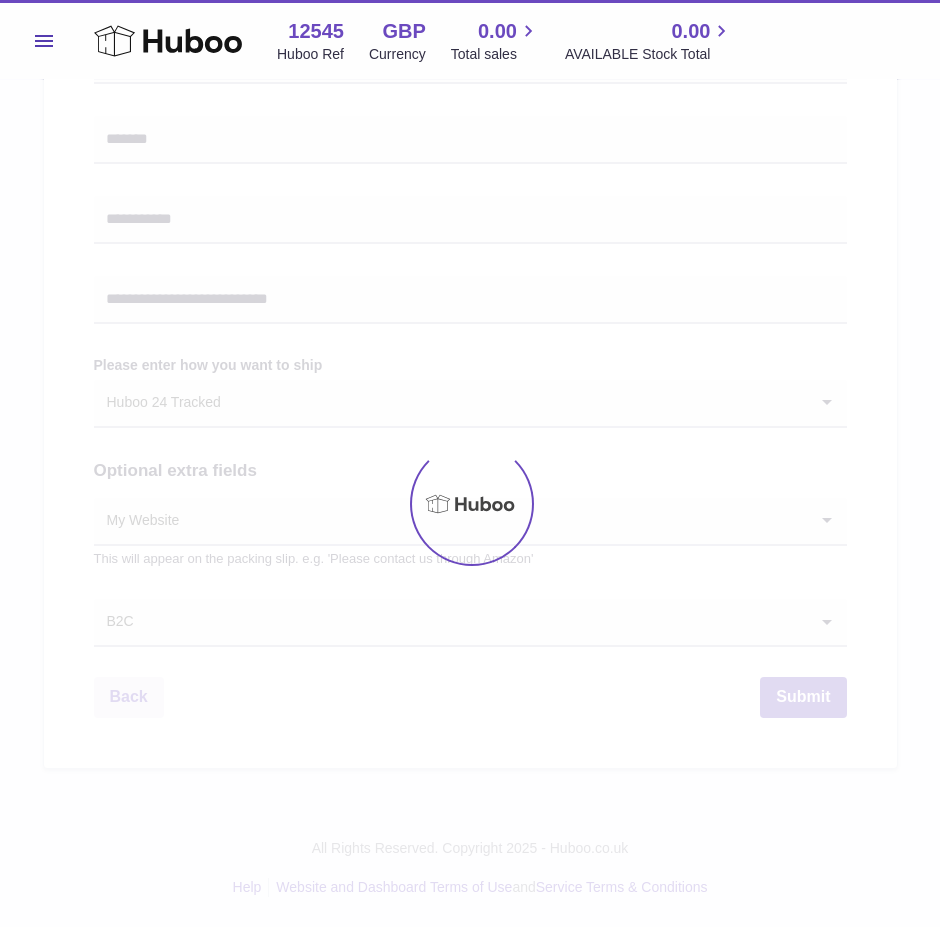 scroll, scrollTop: 0, scrollLeft: 0, axis: both 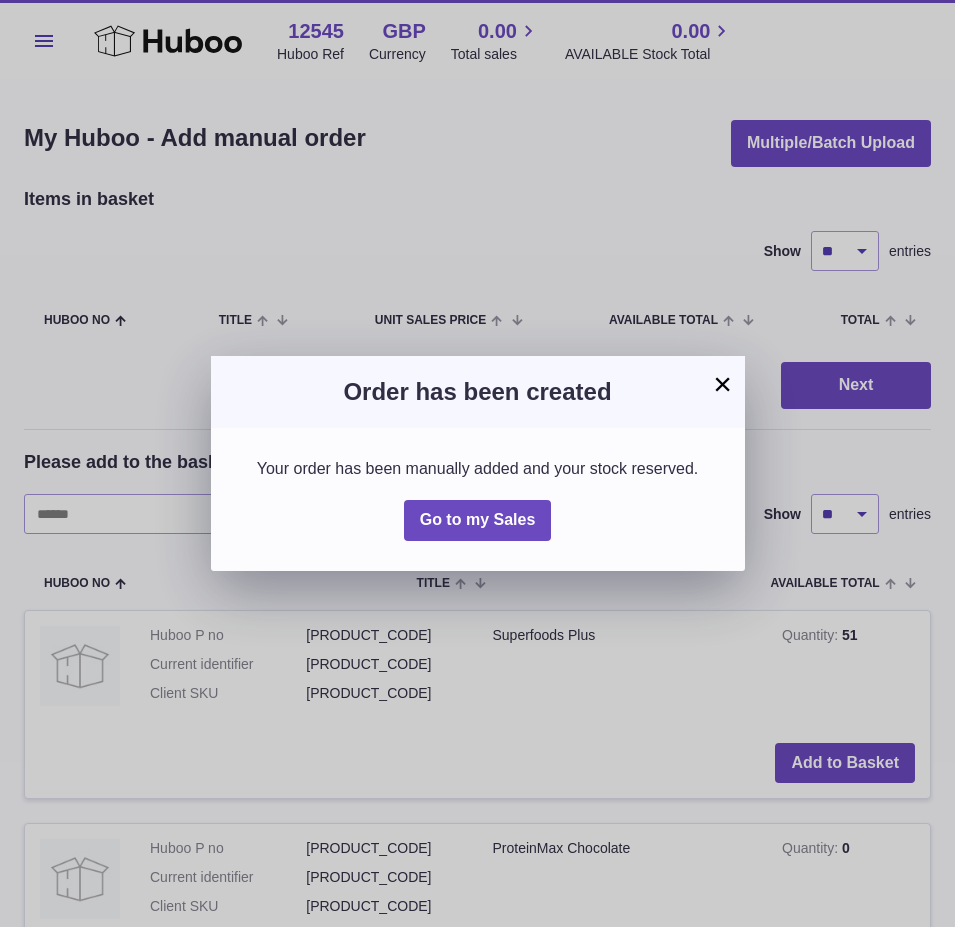 click on "×" at bounding box center (723, 384) 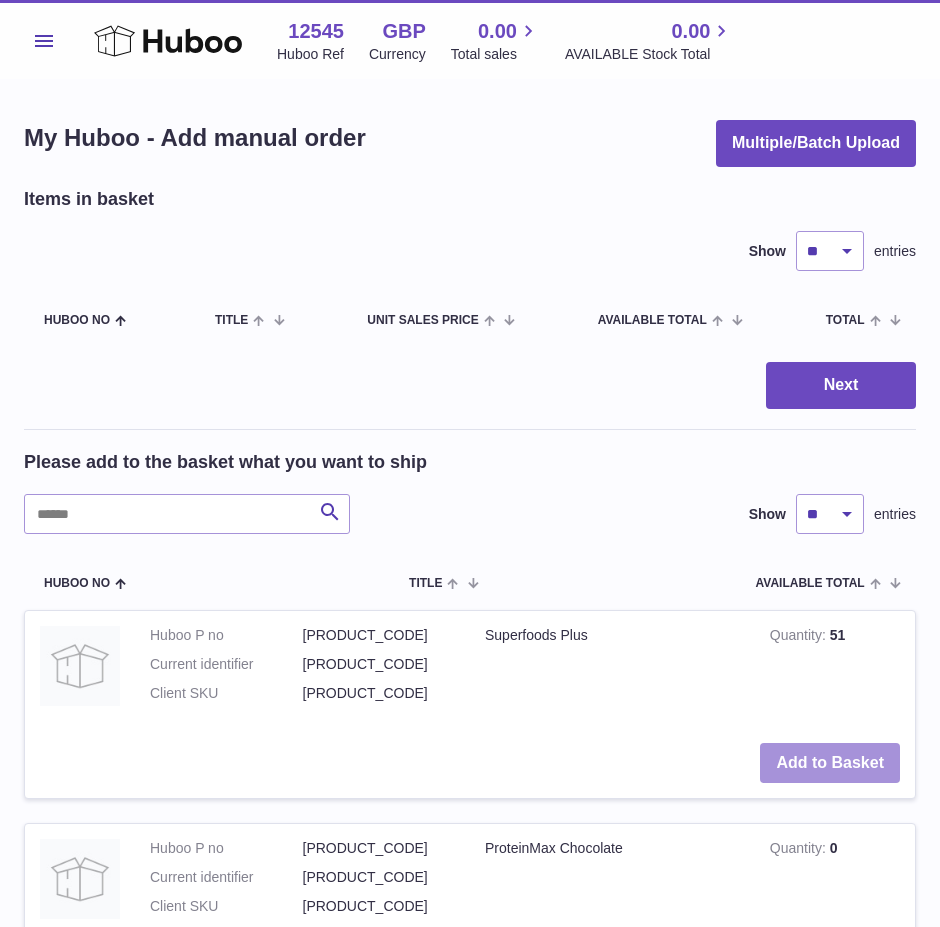drag, startPoint x: 850, startPoint y: 758, endPoint x: 875, endPoint y: 756, distance: 25.079872 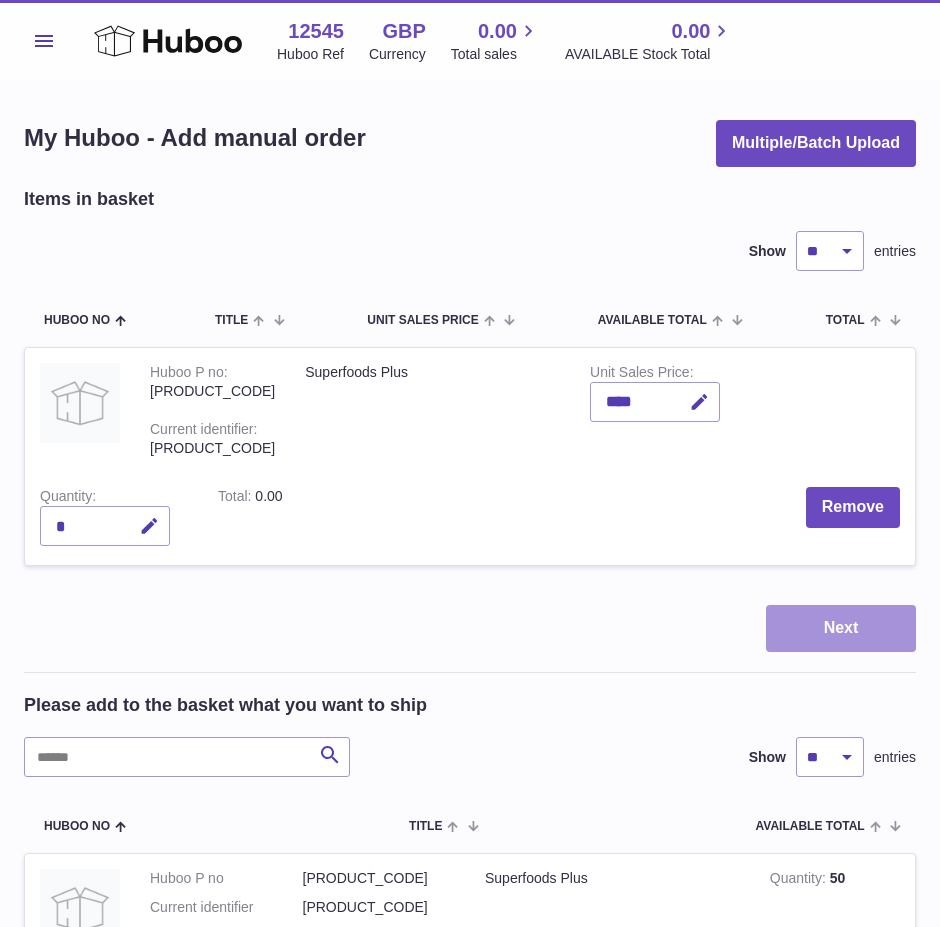 click on "Next" at bounding box center (841, 628) 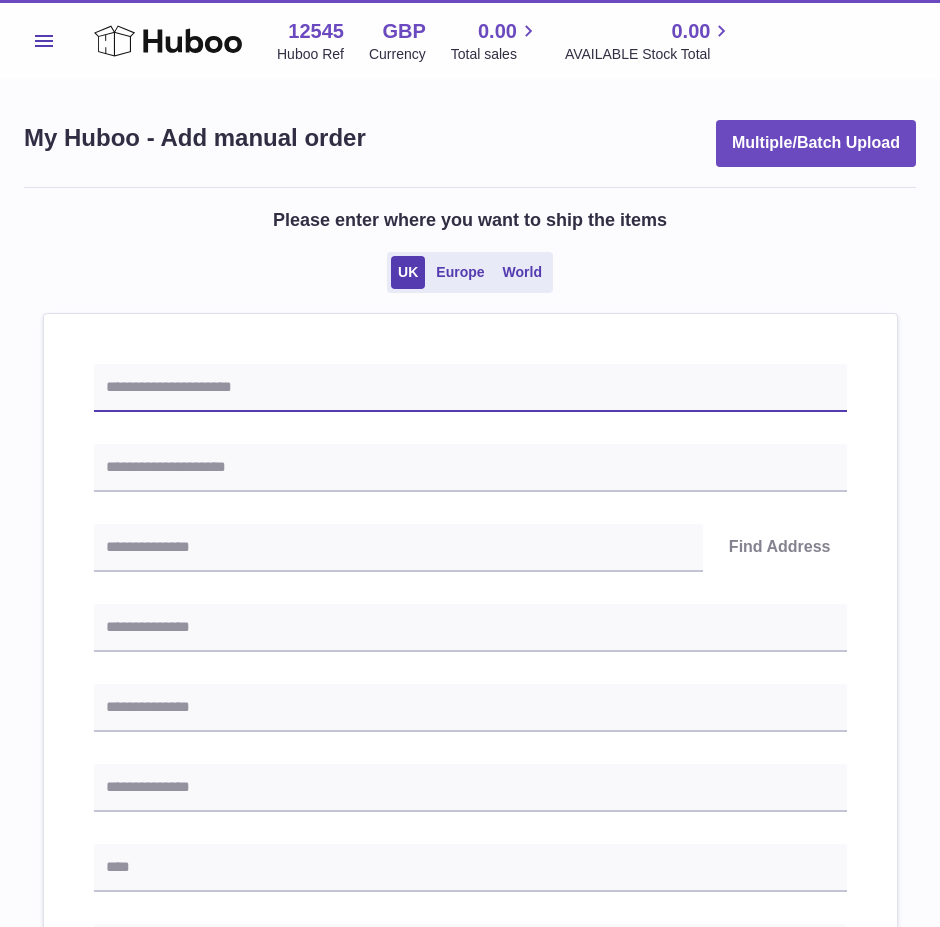 click at bounding box center [470, 388] 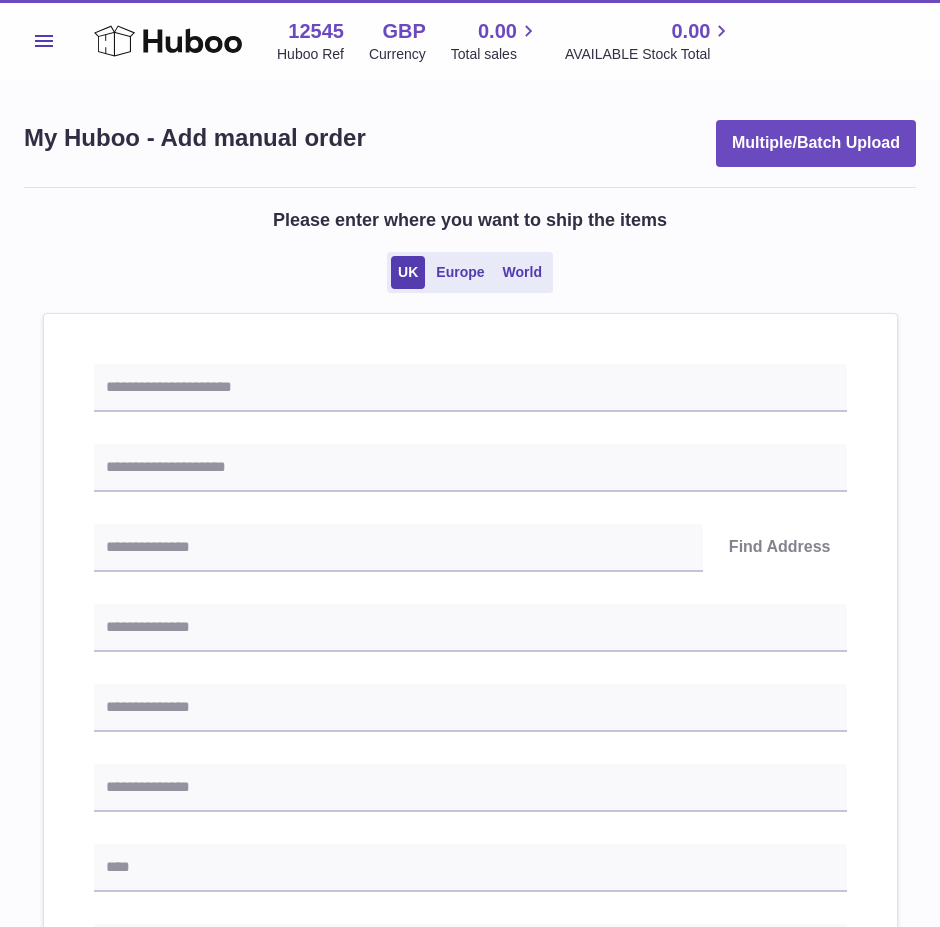drag, startPoint x: 393, startPoint y: 356, endPoint x: 375, endPoint y: 394, distance: 42.047592 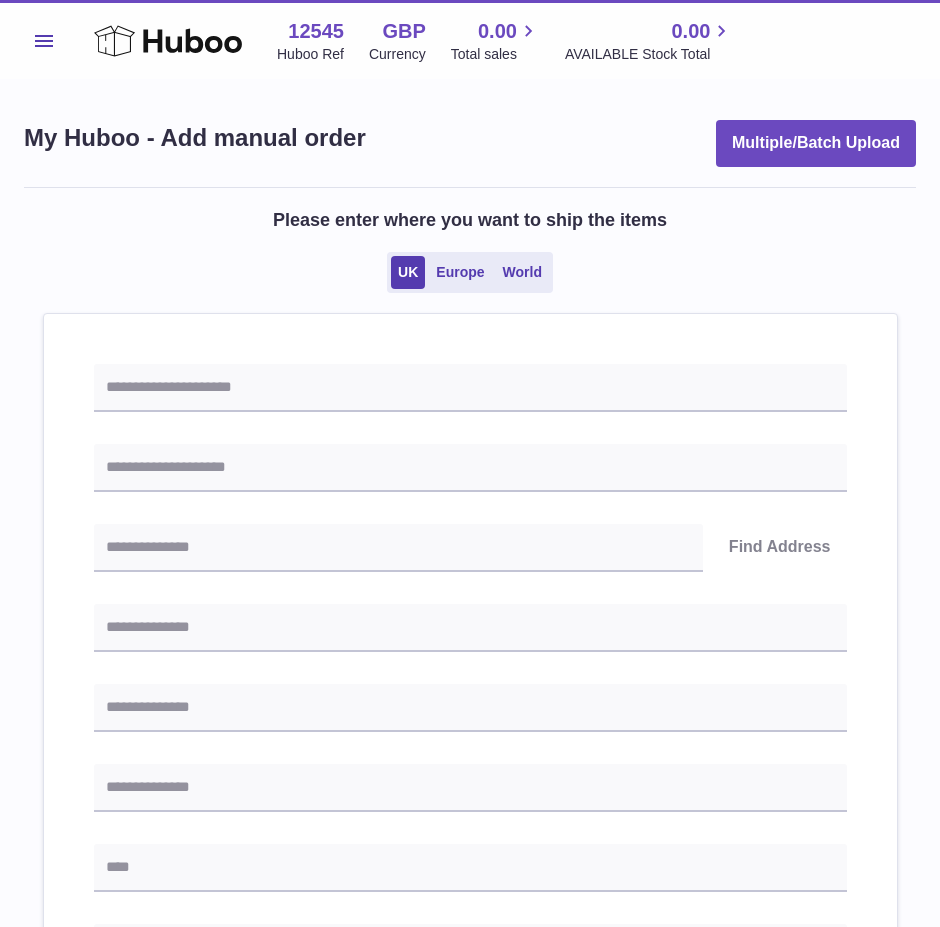 click on "Find Address
Please enter how you want to ship             Loading...
You require an order to be fulfilled which is going directly to another business or retailer rather than directly to a consumer. Please ensure you have contacted our customer service department for further information relating to any associated costs and (order completion) timescales, before proceeding.
Optional extra fields             Loading...       This will appear on the packing slip. e.g. 'Please contact us through Amazon'
B2C
Loading...
Back" at bounding box center (470, 945) 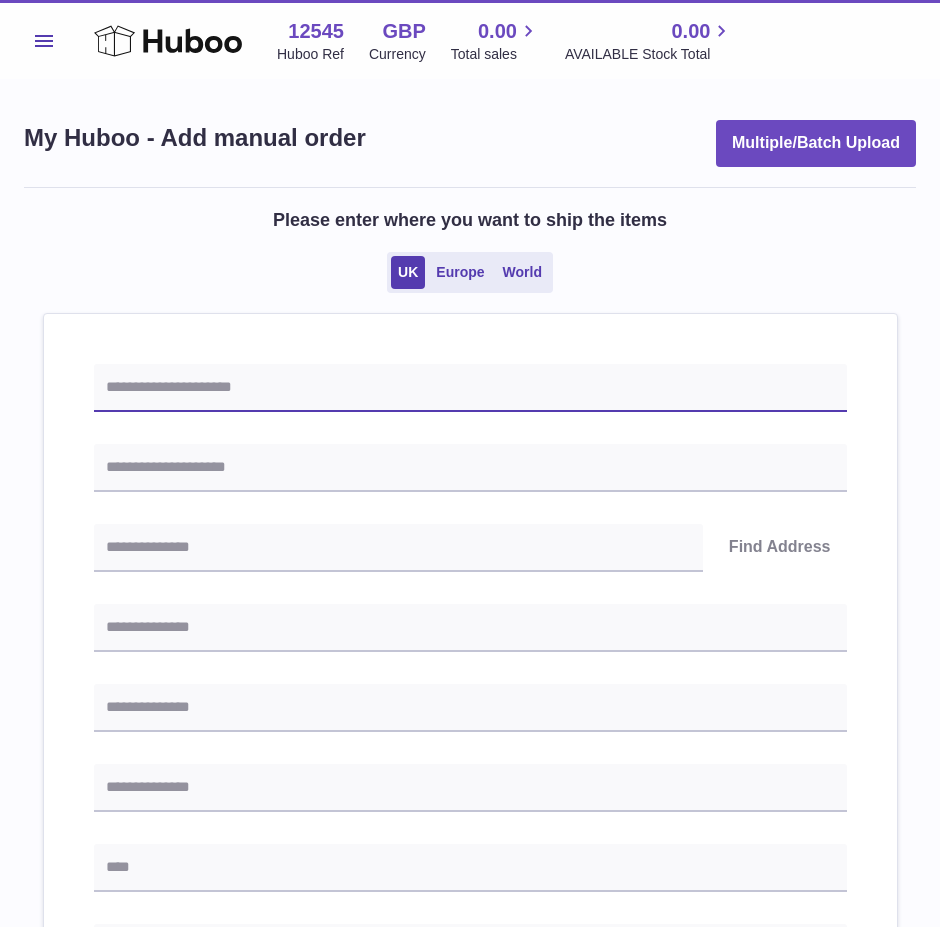 click at bounding box center [470, 388] 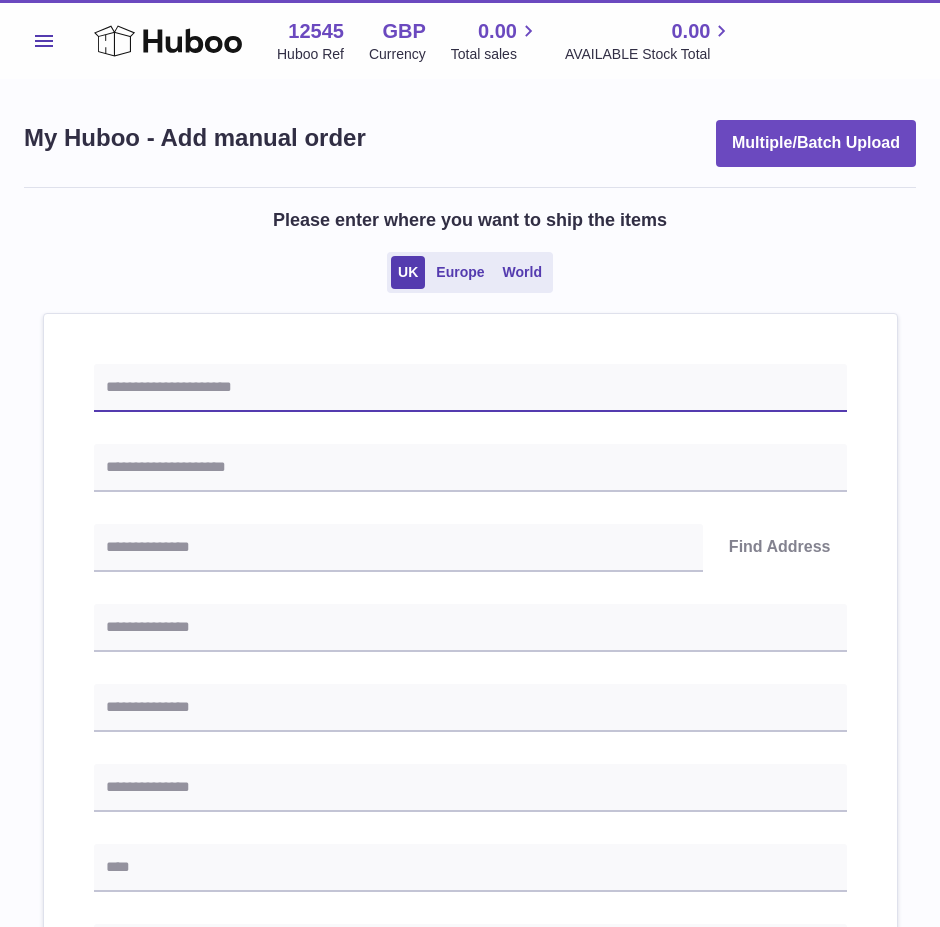 paste on "****" 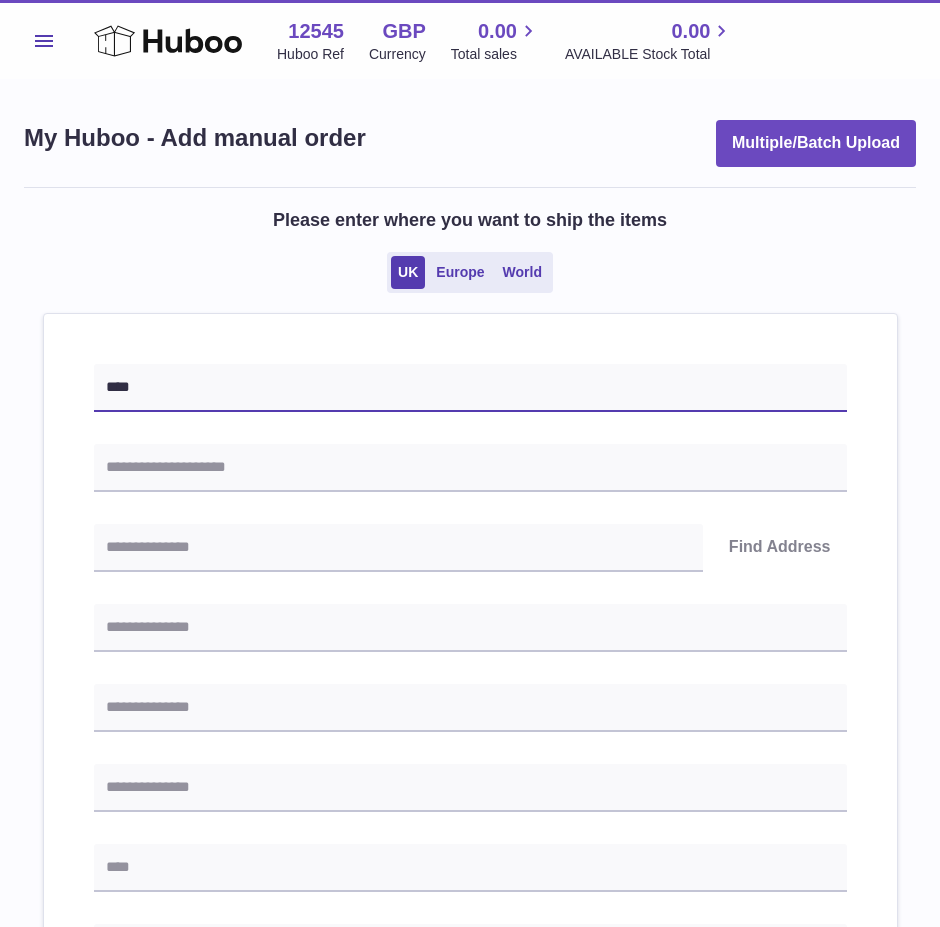 type on "****" 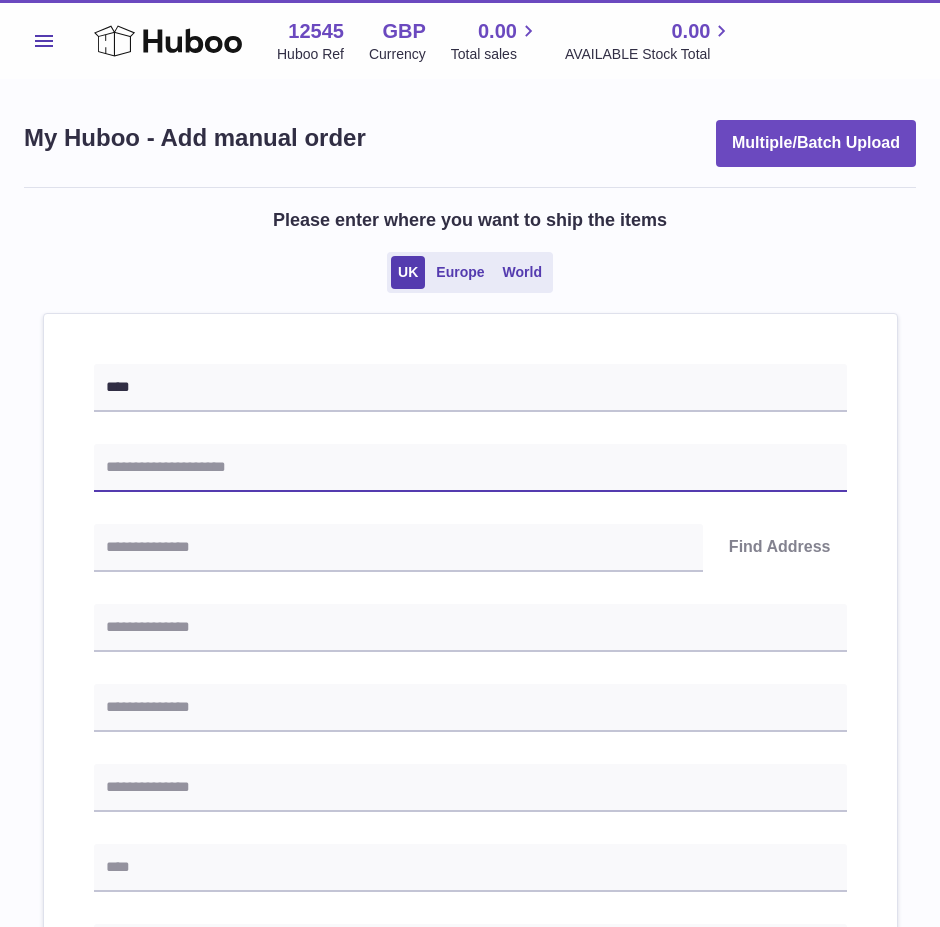 click at bounding box center (470, 468) 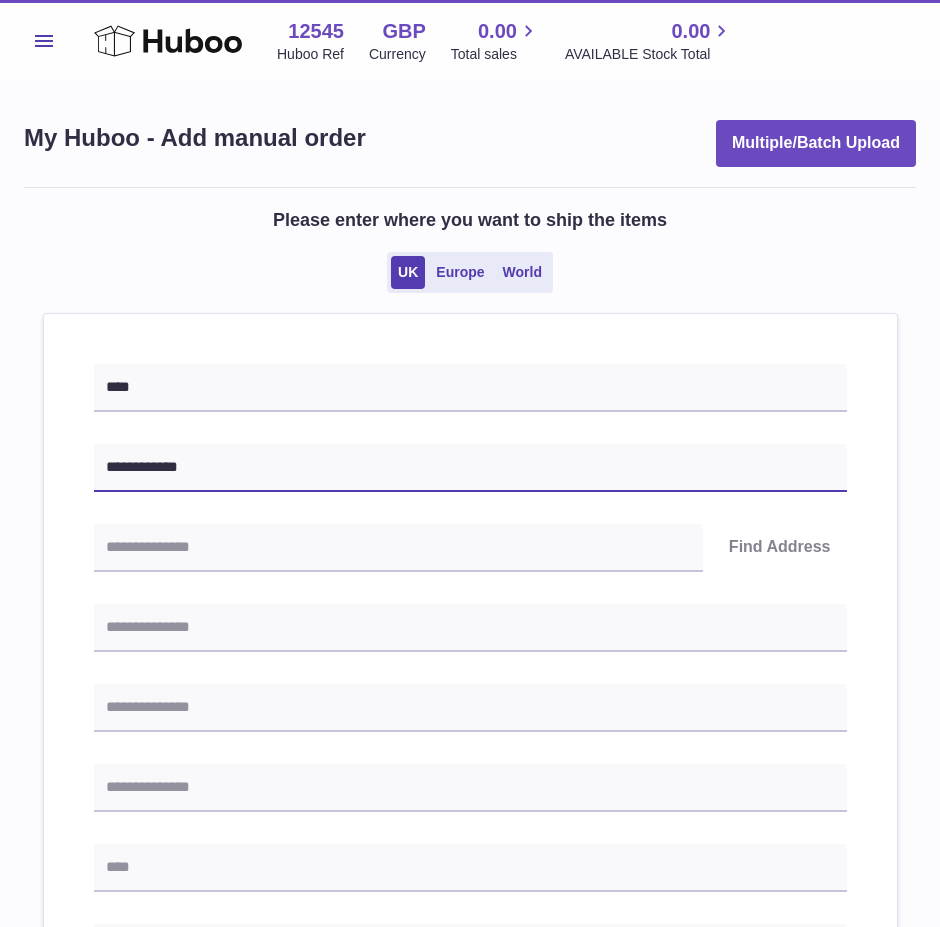 scroll, scrollTop: 100, scrollLeft: 0, axis: vertical 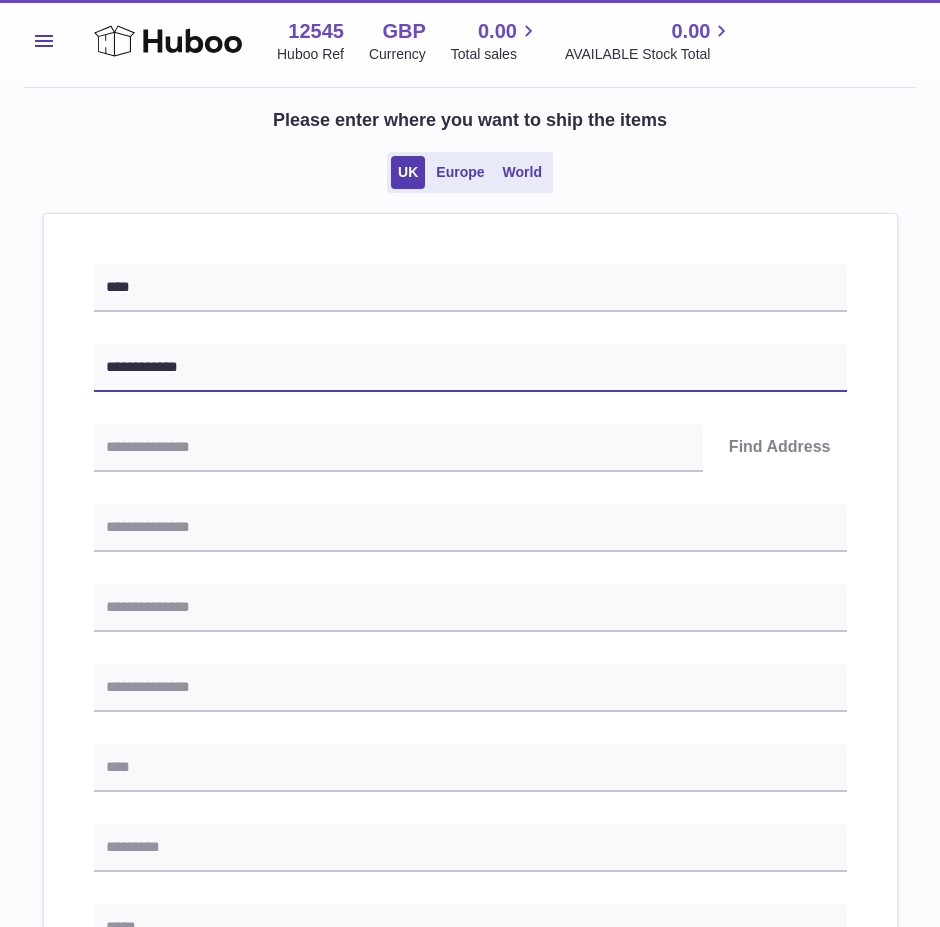 type on "**********" 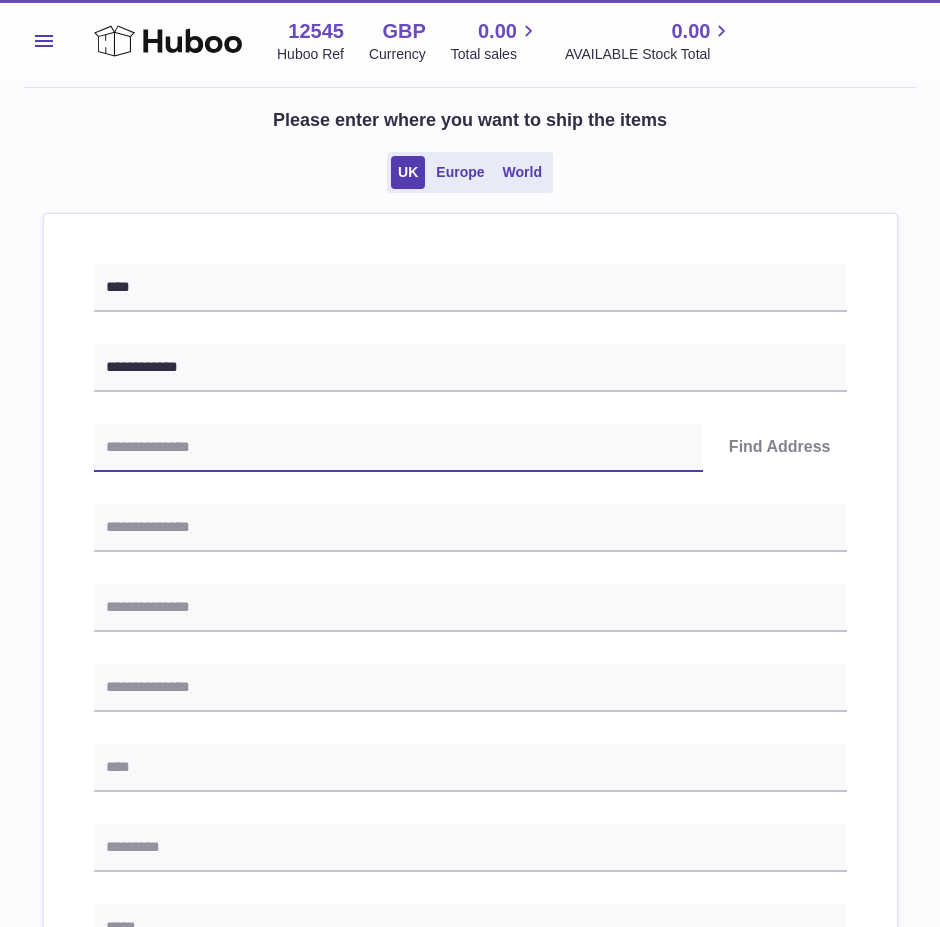 click at bounding box center (398, 448) 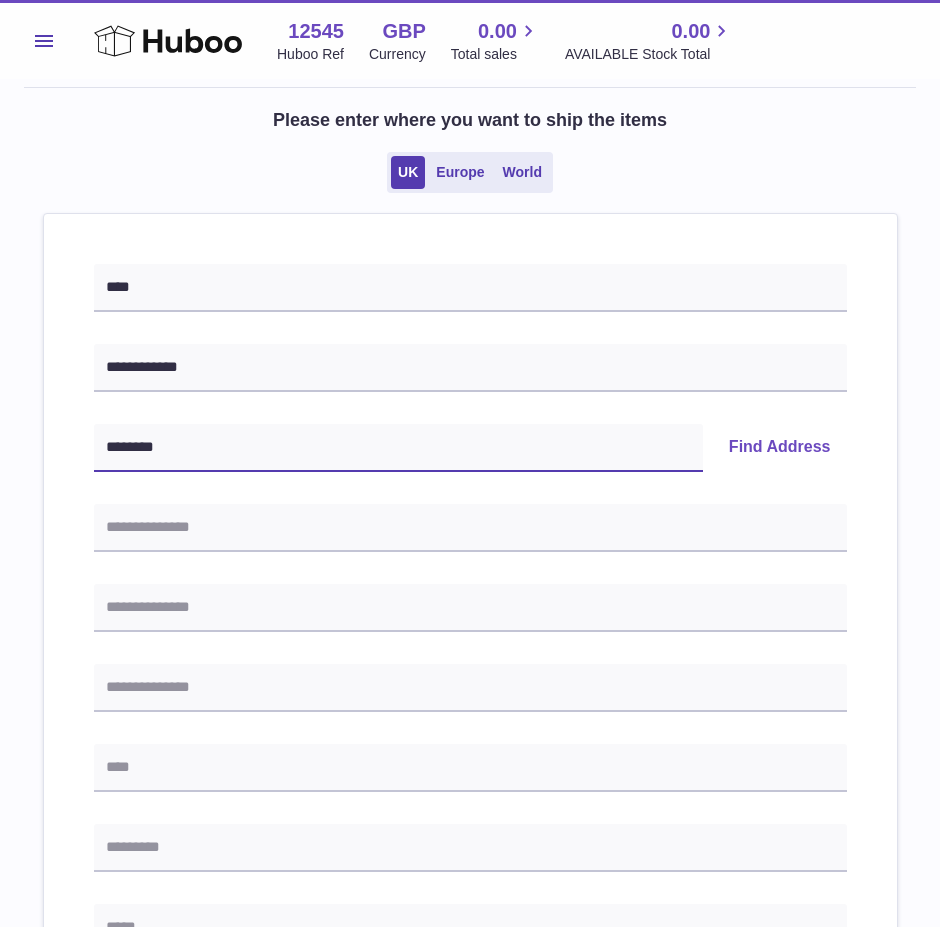 type on "********" 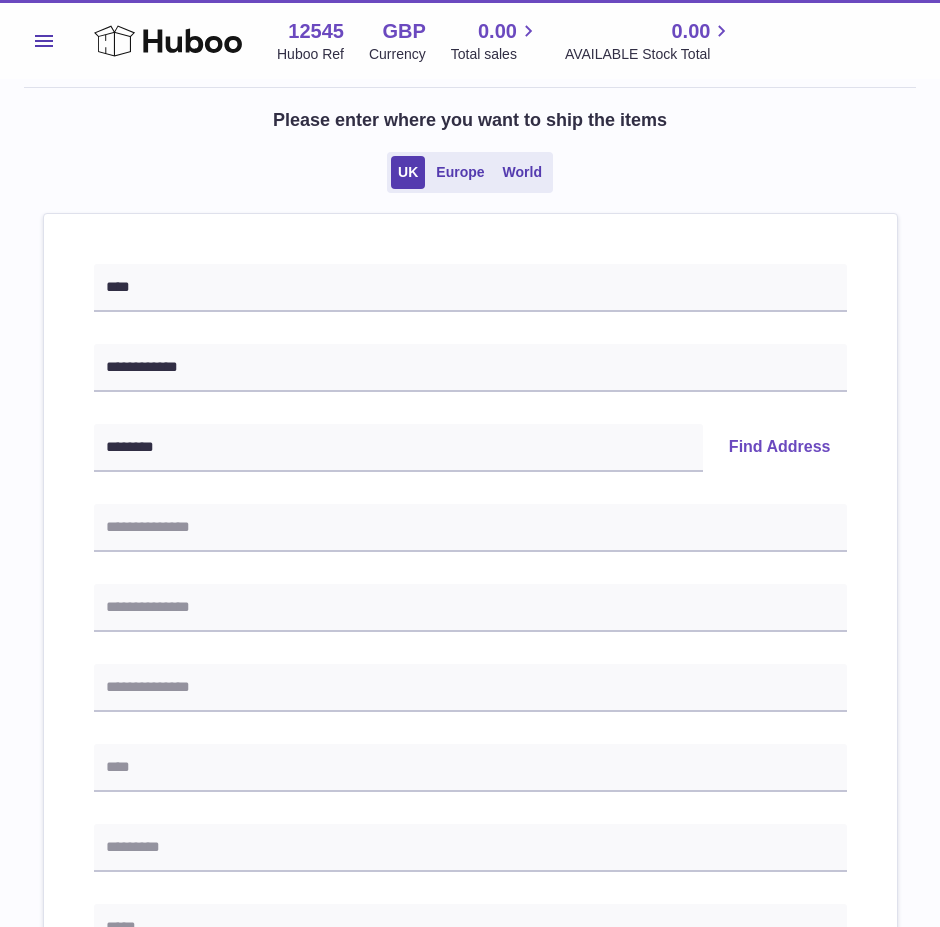 click on "Find Address" at bounding box center [780, 448] 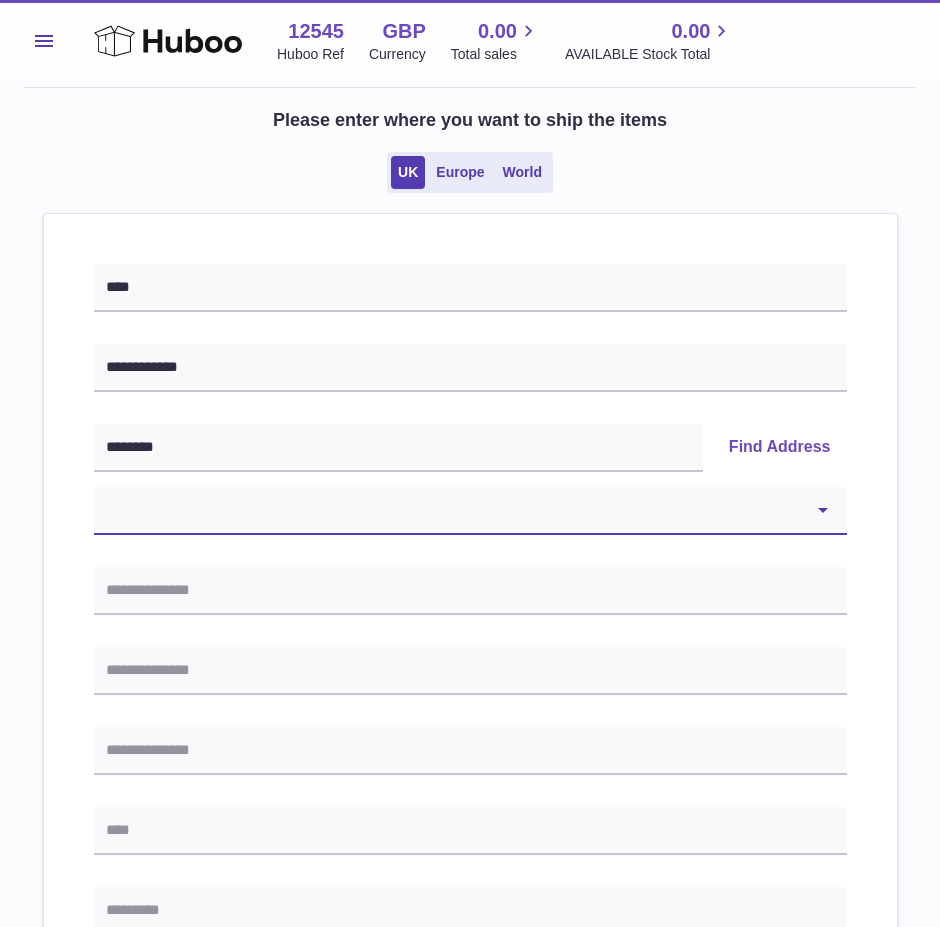 click on "**********" at bounding box center (470, 511) 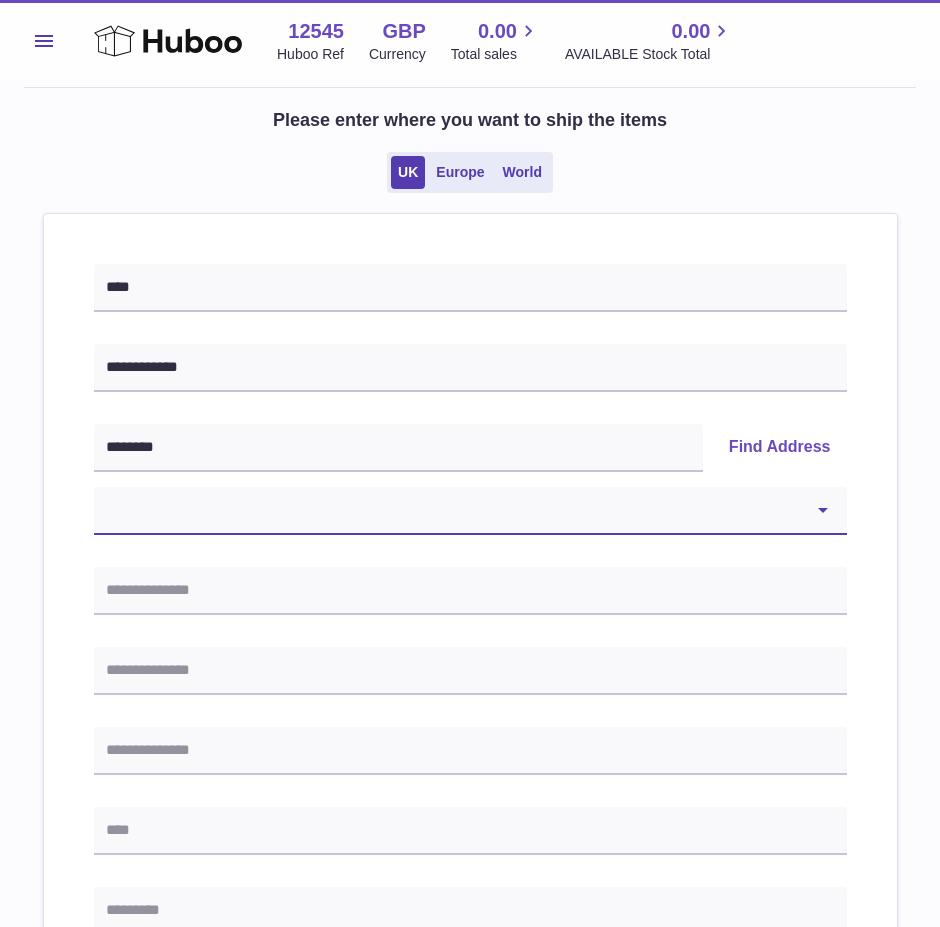 select on "**" 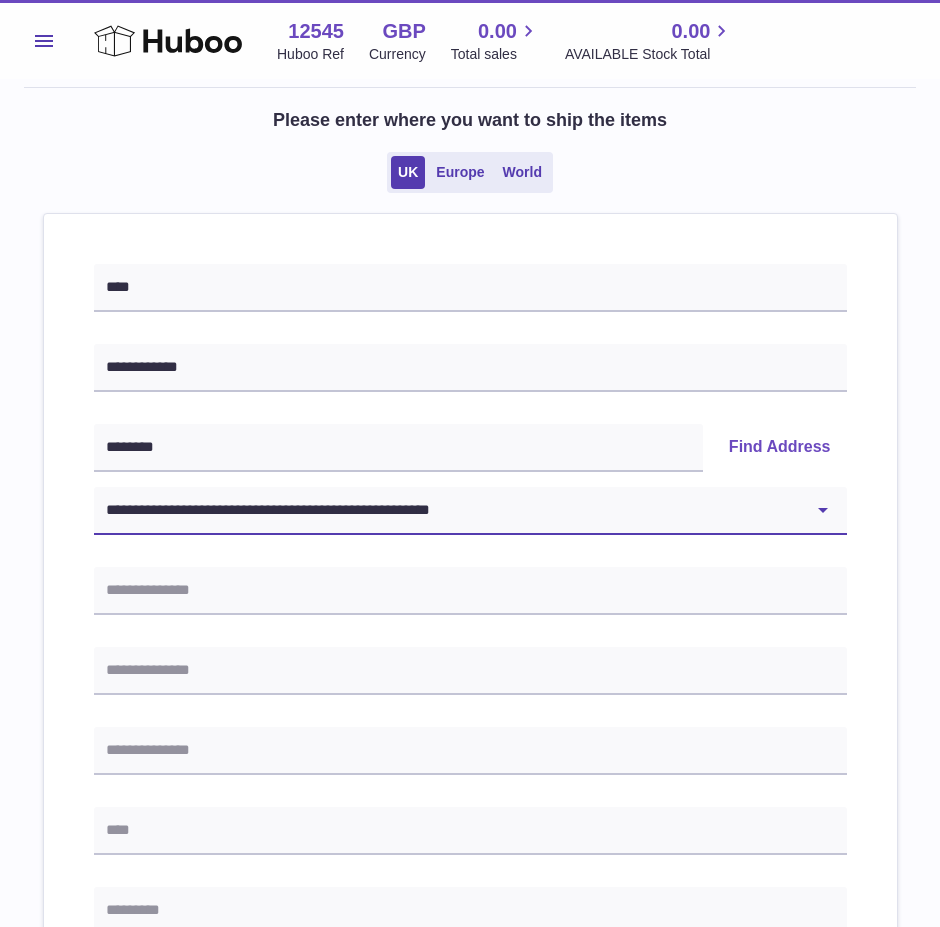 click on "**********" at bounding box center [470, 511] 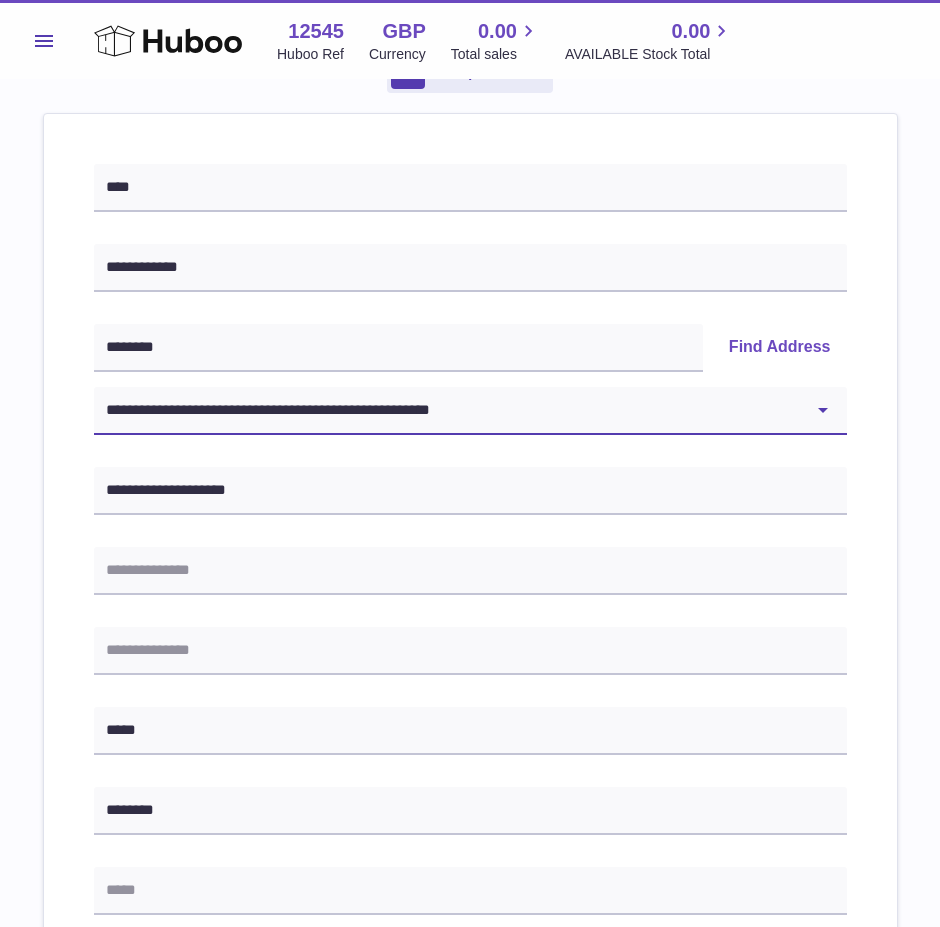 scroll, scrollTop: 300, scrollLeft: 0, axis: vertical 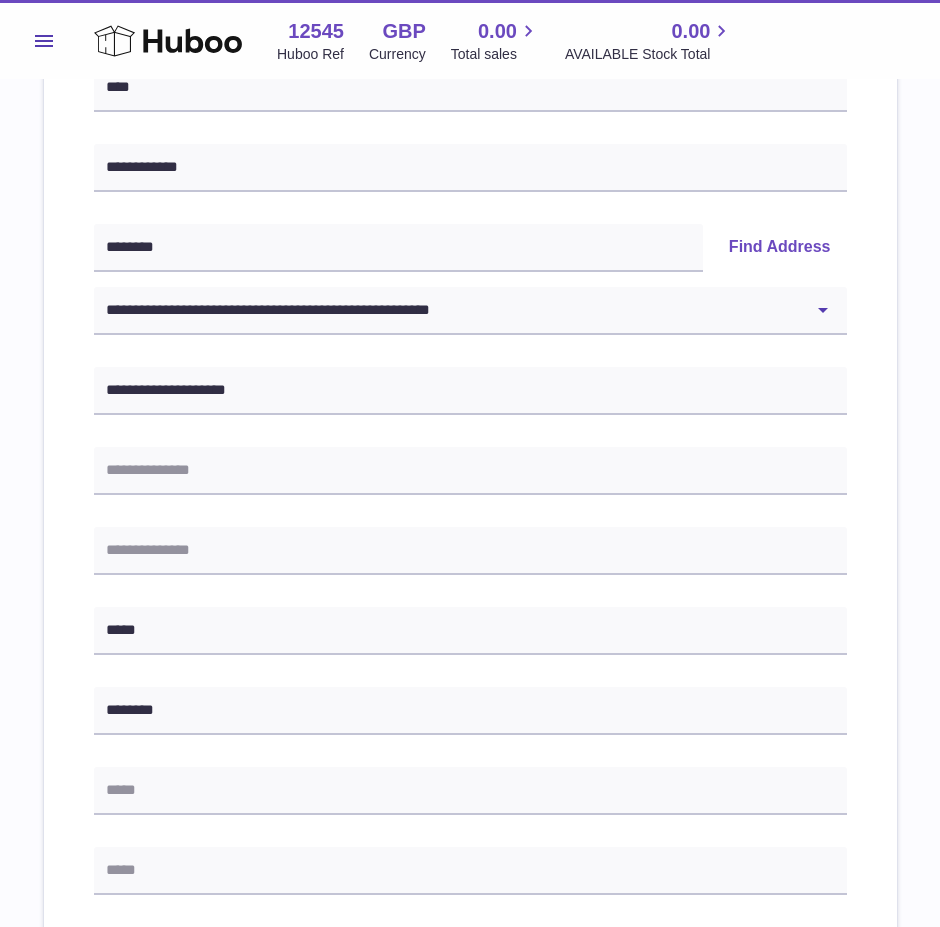 click on "**********" at bounding box center (470, 641) 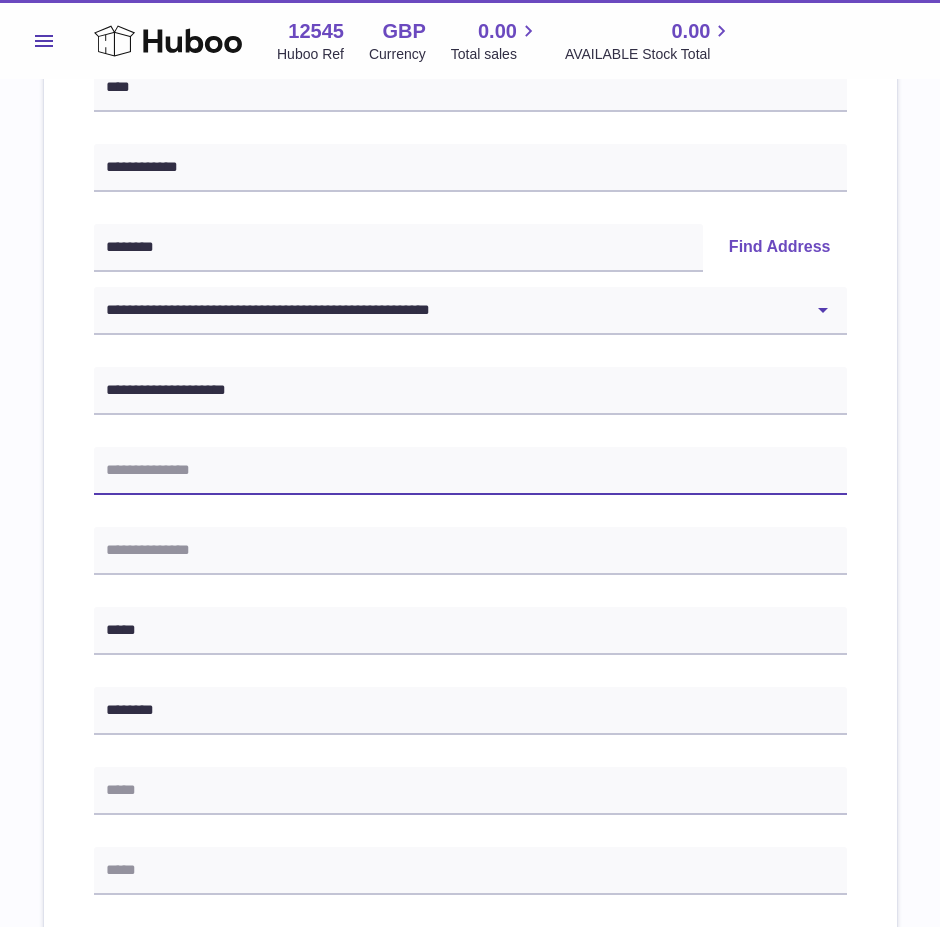 click at bounding box center (470, 471) 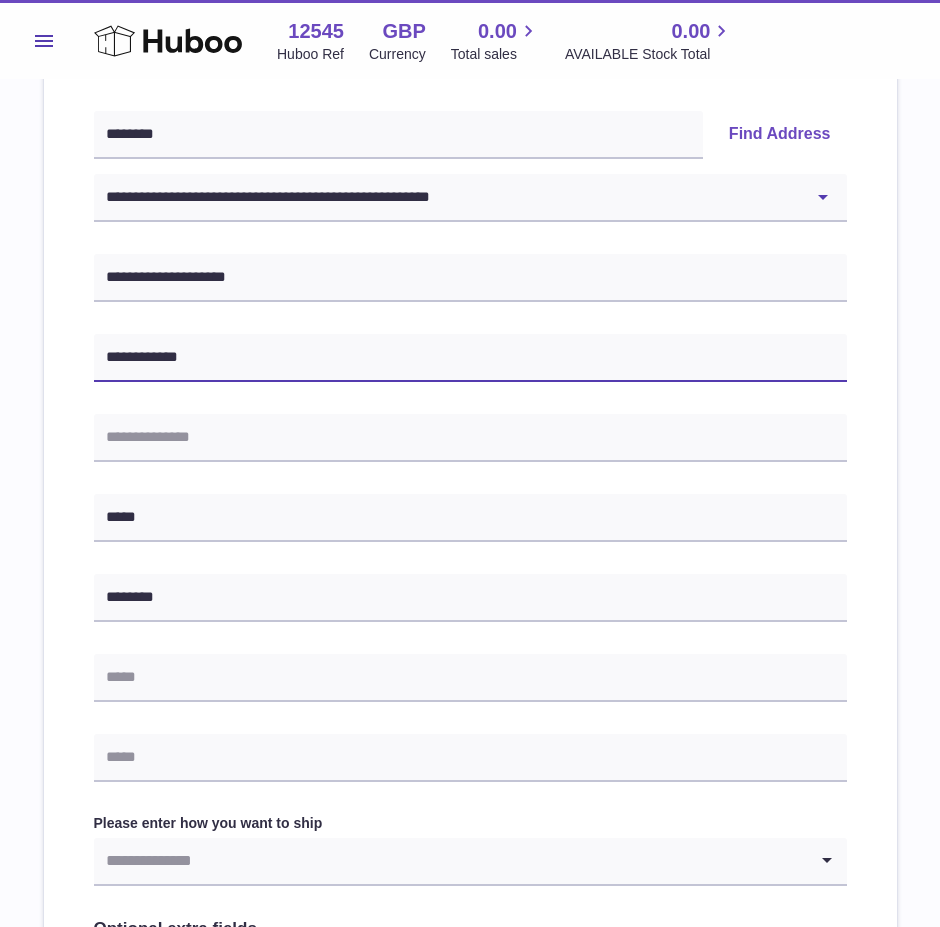 scroll, scrollTop: 500, scrollLeft: 0, axis: vertical 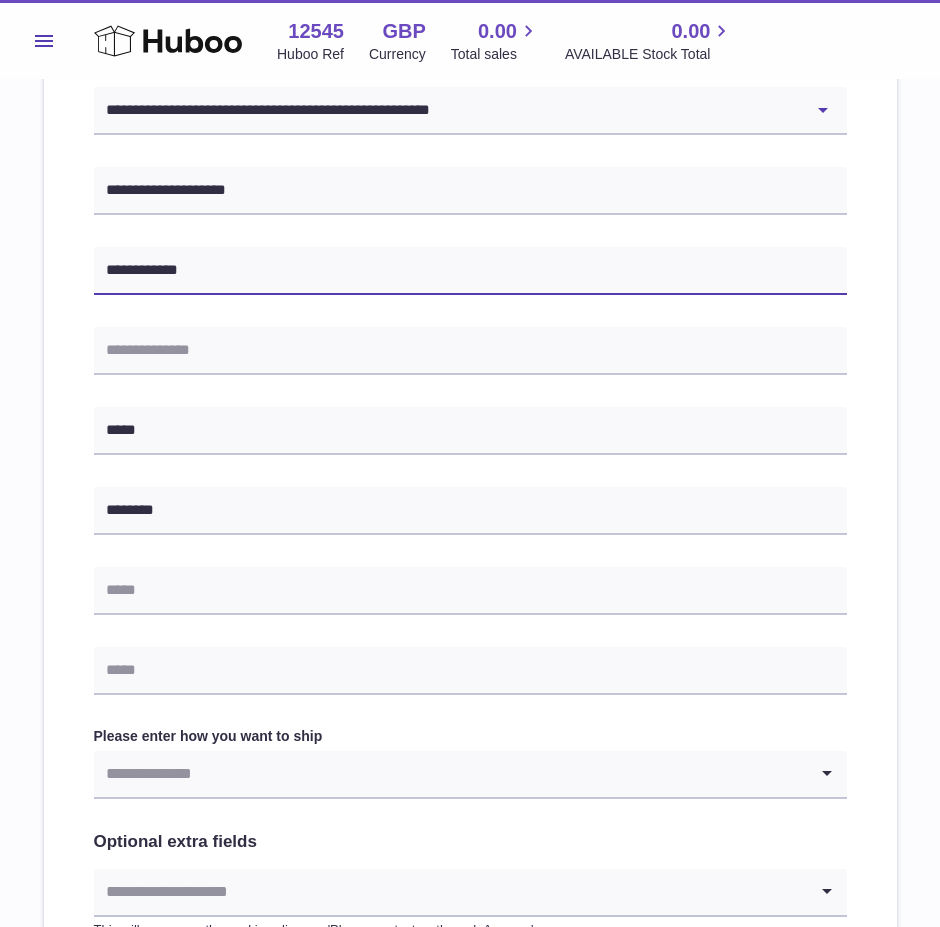 type on "**********" 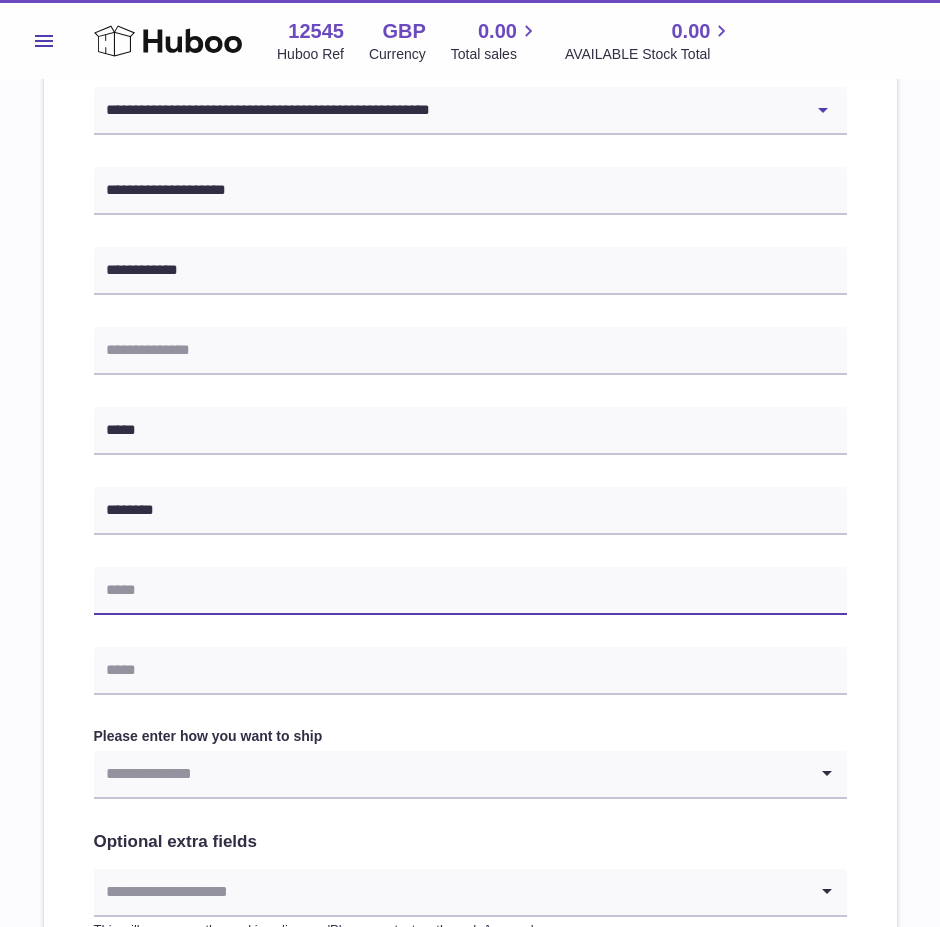 click at bounding box center (470, 591) 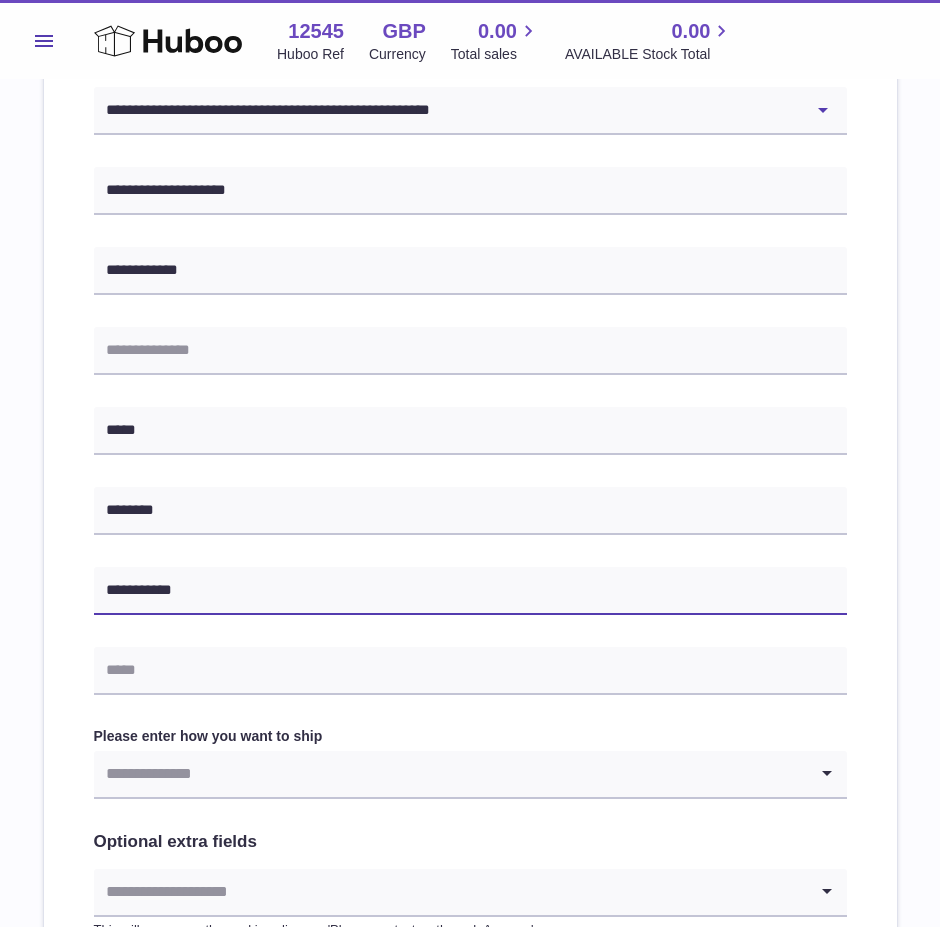 type on "**********" 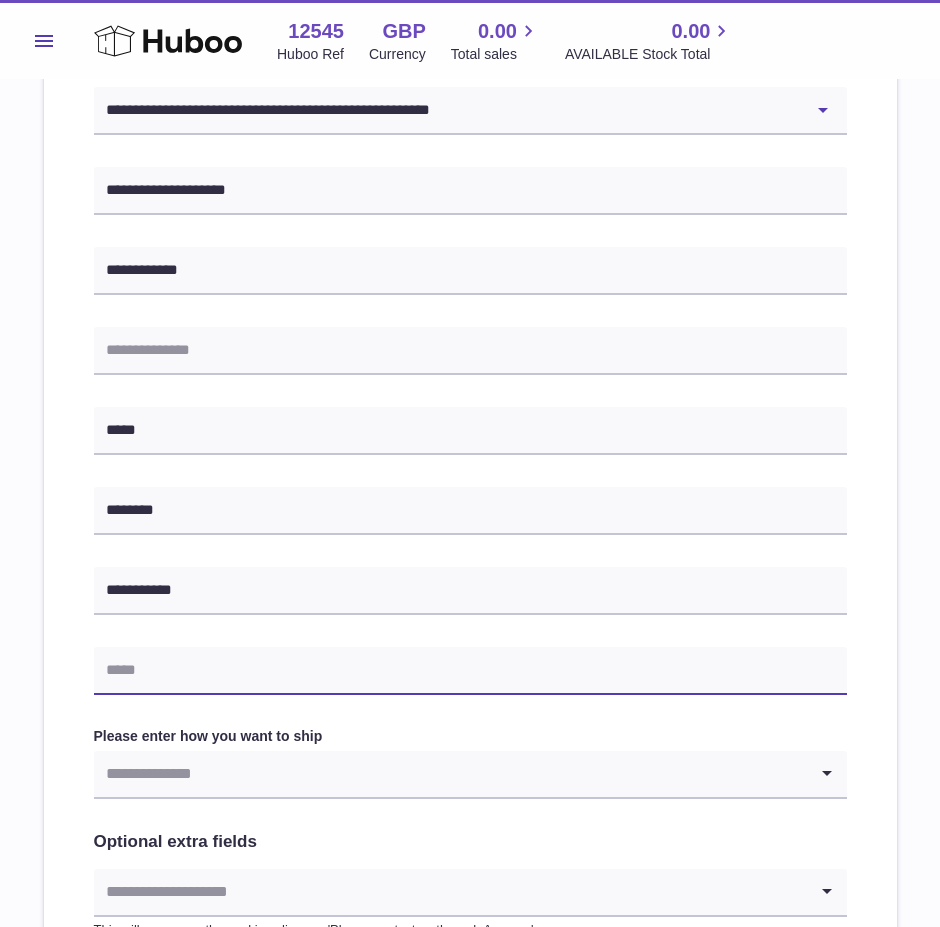 click at bounding box center (470, 671) 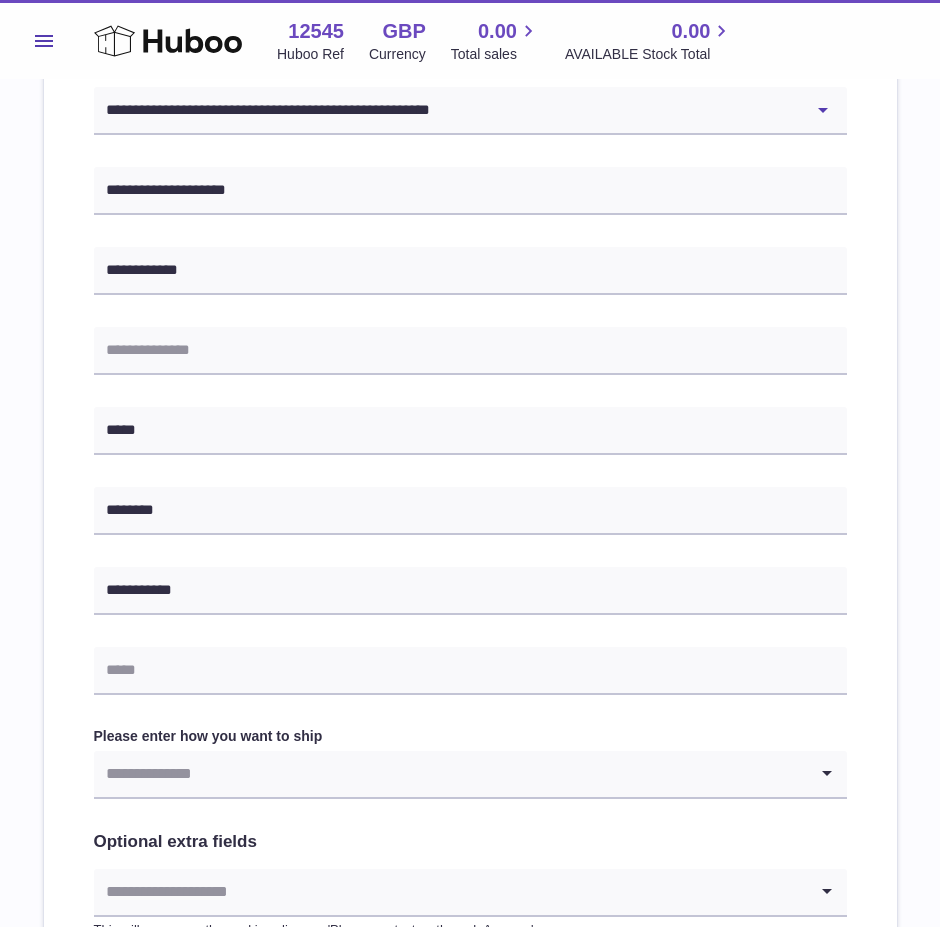 click on "**********" at bounding box center [470, 441] 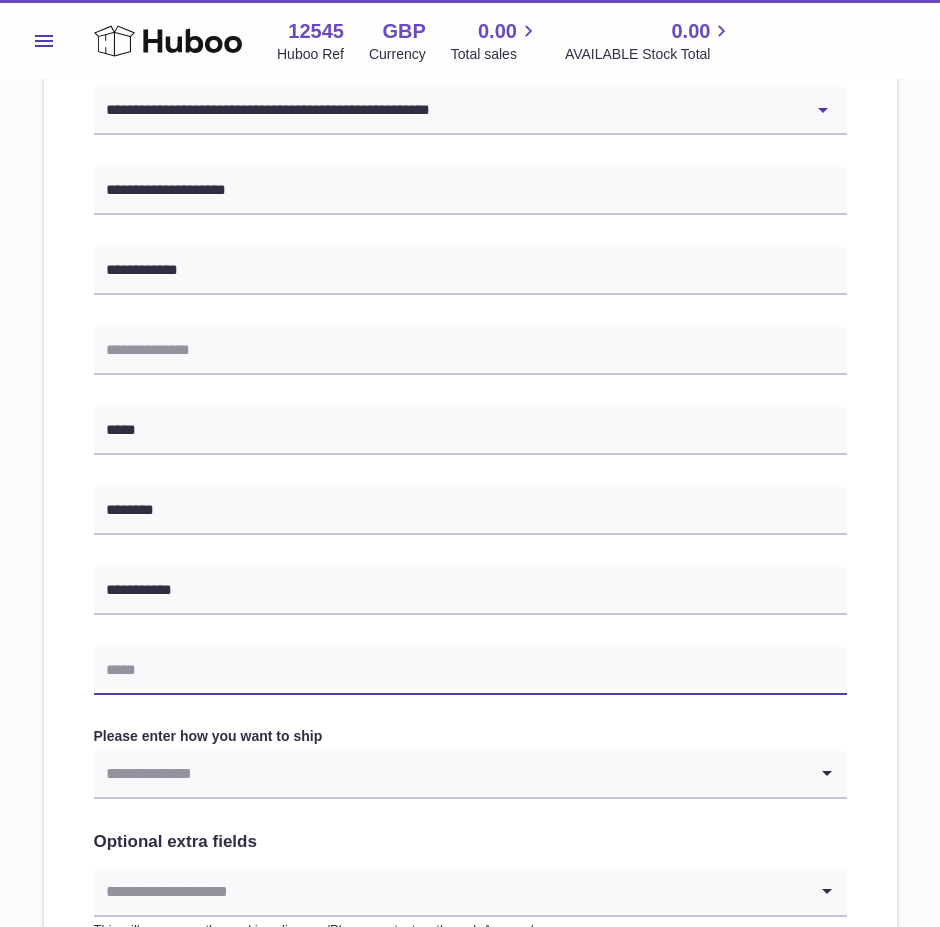 click at bounding box center [470, 671] 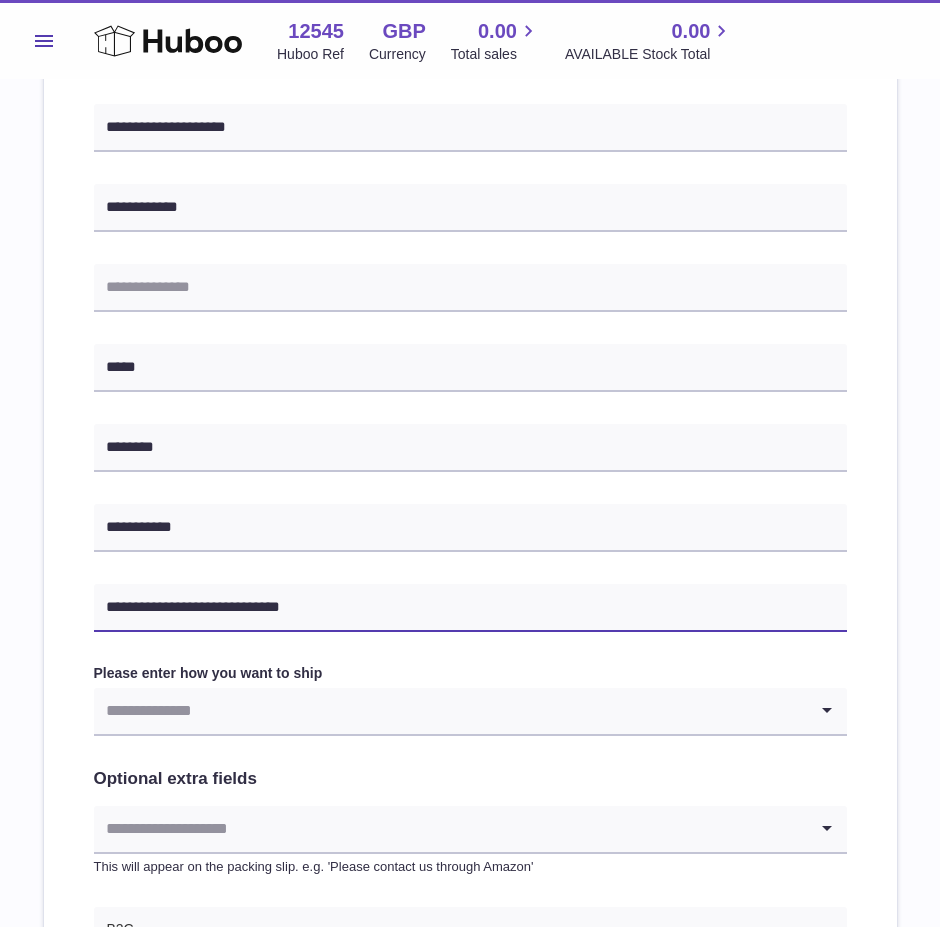 scroll, scrollTop: 600, scrollLeft: 0, axis: vertical 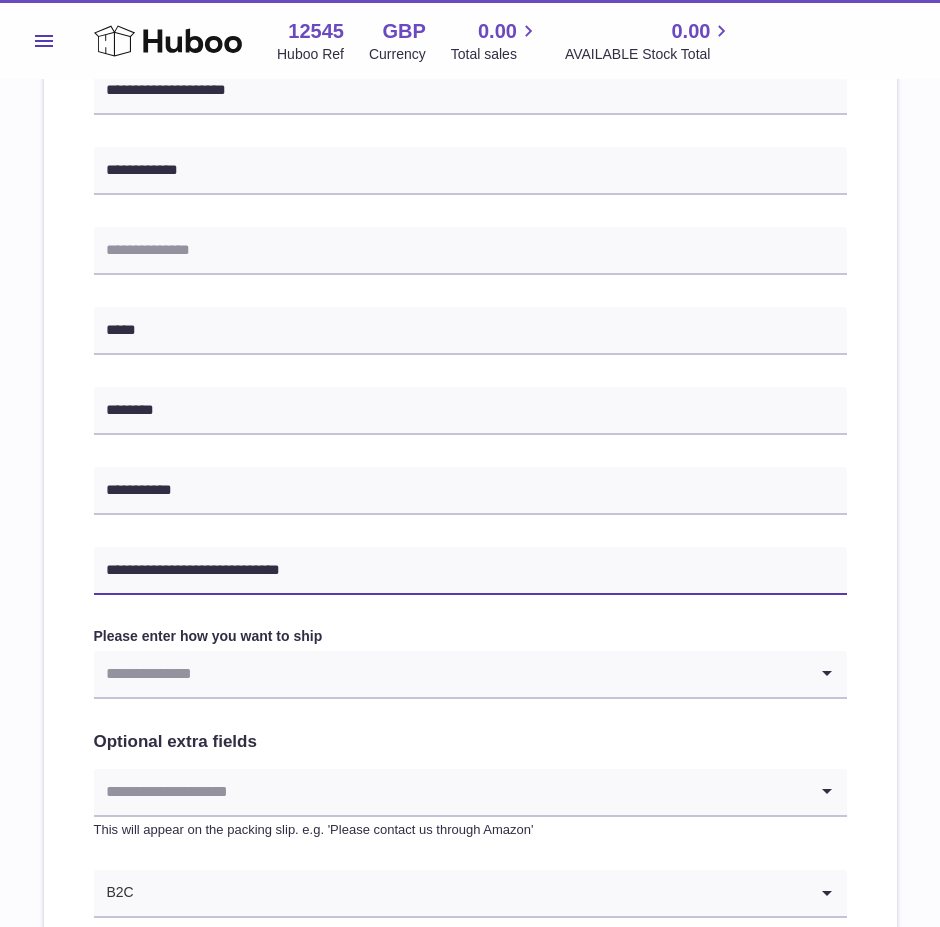type on "**********" 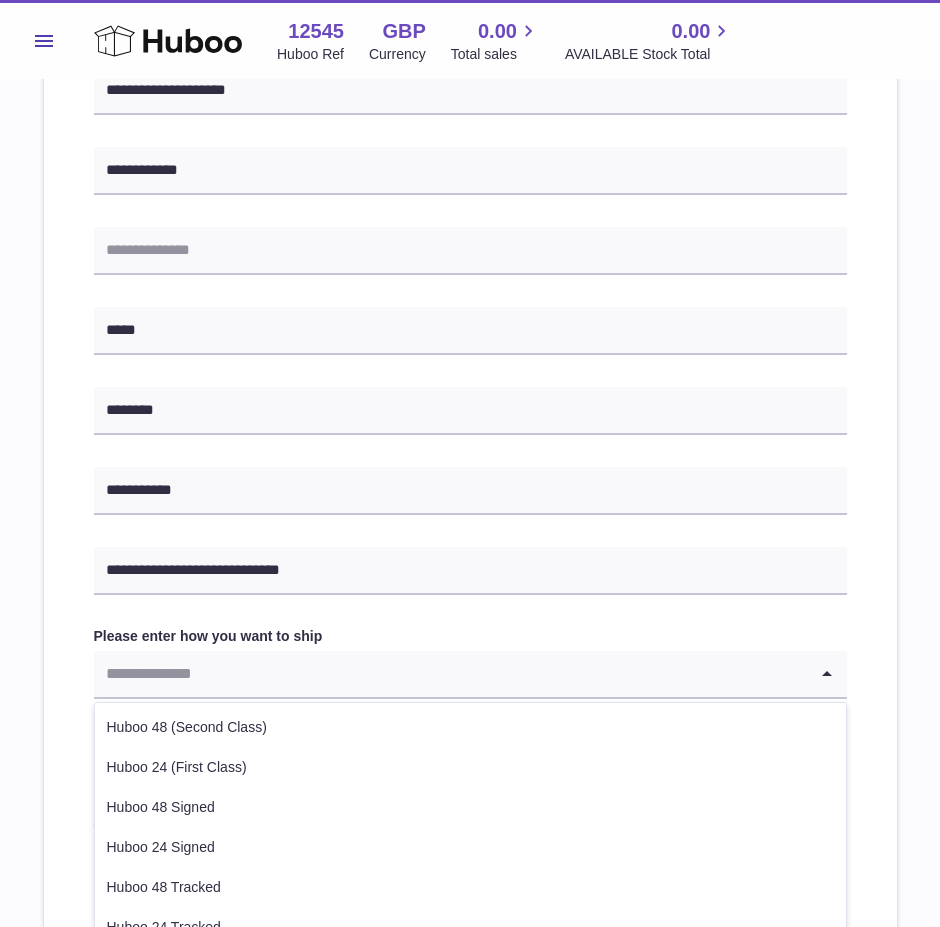 click at bounding box center [450, 674] 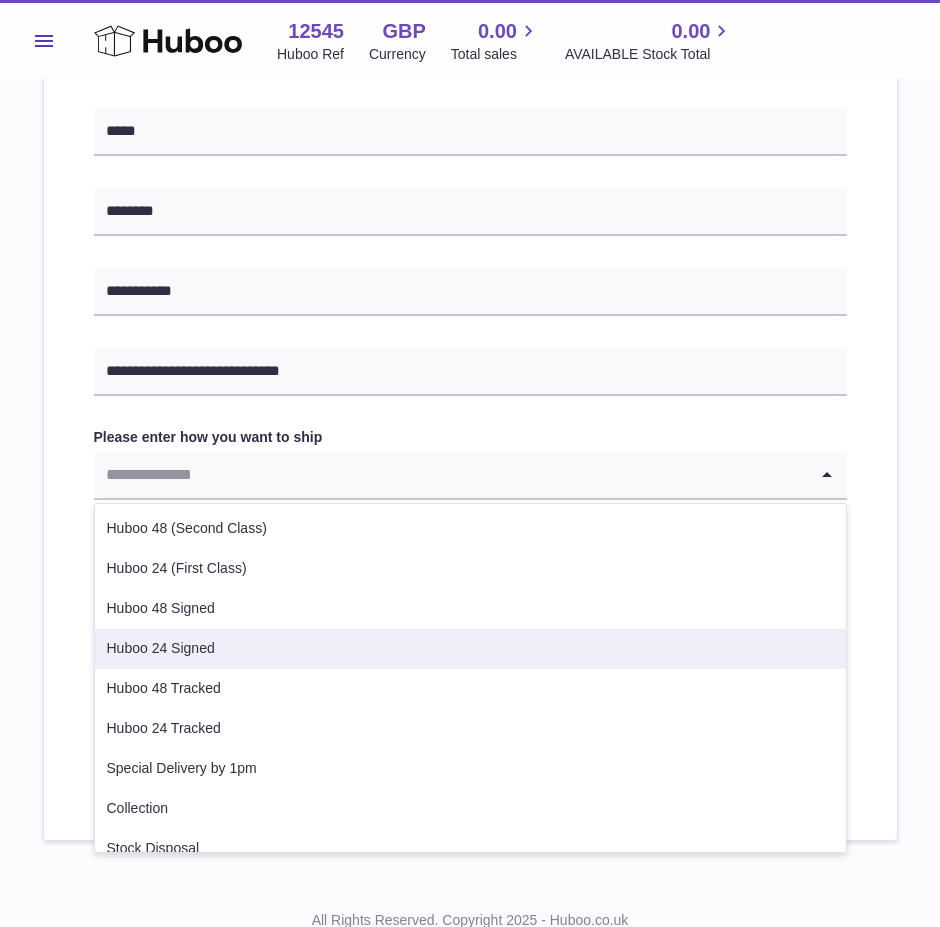 scroll, scrollTop: 800, scrollLeft: 0, axis: vertical 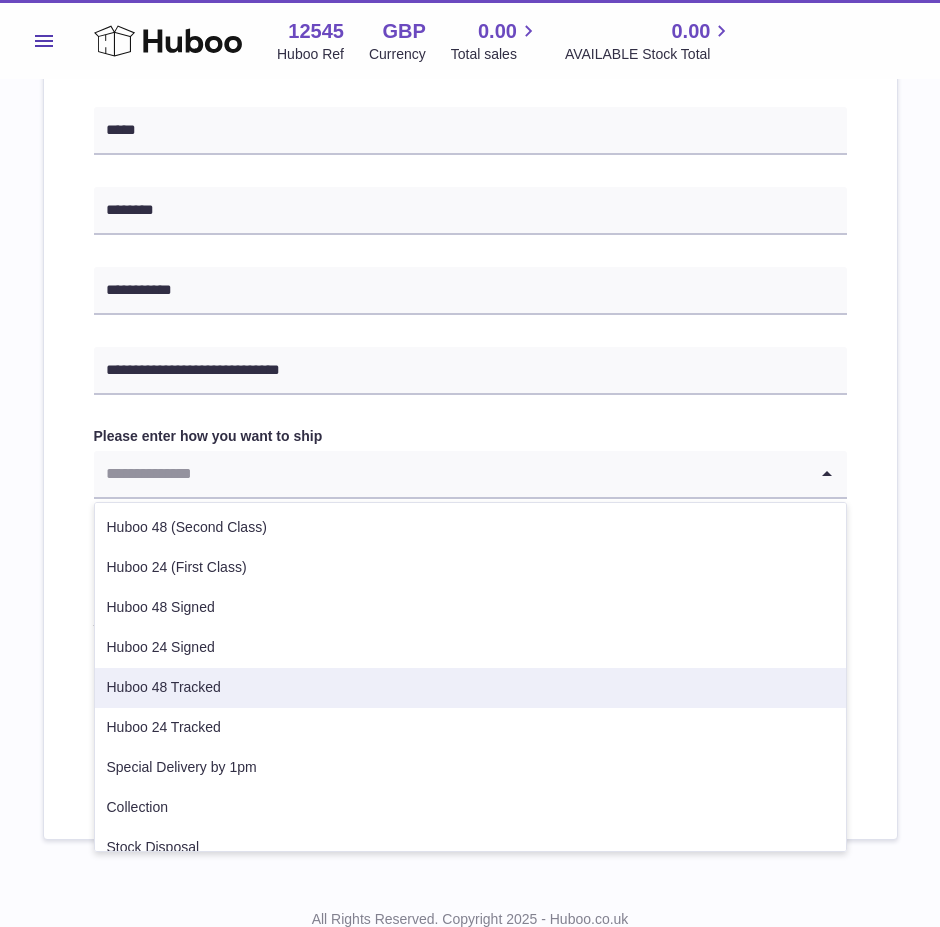 click on "Huboo 48 Tracked" at bounding box center [470, 688] 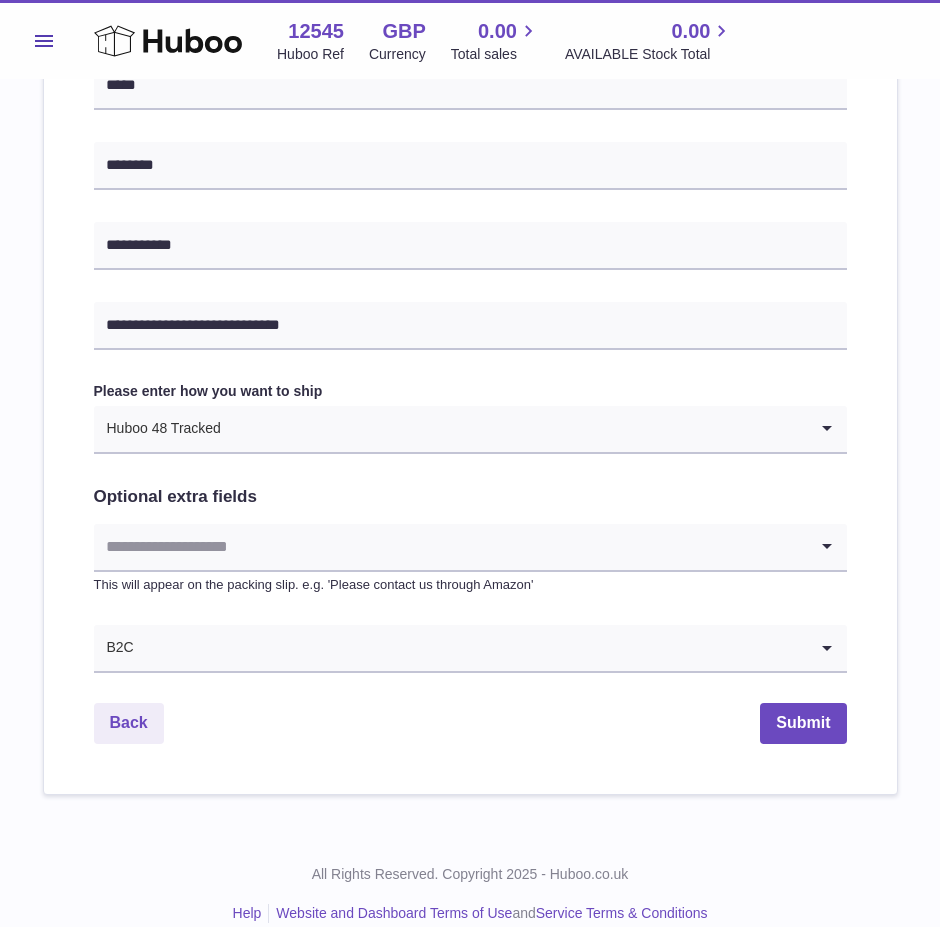 scroll, scrollTop: 871, scrollLeft: 0, axis: vertical 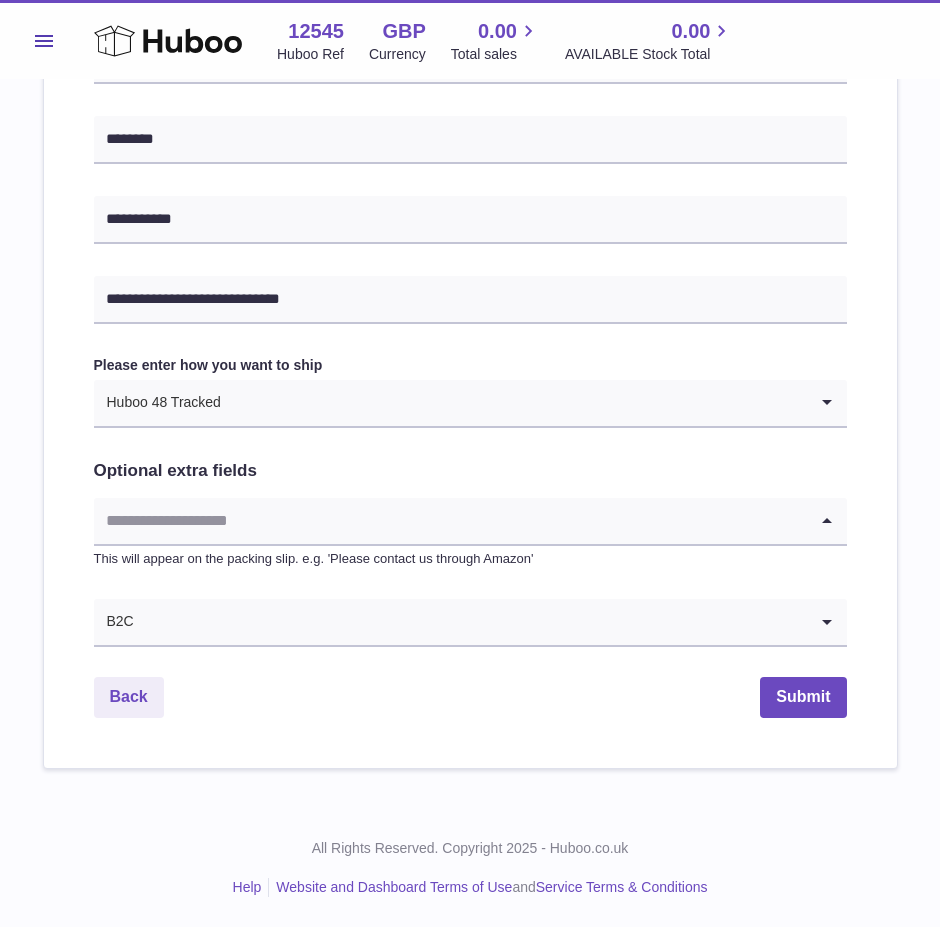 click at bounding box center [450, 521] 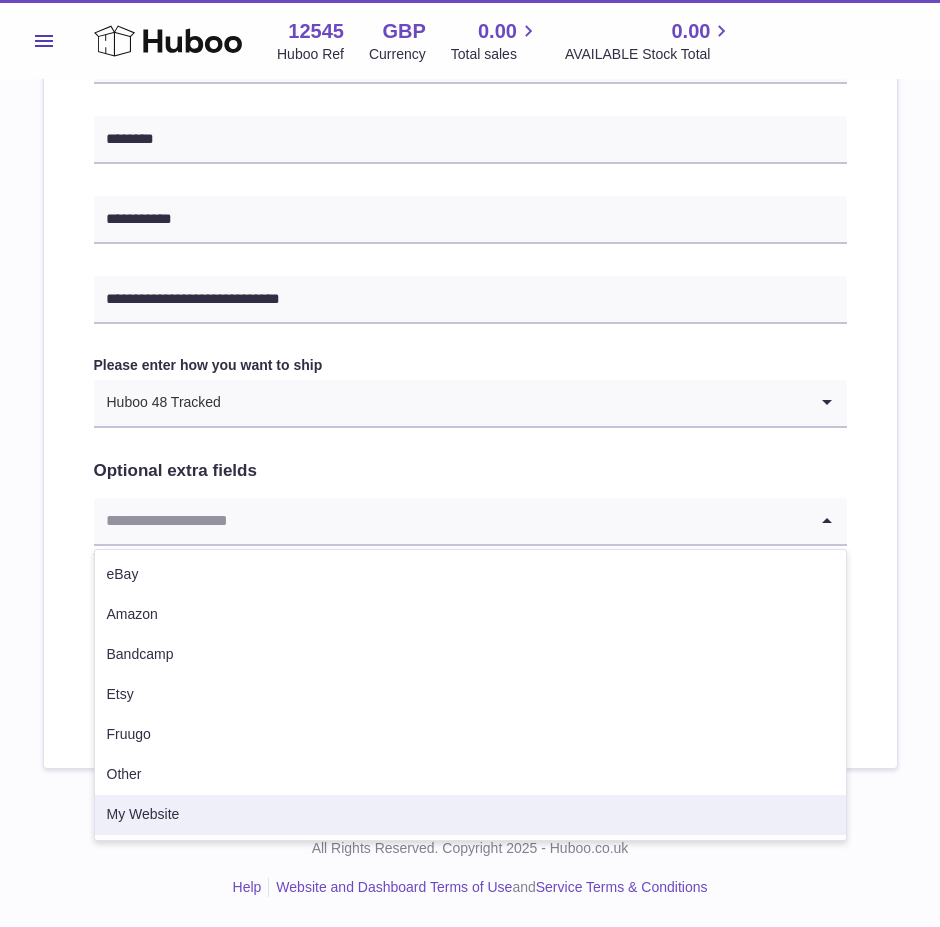 click on "My Website" at bounding box center [470, 815] 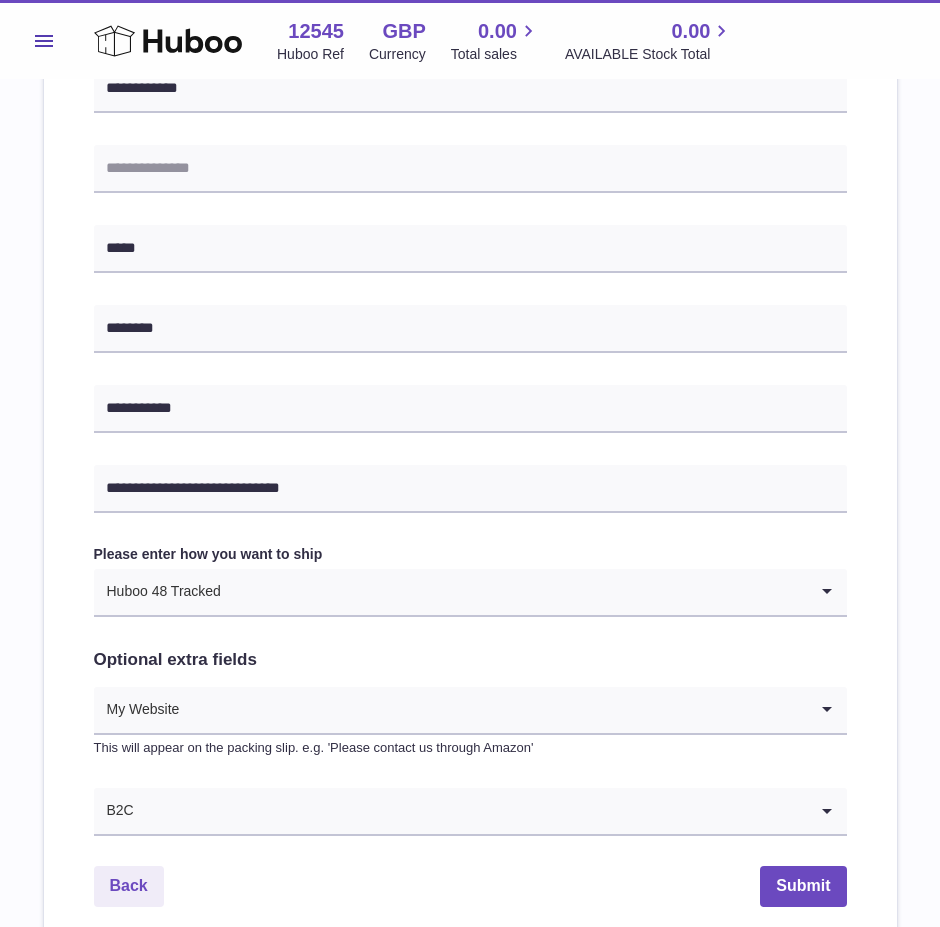 scroll, scrollTop: 871, scrollLeft: 0, axis: vertical 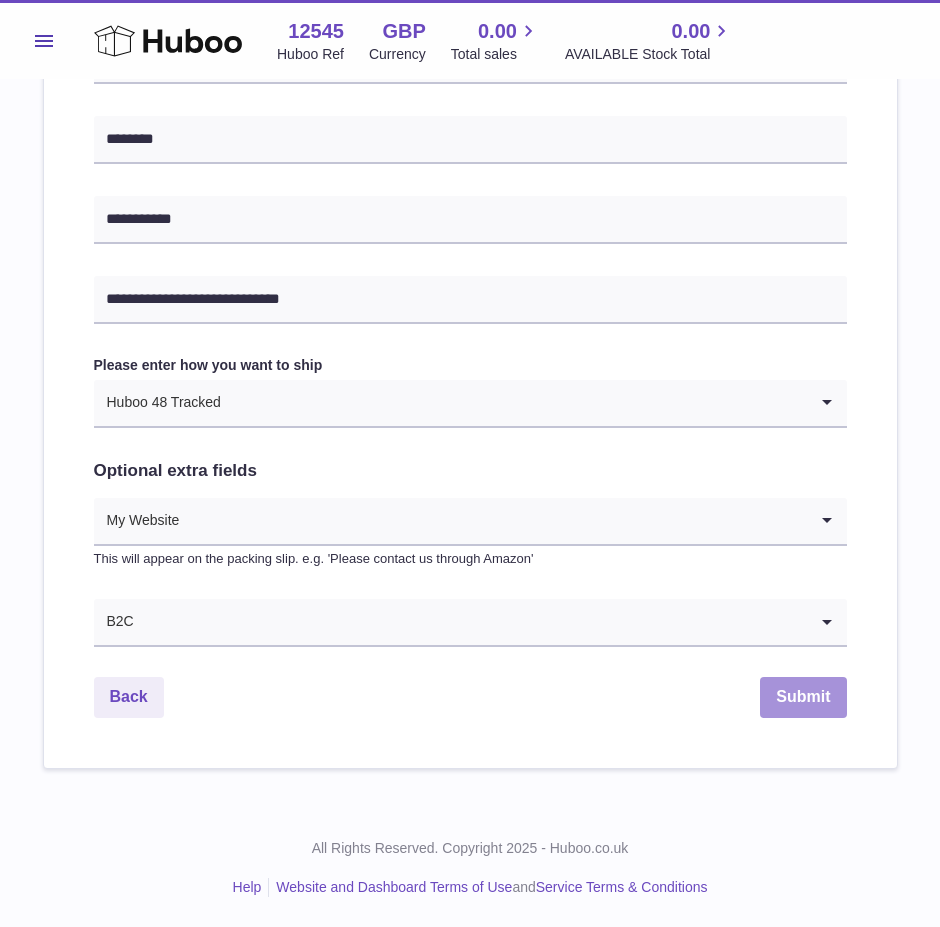 click on "Submit" at bounding box center [803, 697] 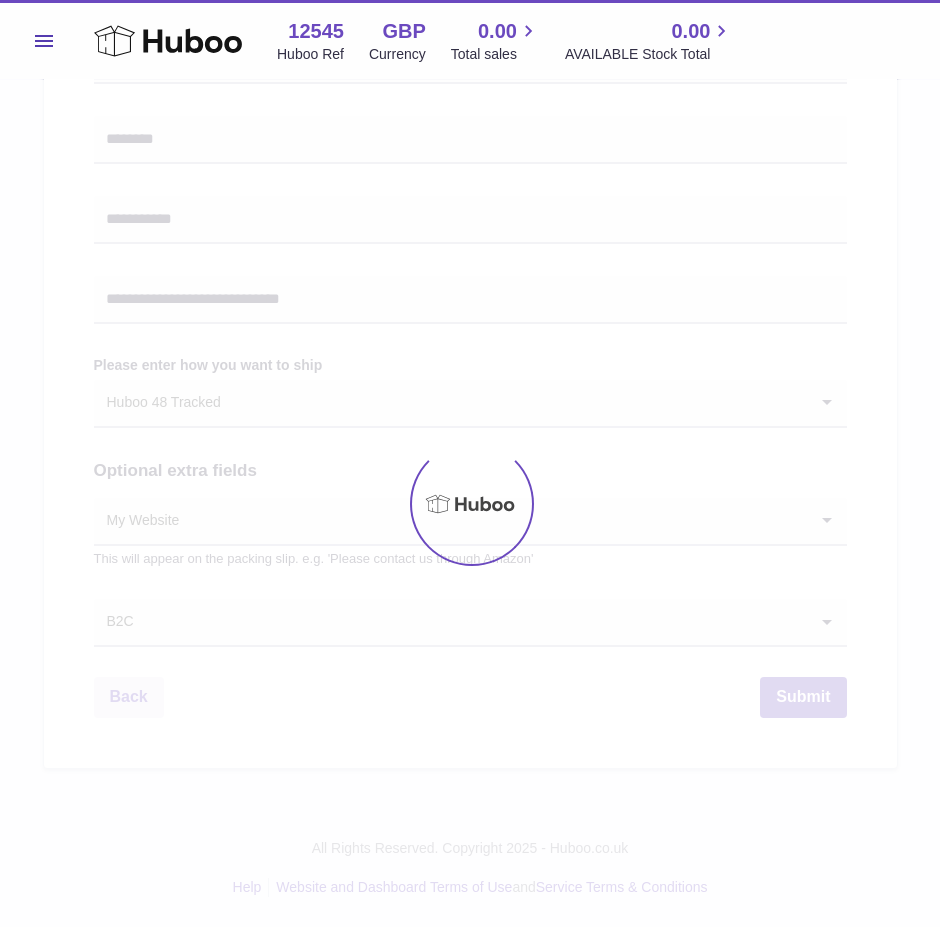 scroll, scrollTop: 0, scrollLeft: 0, axis: both 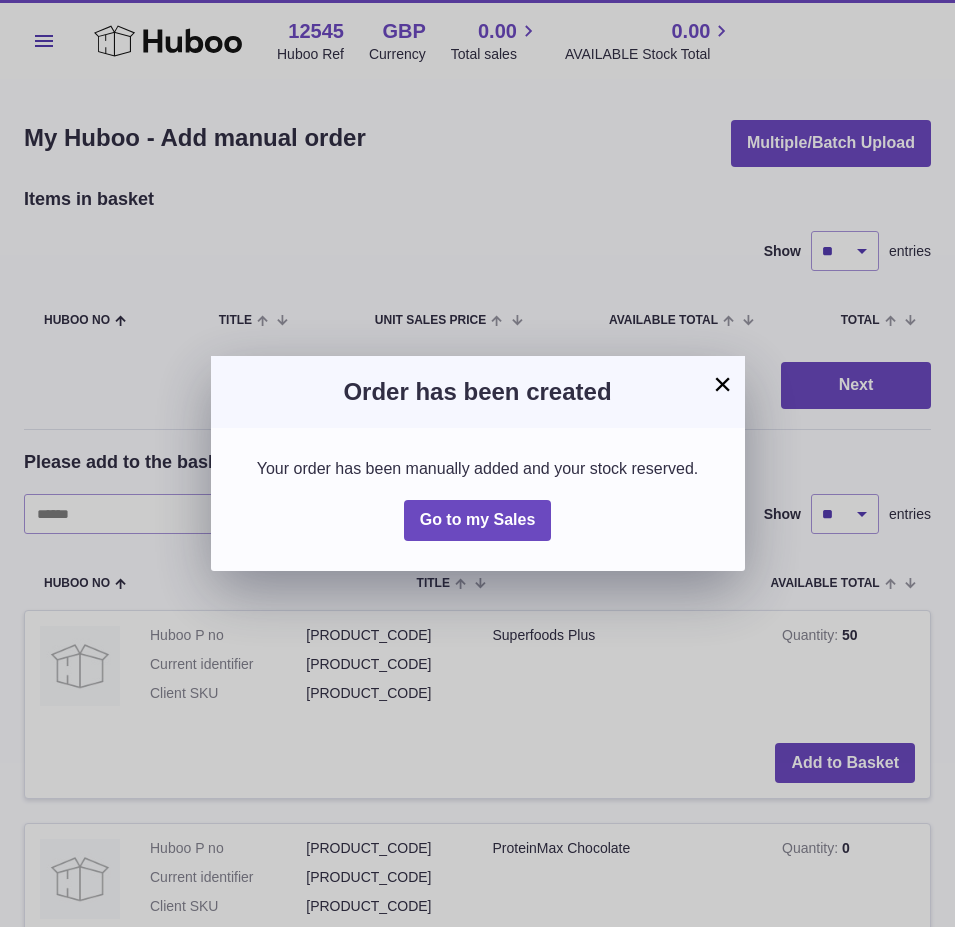 click on "×" at bounding box center (723, 384) 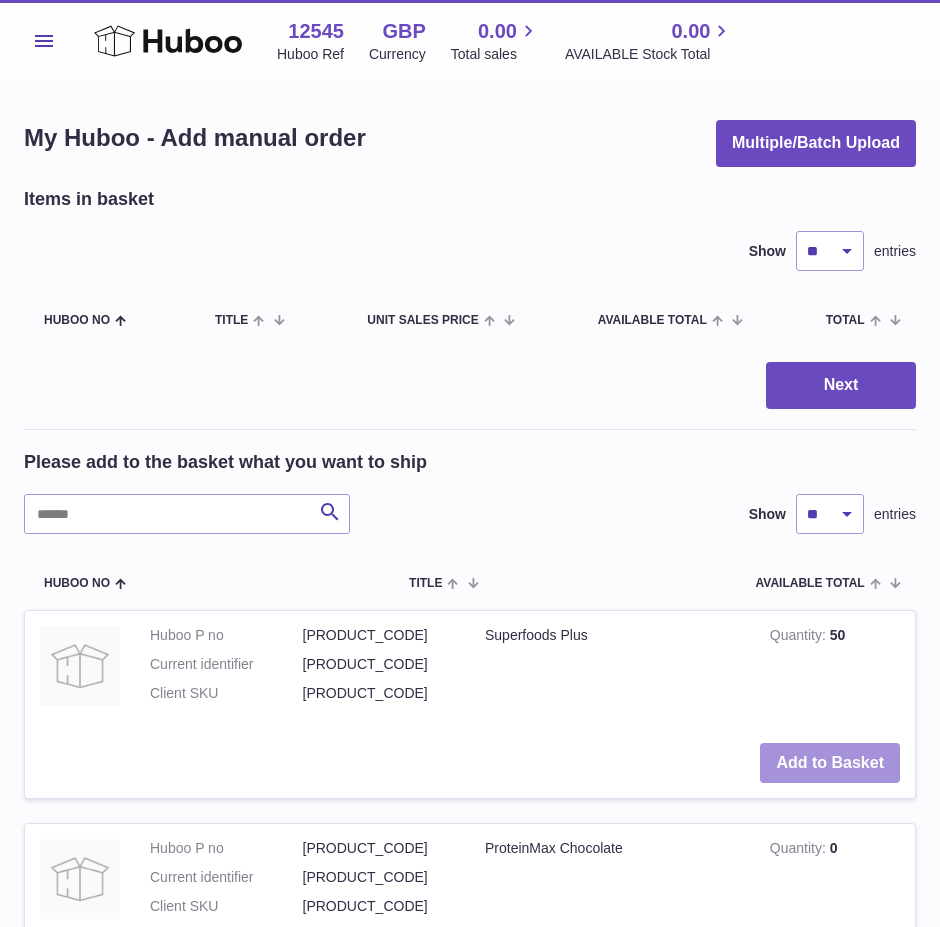 click on "Add to Basket" at bounding box center [830, 763] 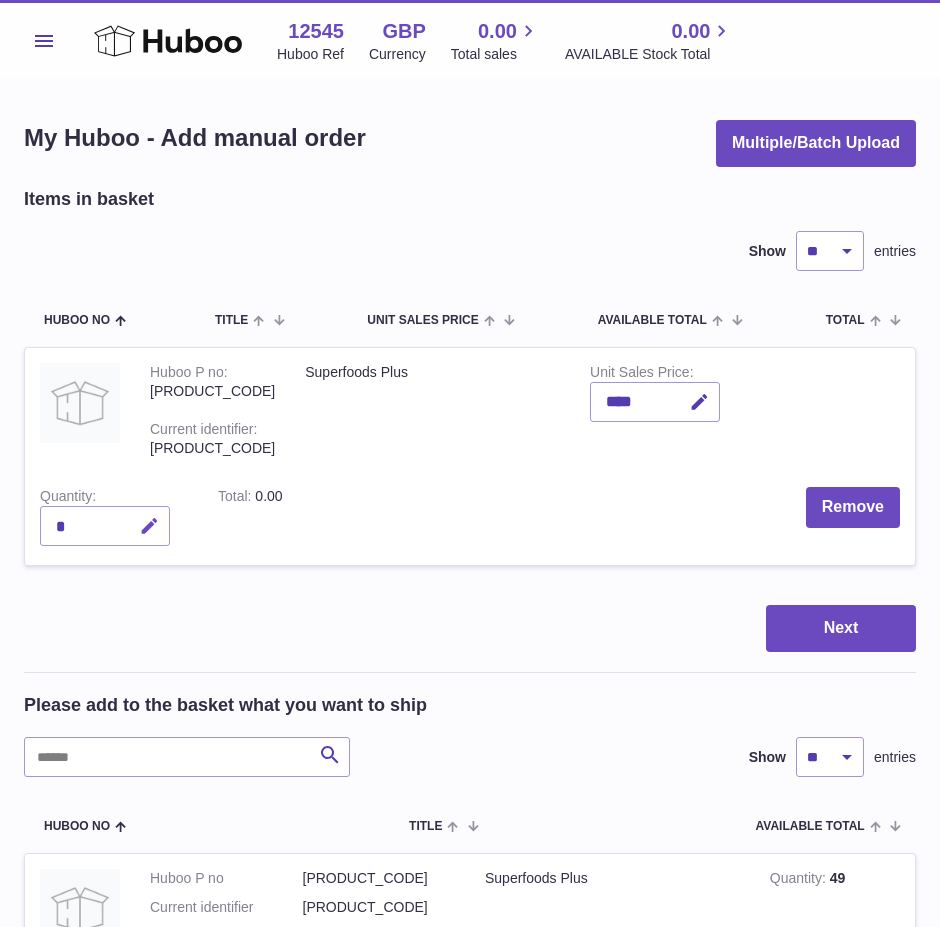 click at bounding box center [149, 526] 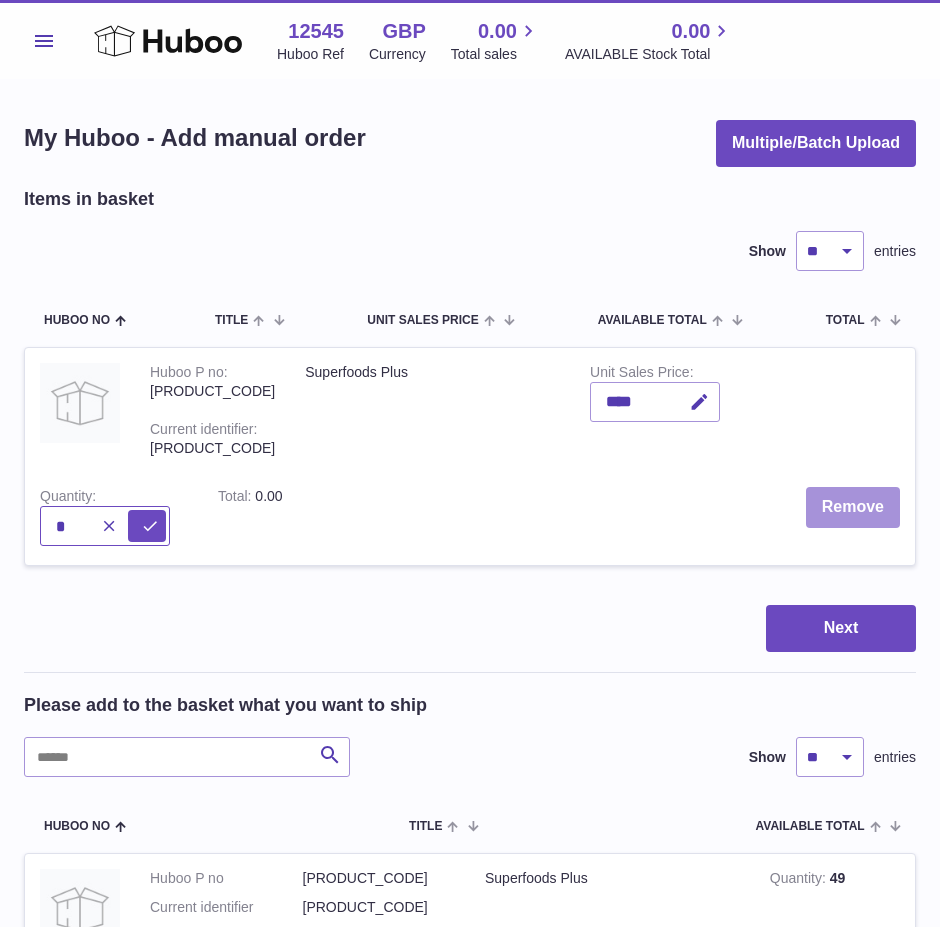 type on "*" 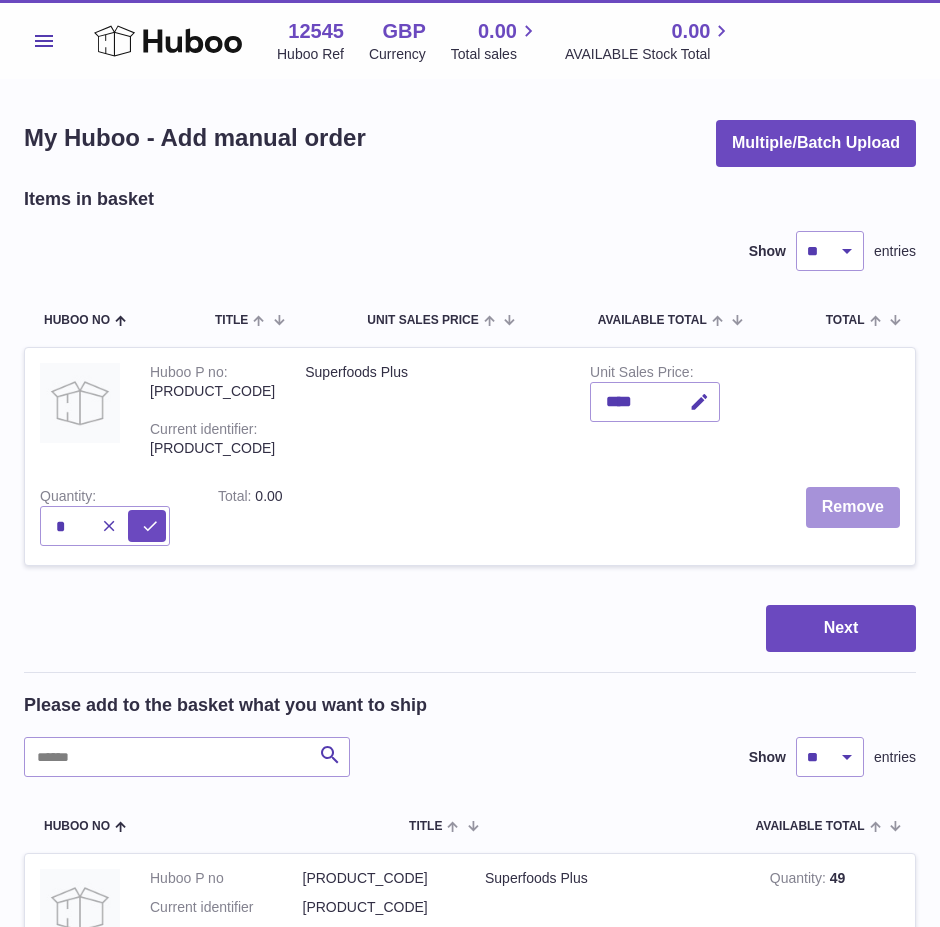 click on "Remove" at bounding box center (853, 507) 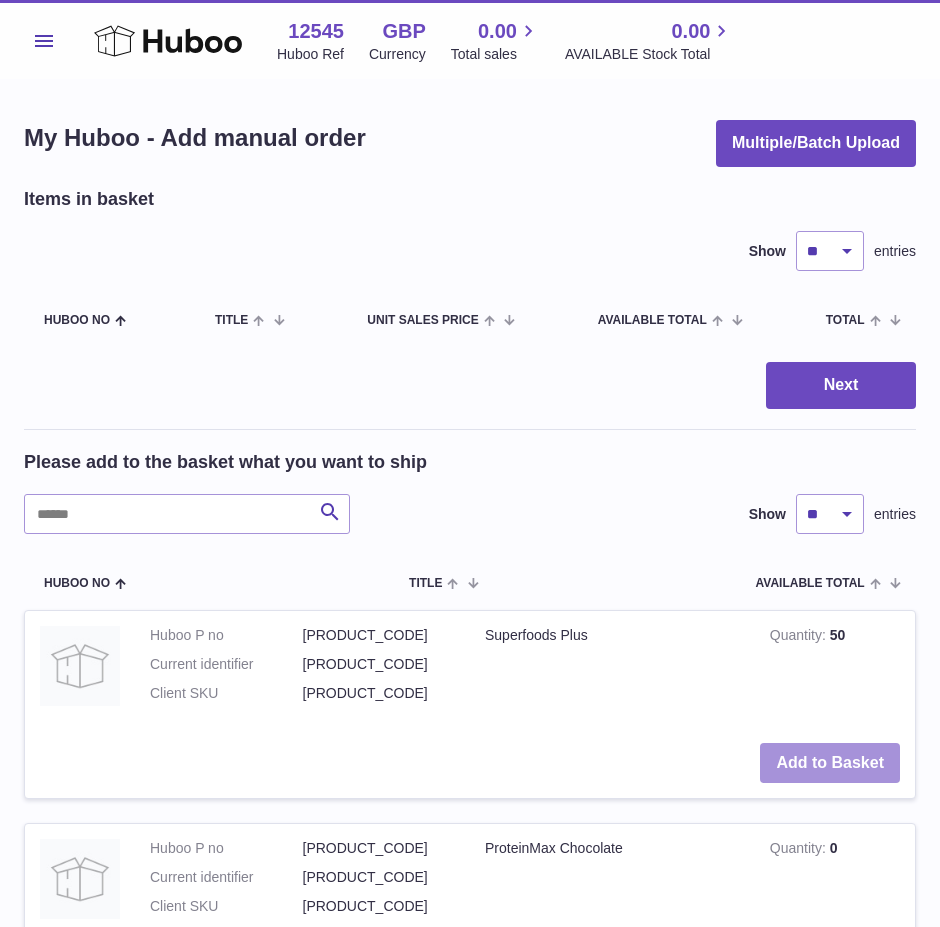 click on "Add to Basket" at bounding box center [830, 763] 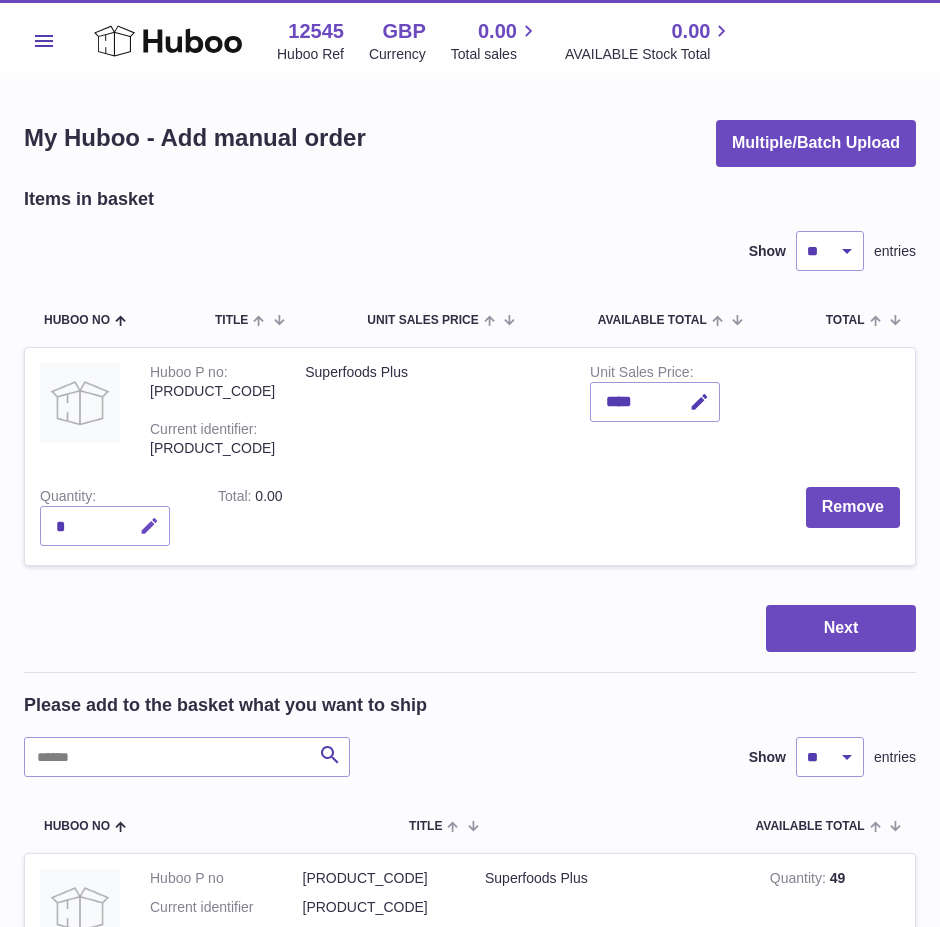 click at bounding box center (149, 526) 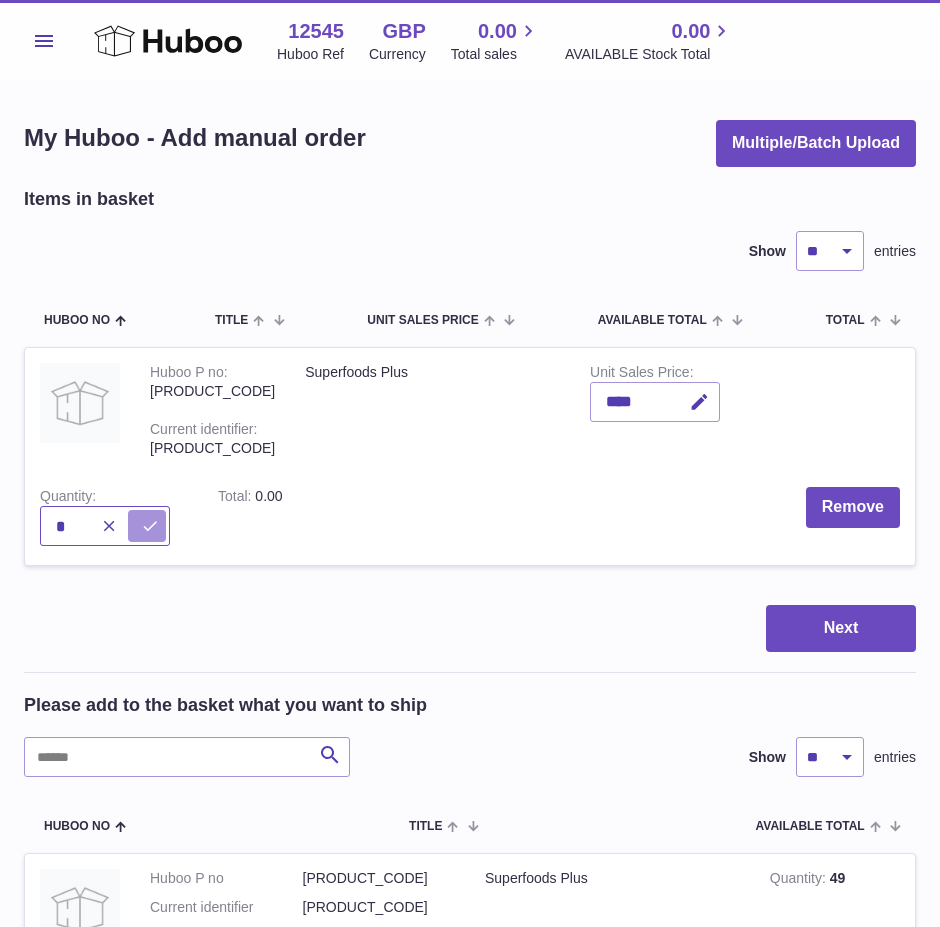 type on "*" 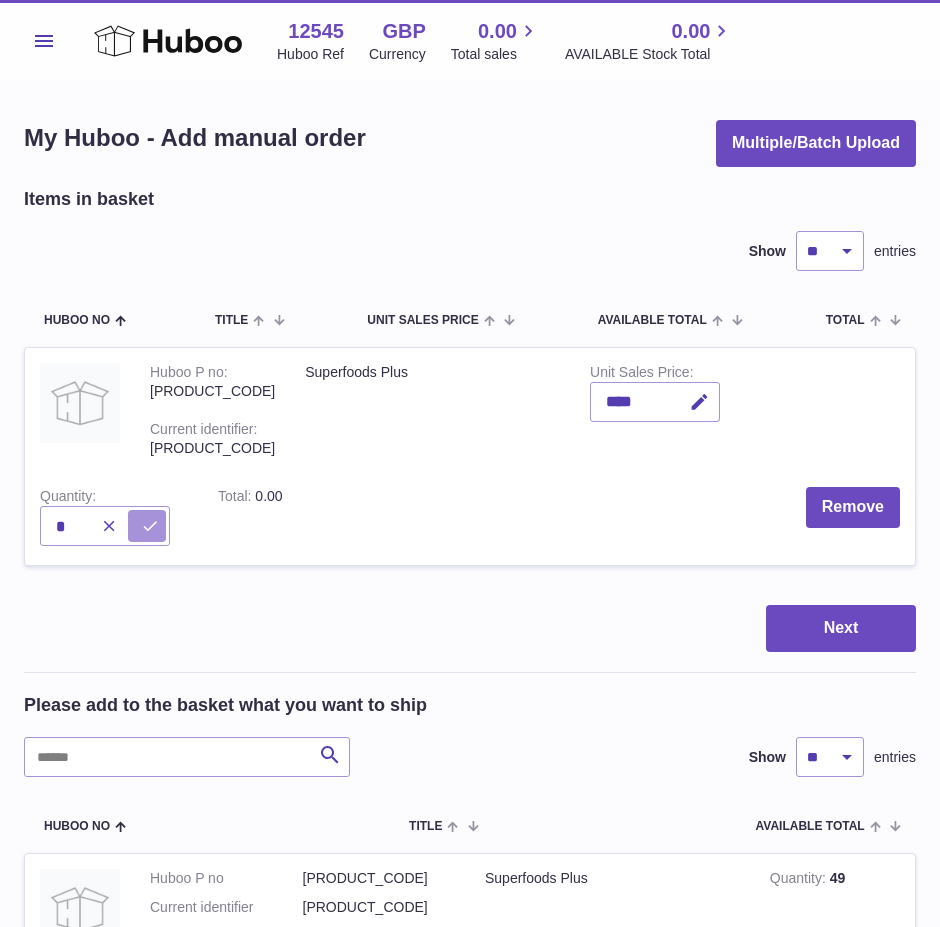 click at bounding box center [150, 526] 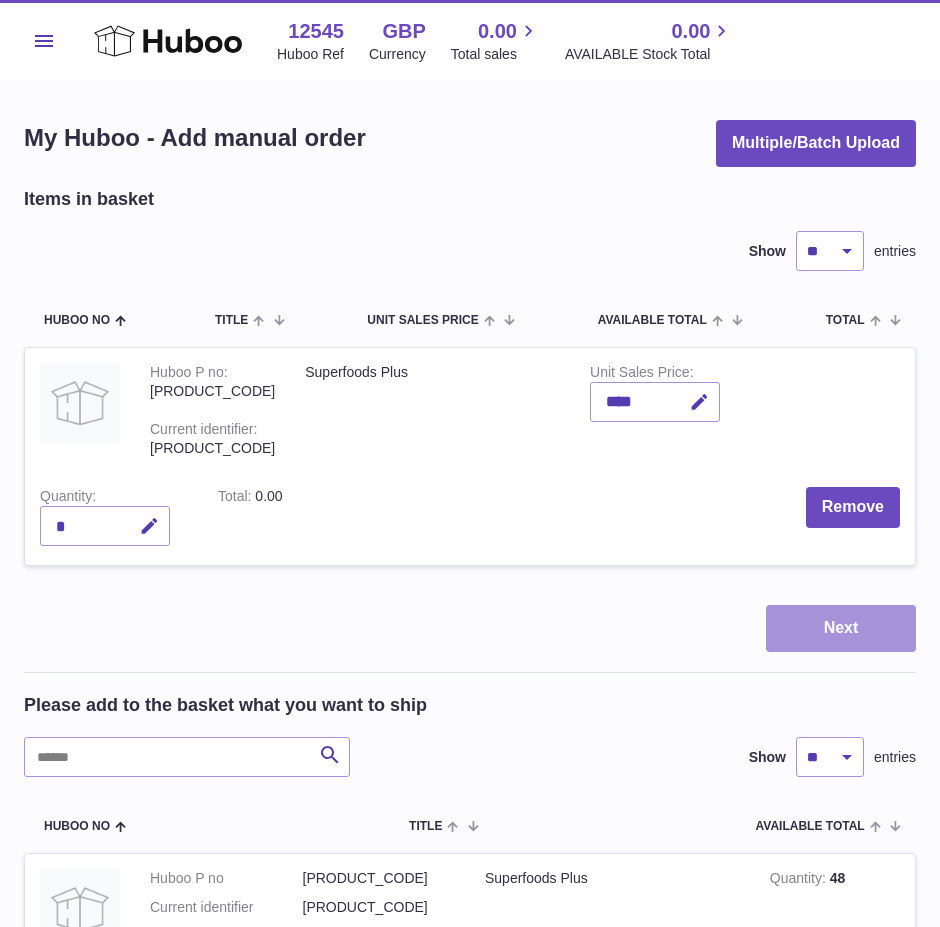 click on "Next" at bounding box center [841, 628] 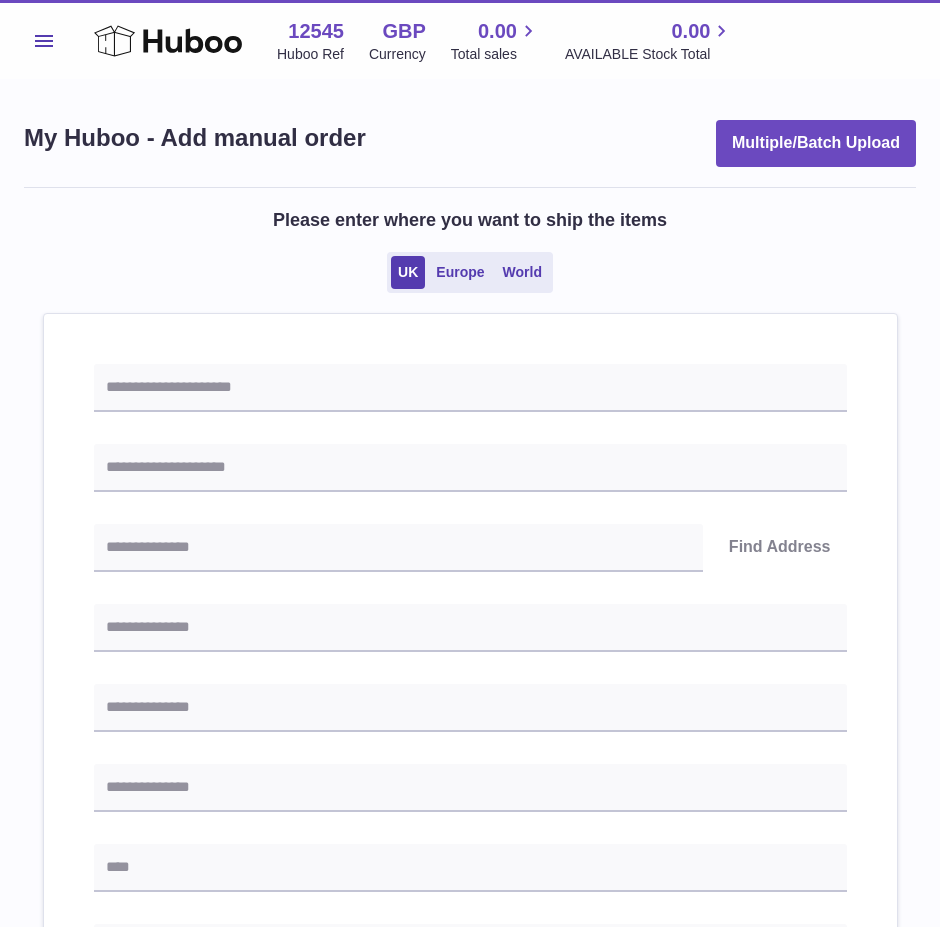 drag, startPoint x: 505, startPoint y: 428, endPoint x: 395, endPoint y: 453, distance: 112.805145 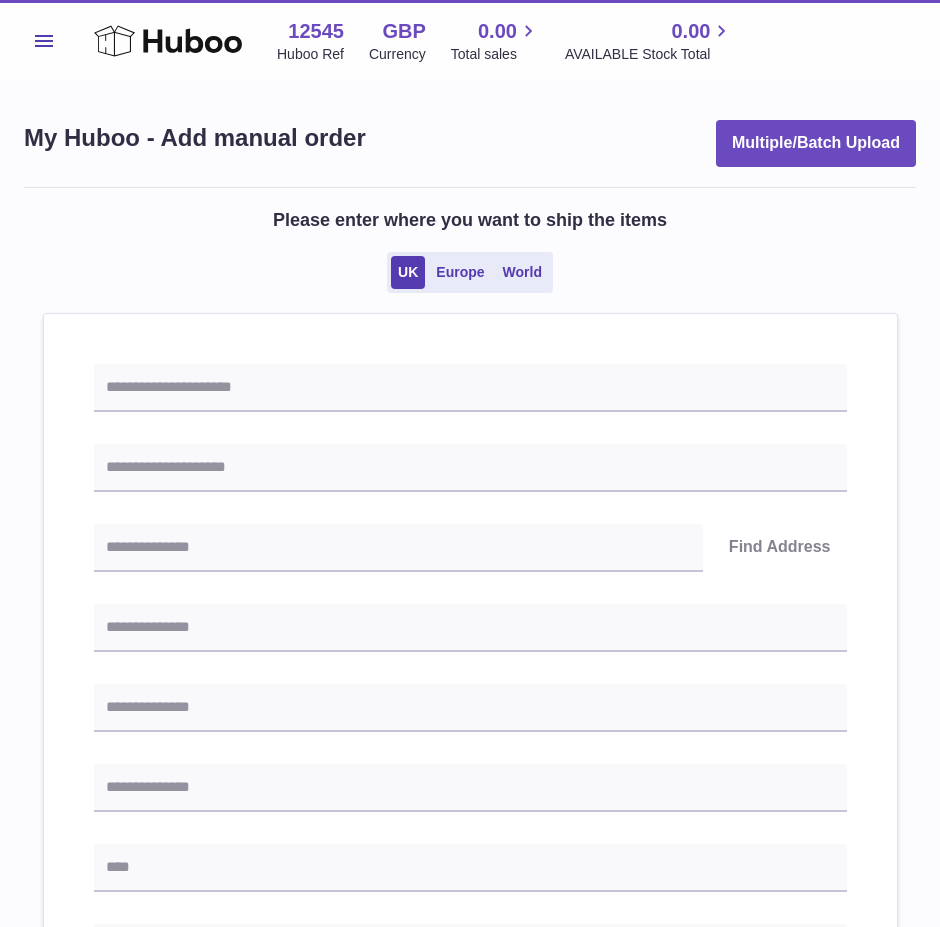 click on "Find Address
Please enter how you want to ship             Loading...
You require an order to be fulfilled which is going directly to another business or retailer rather than directly to a consumer. Please ensure you have contacted our customer service department for further information relating to any associated costs and (order completion) timescales, before proceeding.
Optional extra fields             Loading...       This will appear on the packing slip. e.g. 'Please contact us through Amazon'
B2C
Loading..." at bounding box center (470, 909) 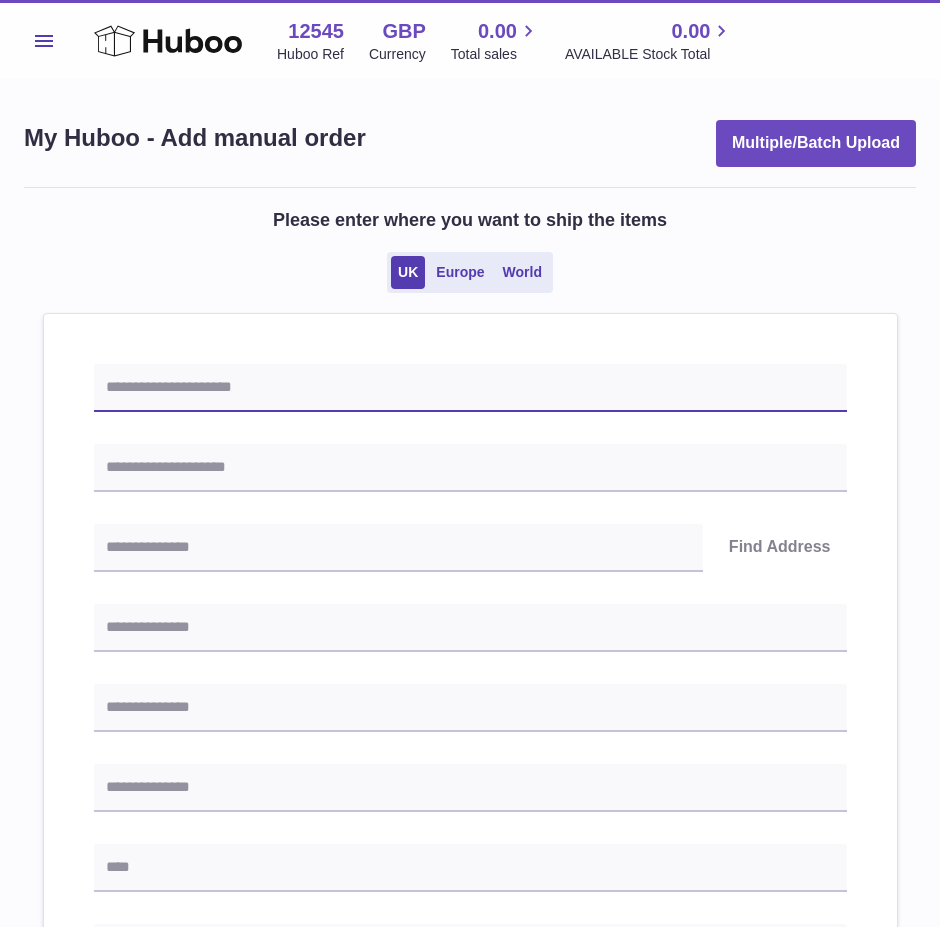 click at bounding box center [470, 388] 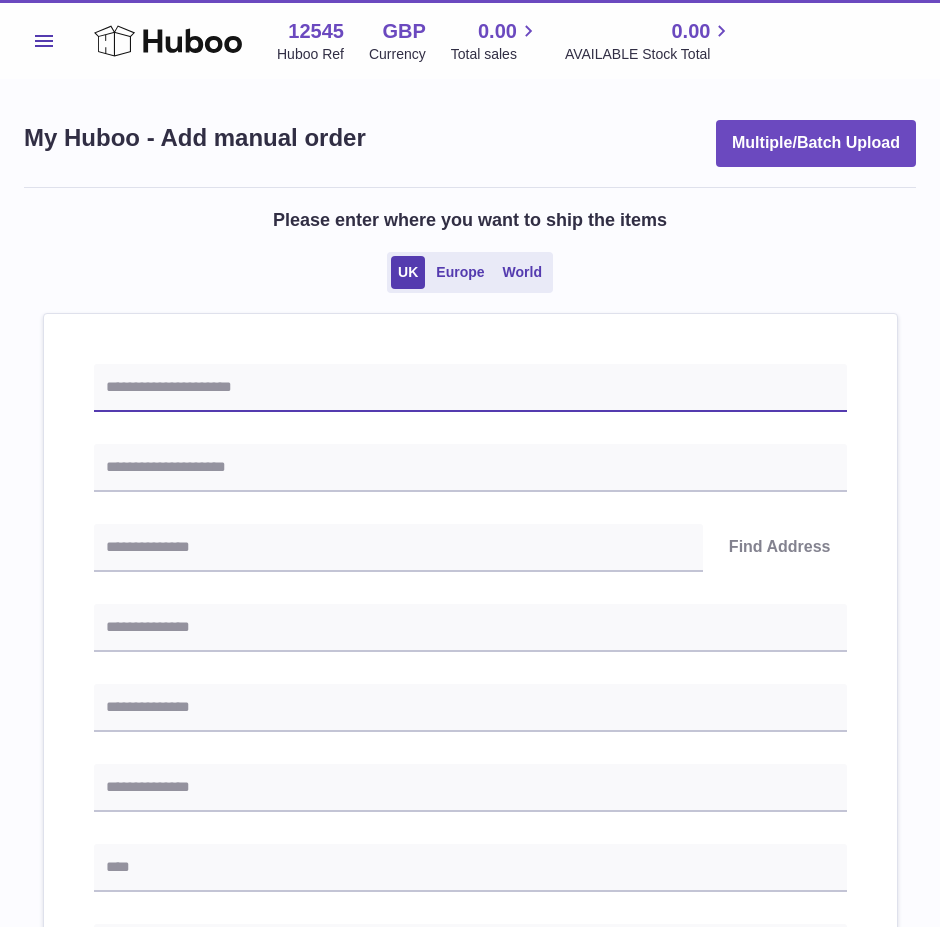 paste on "****" 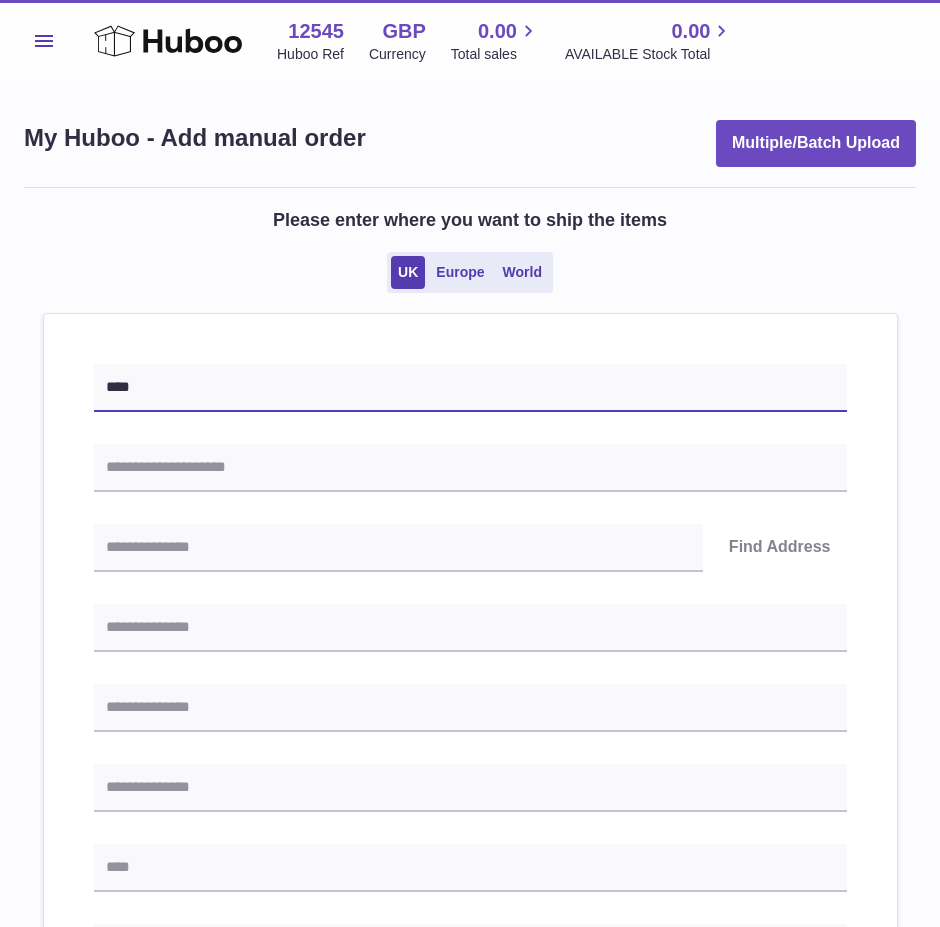 type on "****" 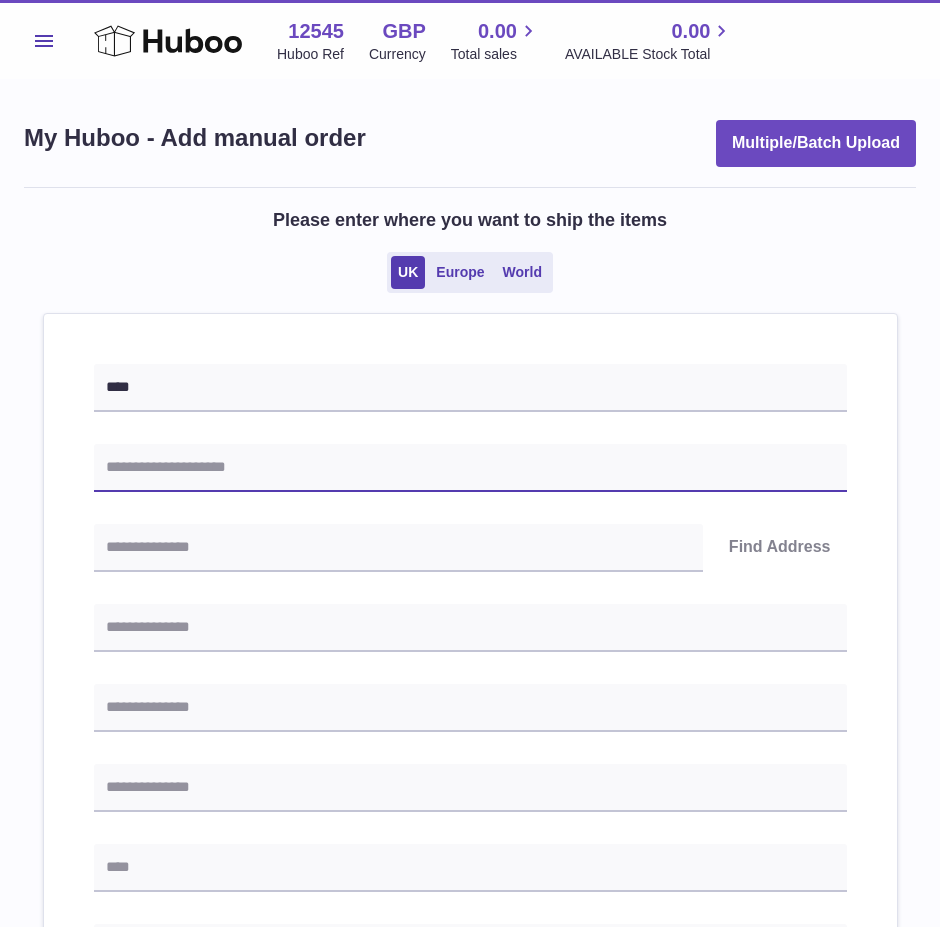 click at bounding box center [470, 468] 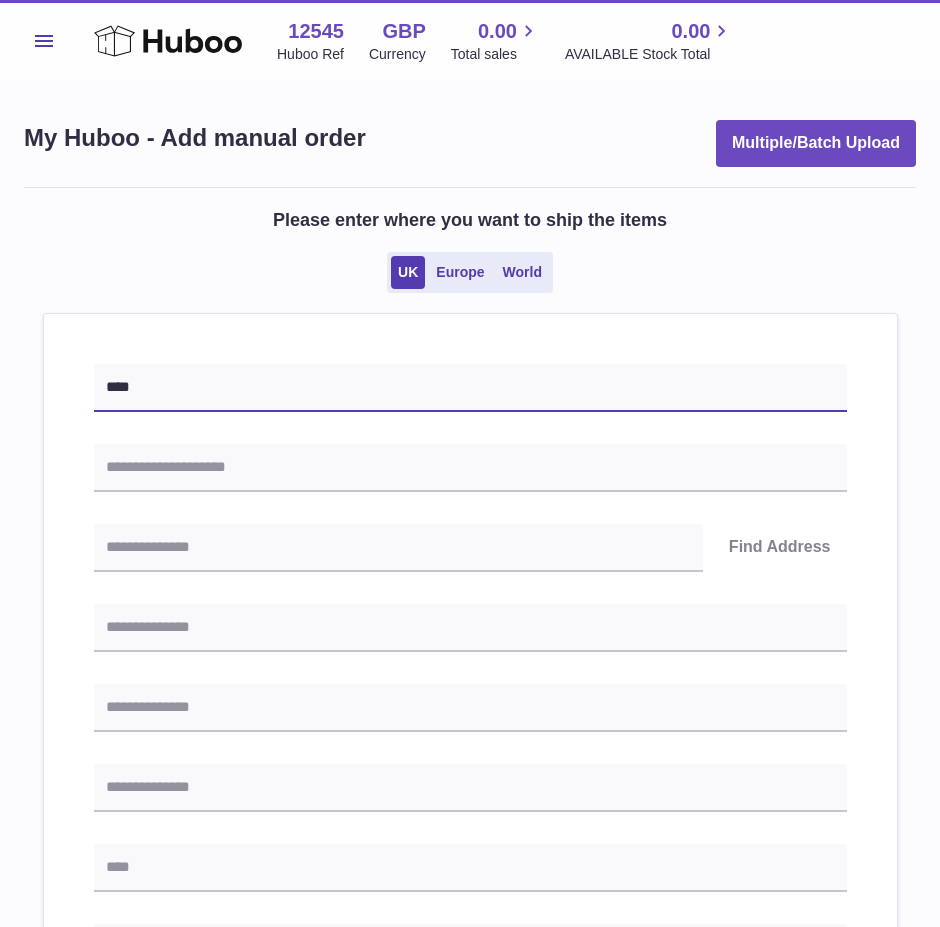 click on "****" at bounding box center (470, 388) 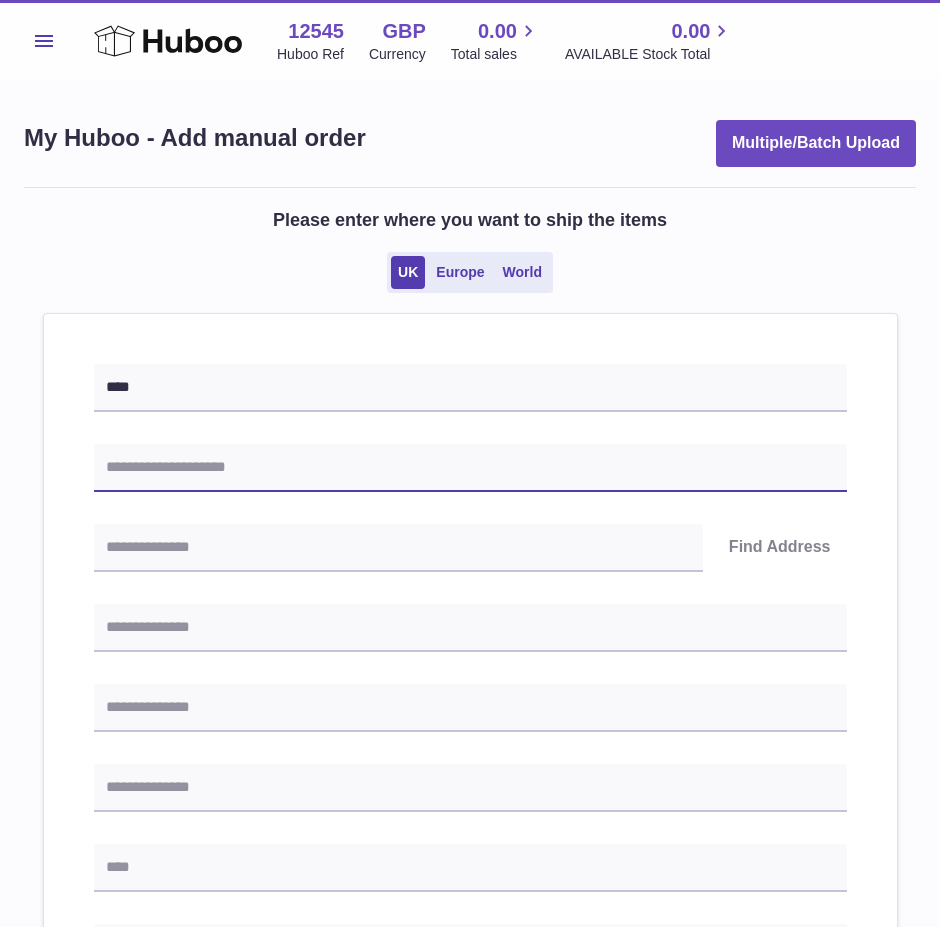 click at bounding box center (470, 468) 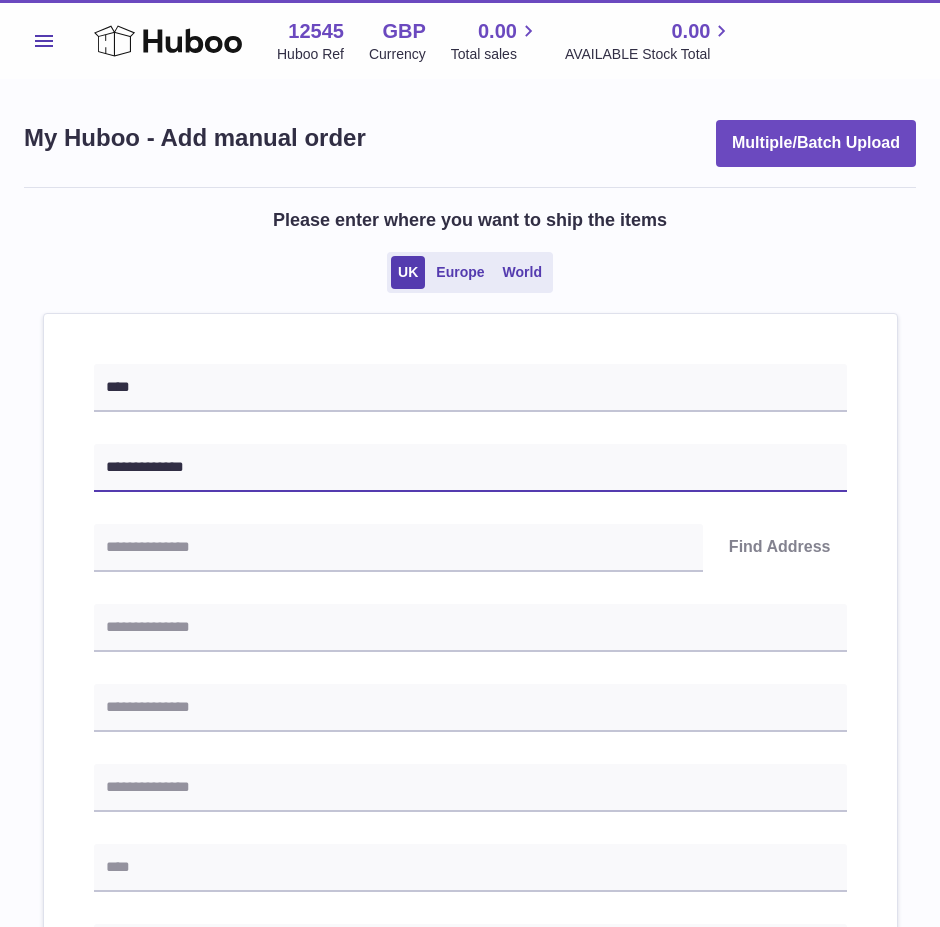 type on "**********" 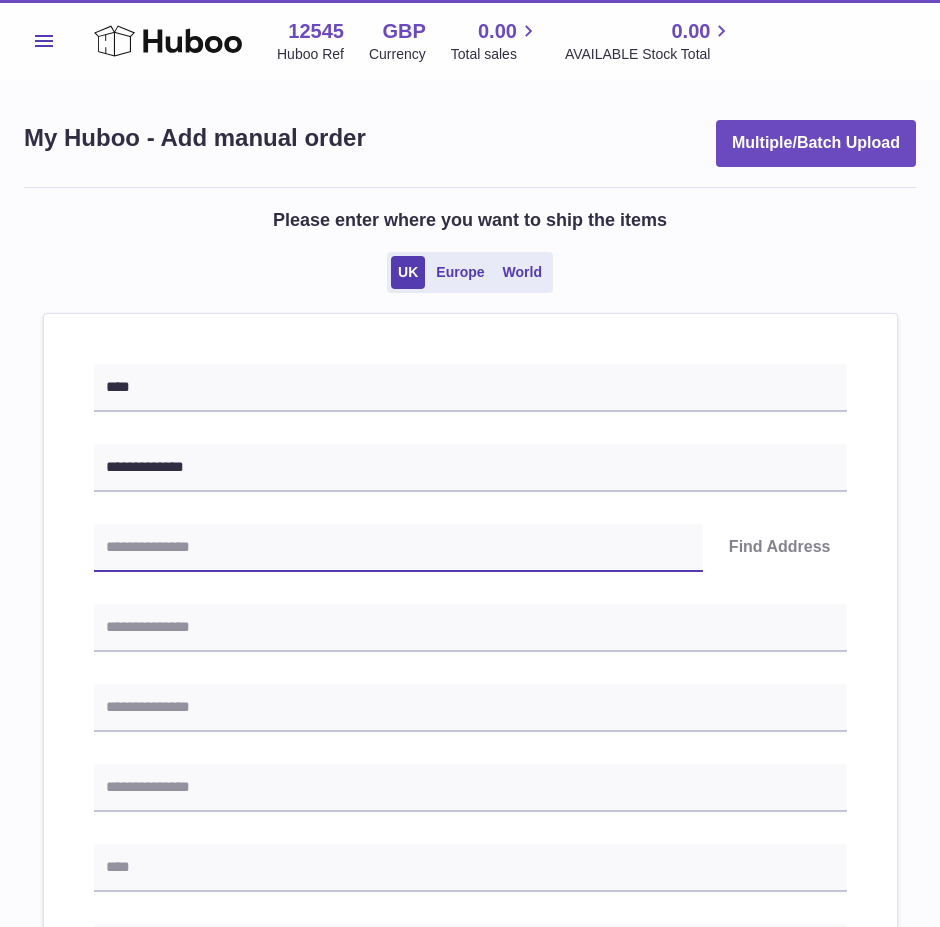 drag, startPoint x: 519, startPoint y: 539, endPoint x: 453, endPoint y: 519, distance: 68.96376 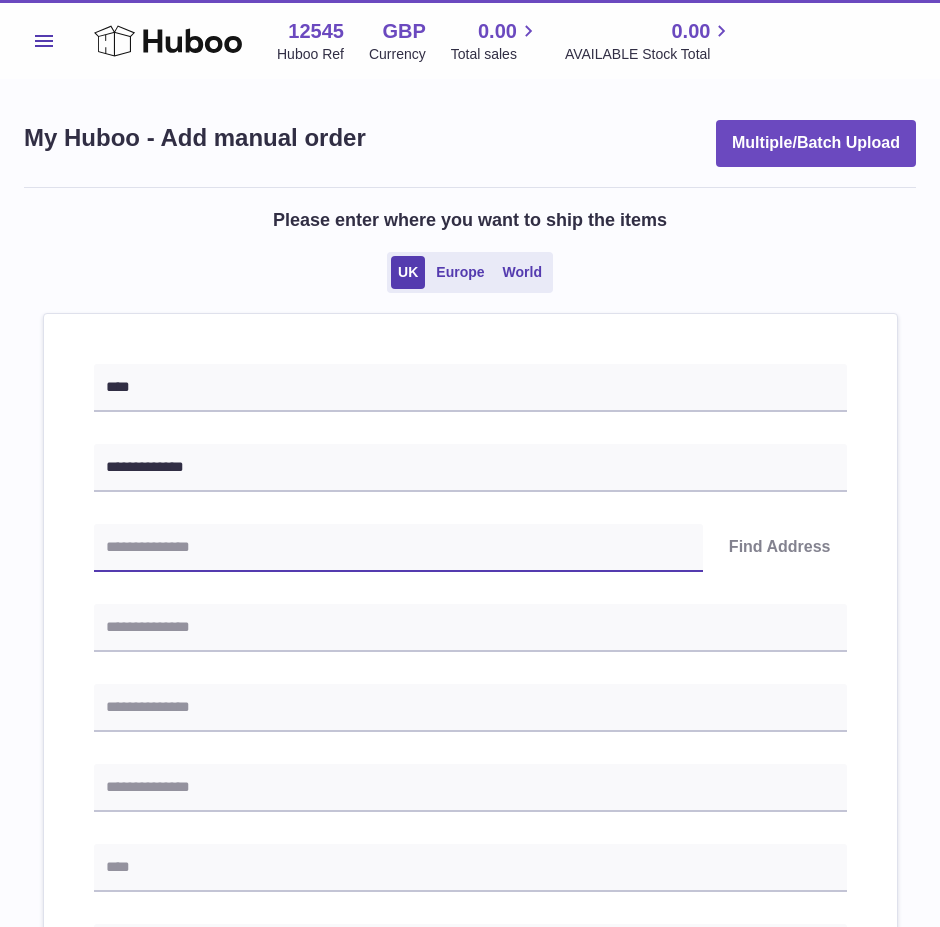 click at bounding box center [398, 548] 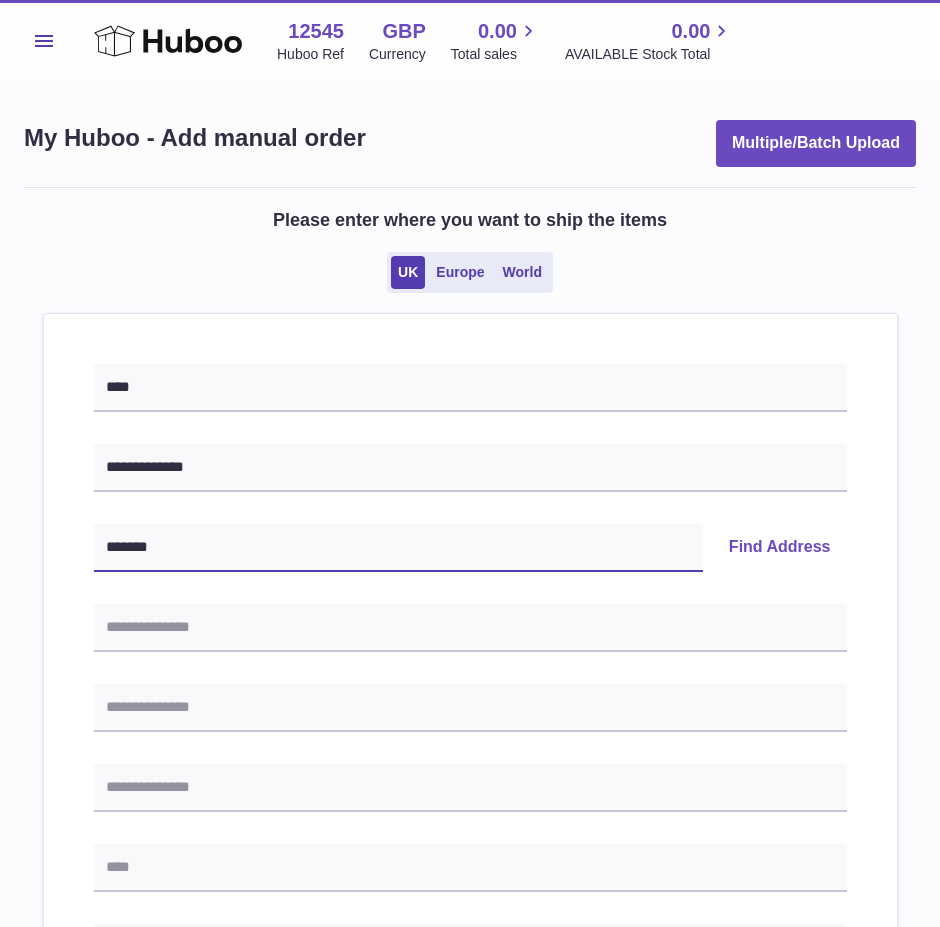 type on "*******" 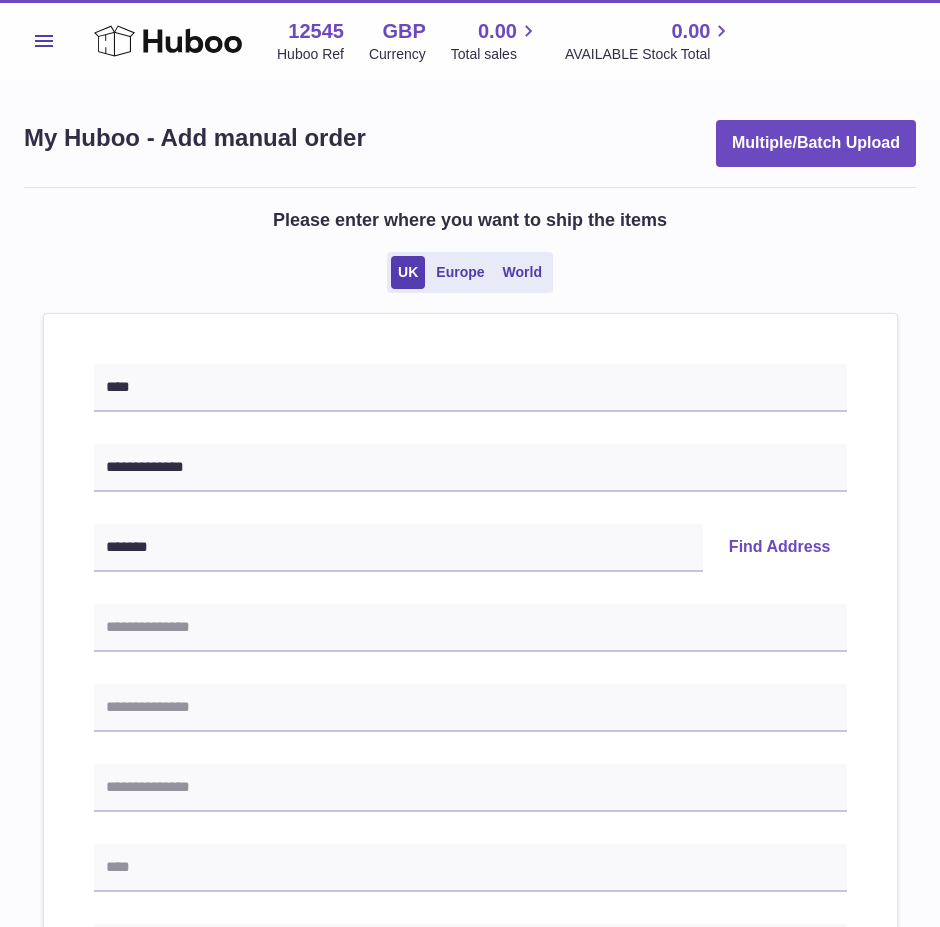 click on "Find Address" at bounding box center (780, 548) 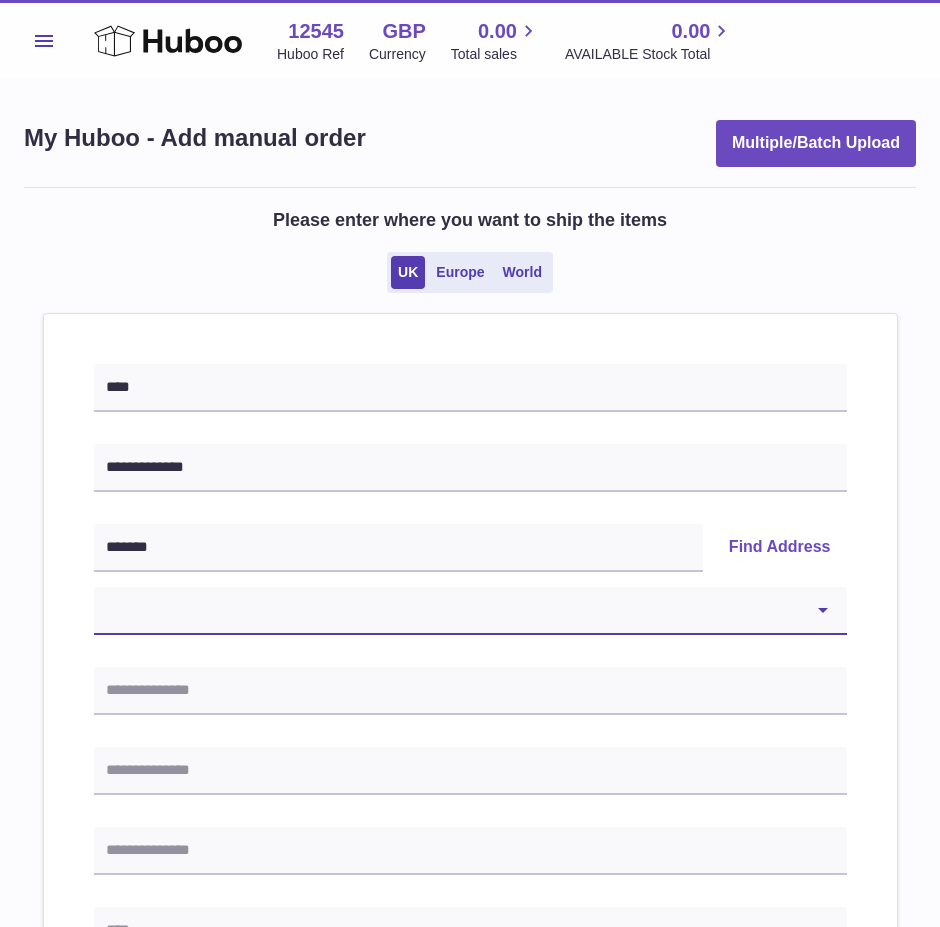 click on "**********" at bounding box center [470, 611] 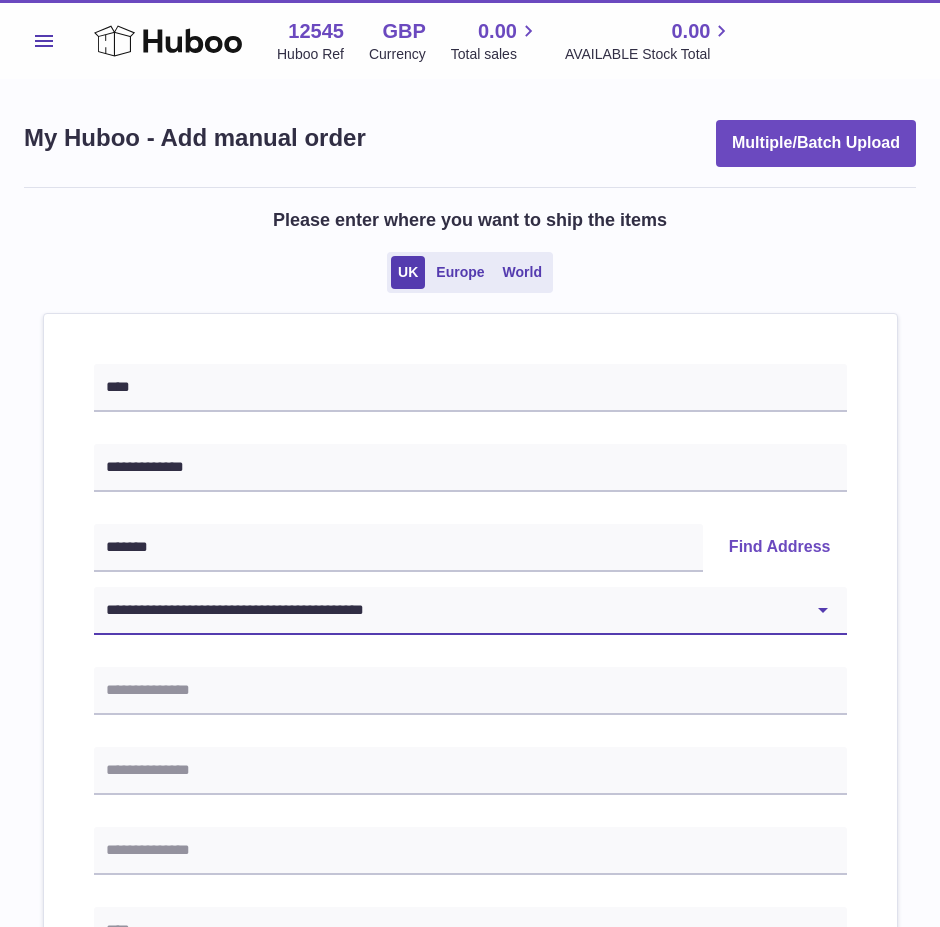 click on "**********" at bounding box center [470, 611] 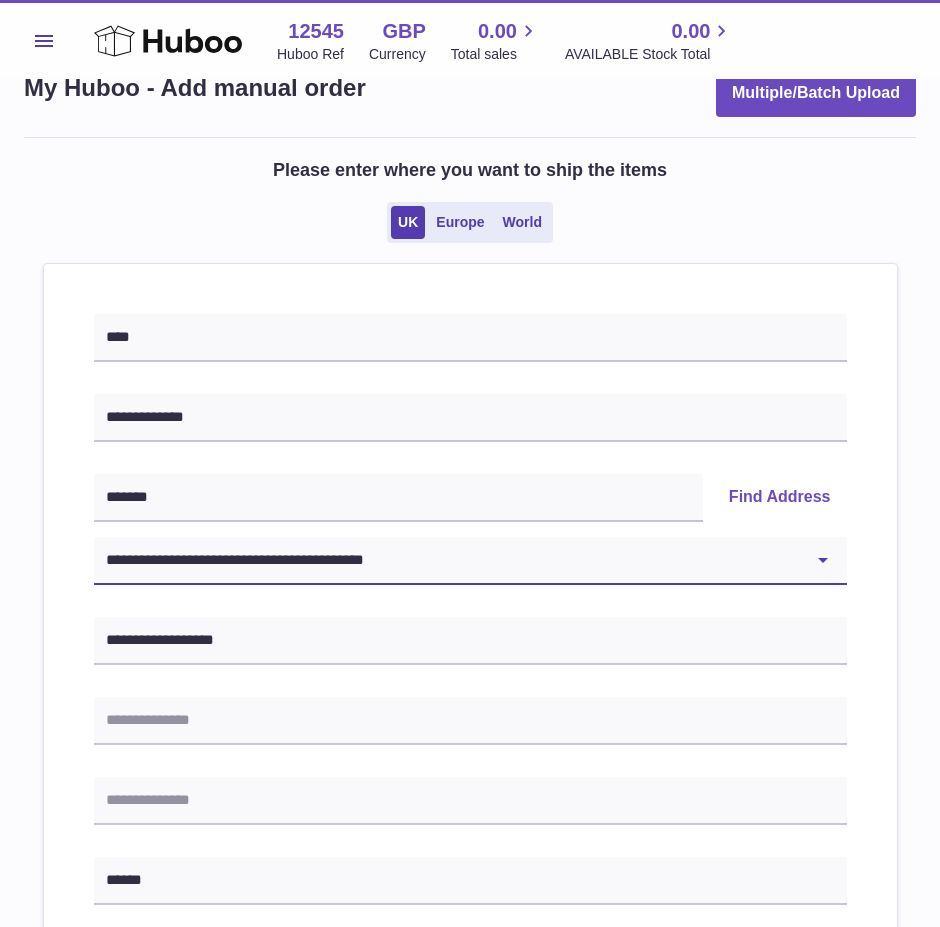 scroll, scrollTop: 100, scrollLeft: 0, axis: vertical 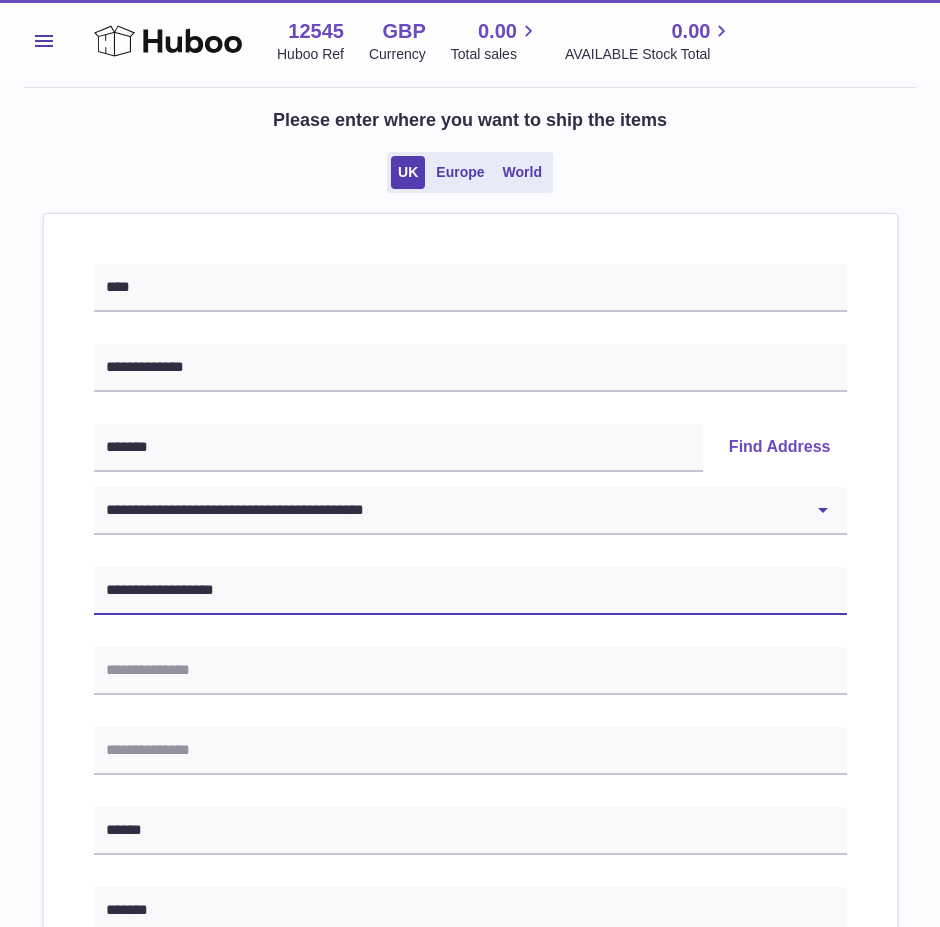 drag, startPoint x: 493, startPoint y: 575, endPoint x: 442, endPoint y: 582, distance: 51.47815 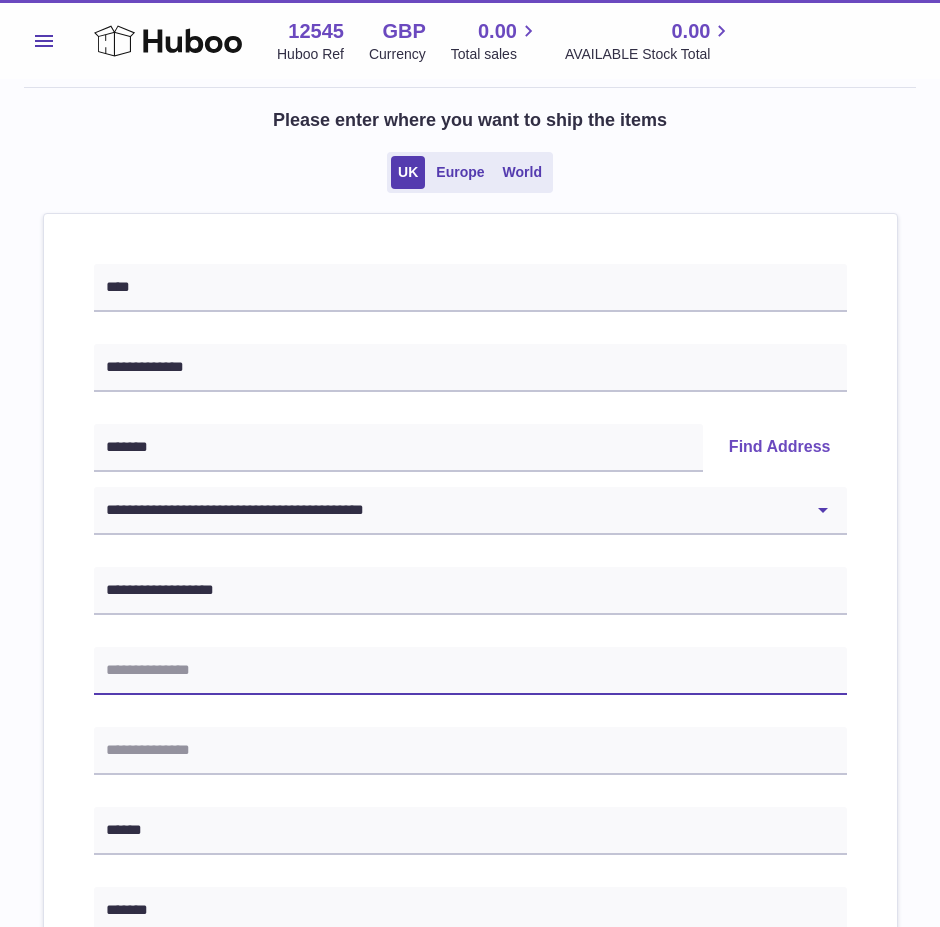 click at bounding box center (470, 671) 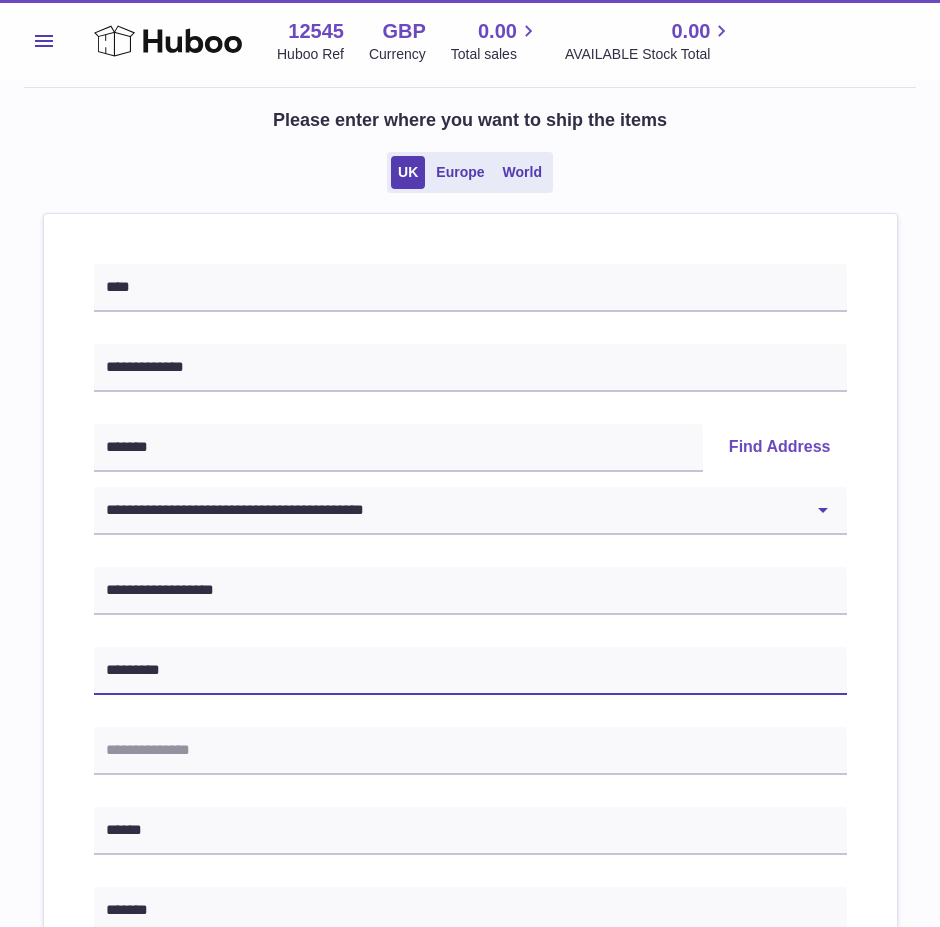 type on "*********" 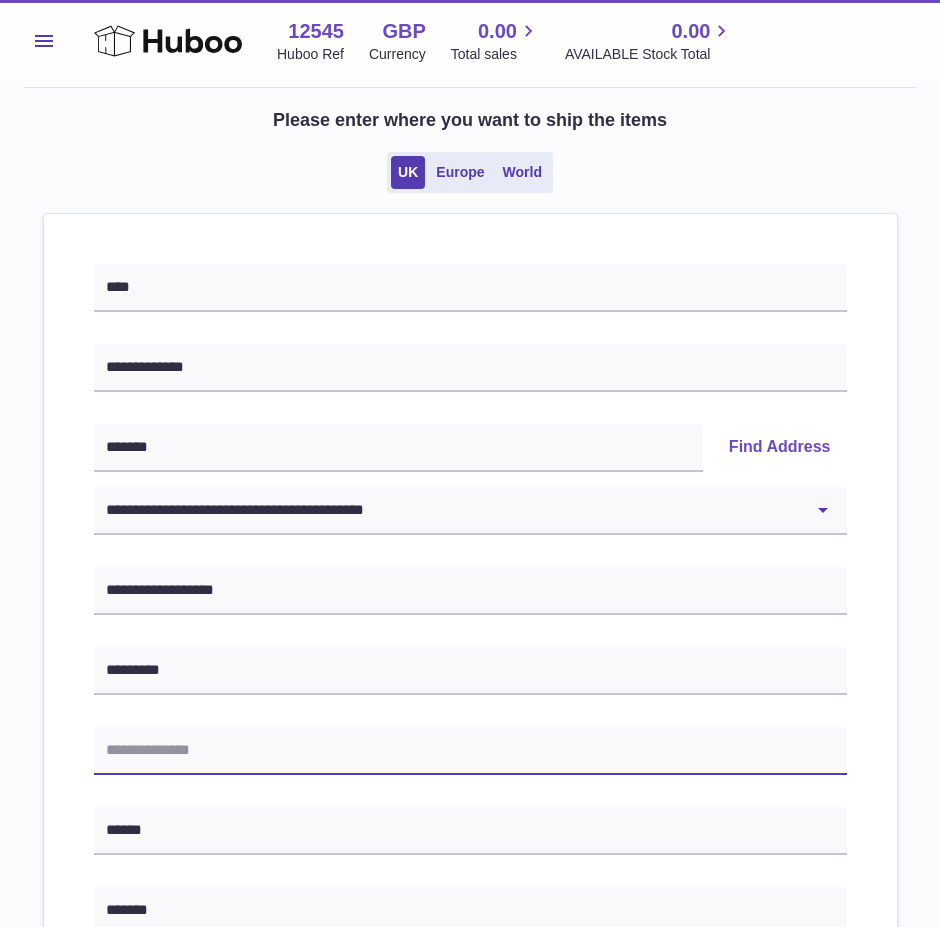 click at bounding box center (470, 751) 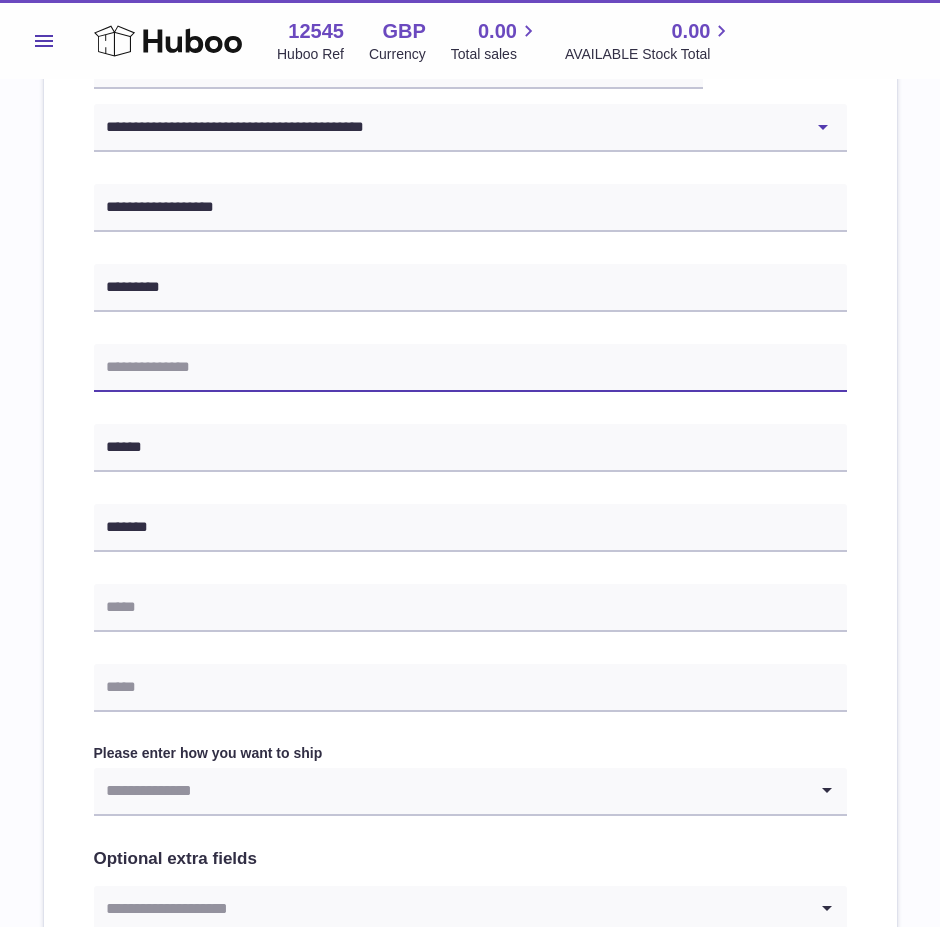 scroll, scrollTop: 500, scrollLeft: 0, axis: vertical 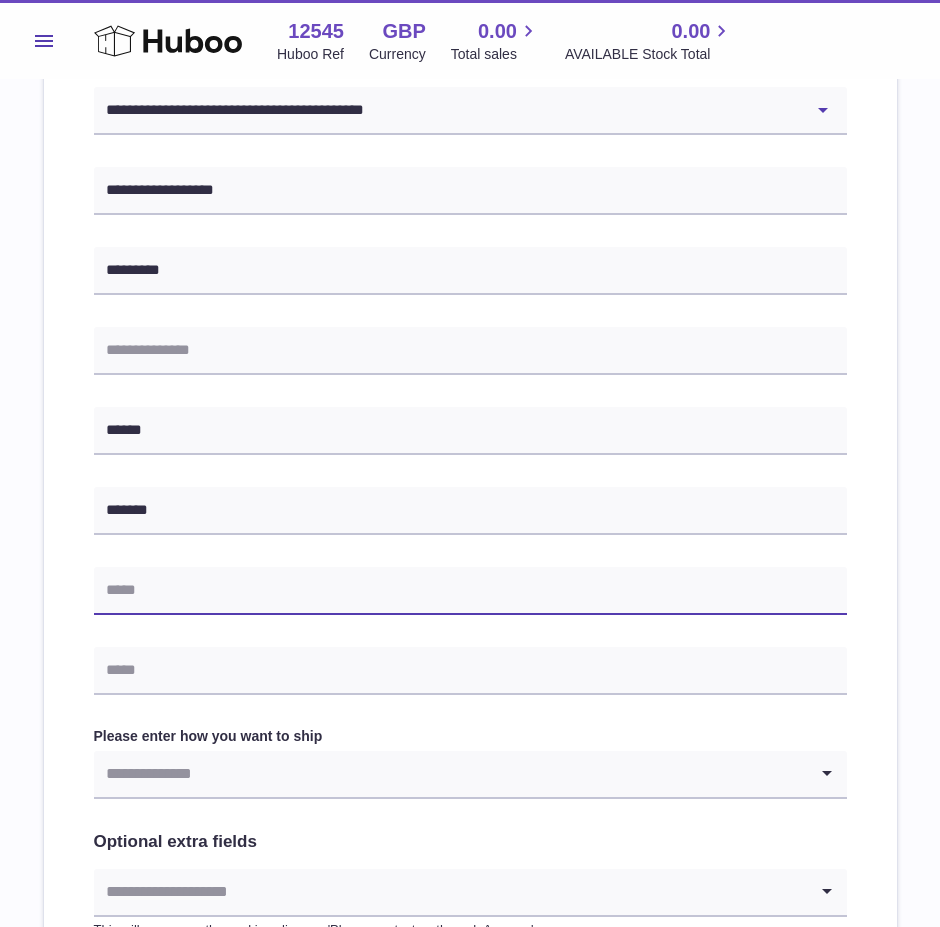 drag, startPoint x: 157, startPoint y: 576, endPoint x: 126, endPoint y: 584, distance: 32.01562 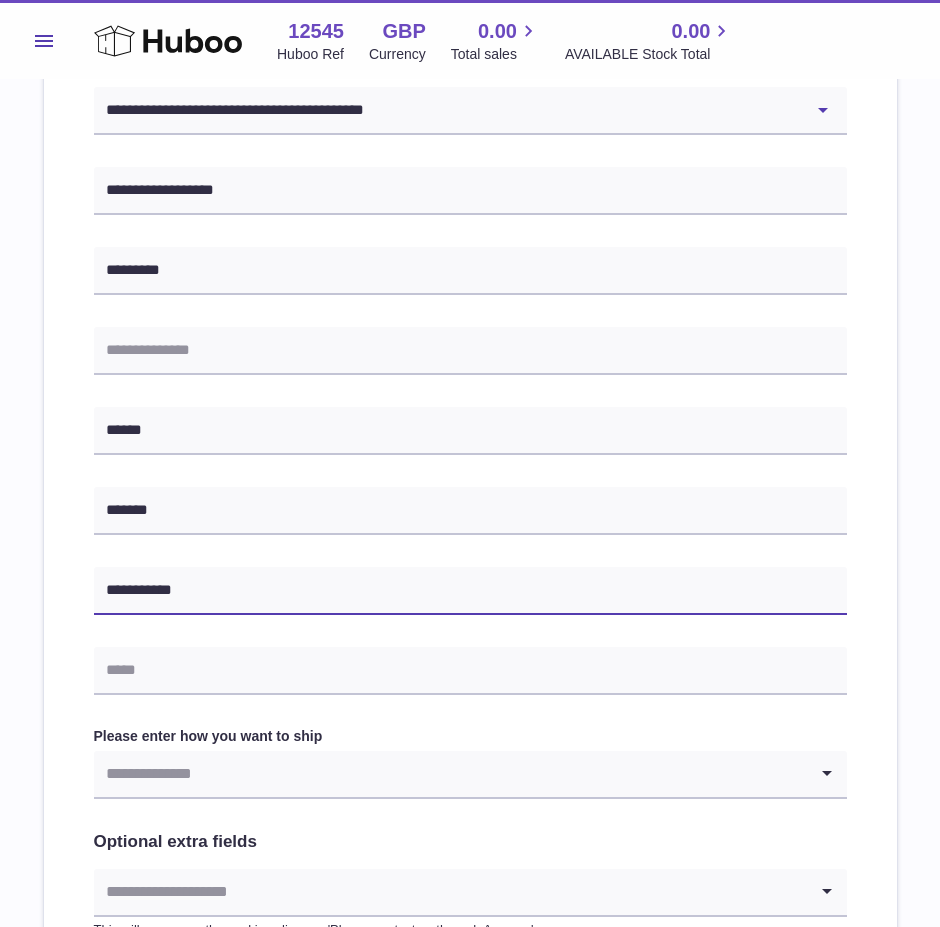 type on "**********" 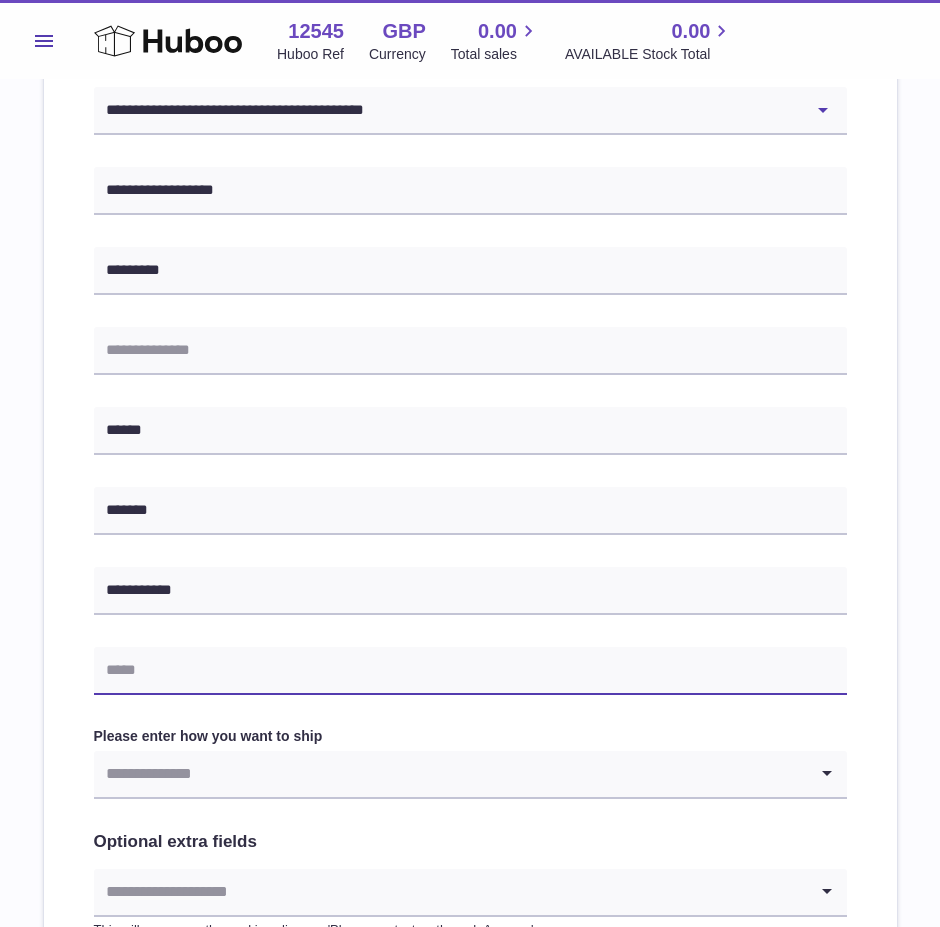 click at bounding box center [470, 671] 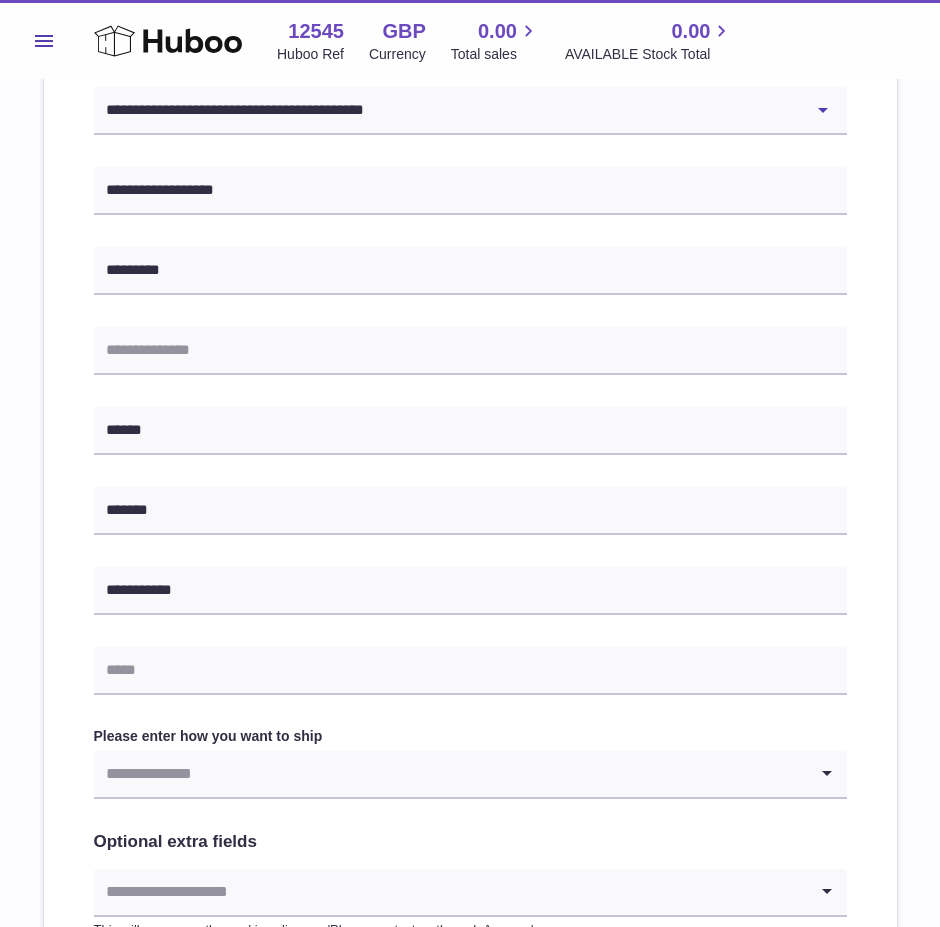 click on "**********" at bounding box center [470, 441] 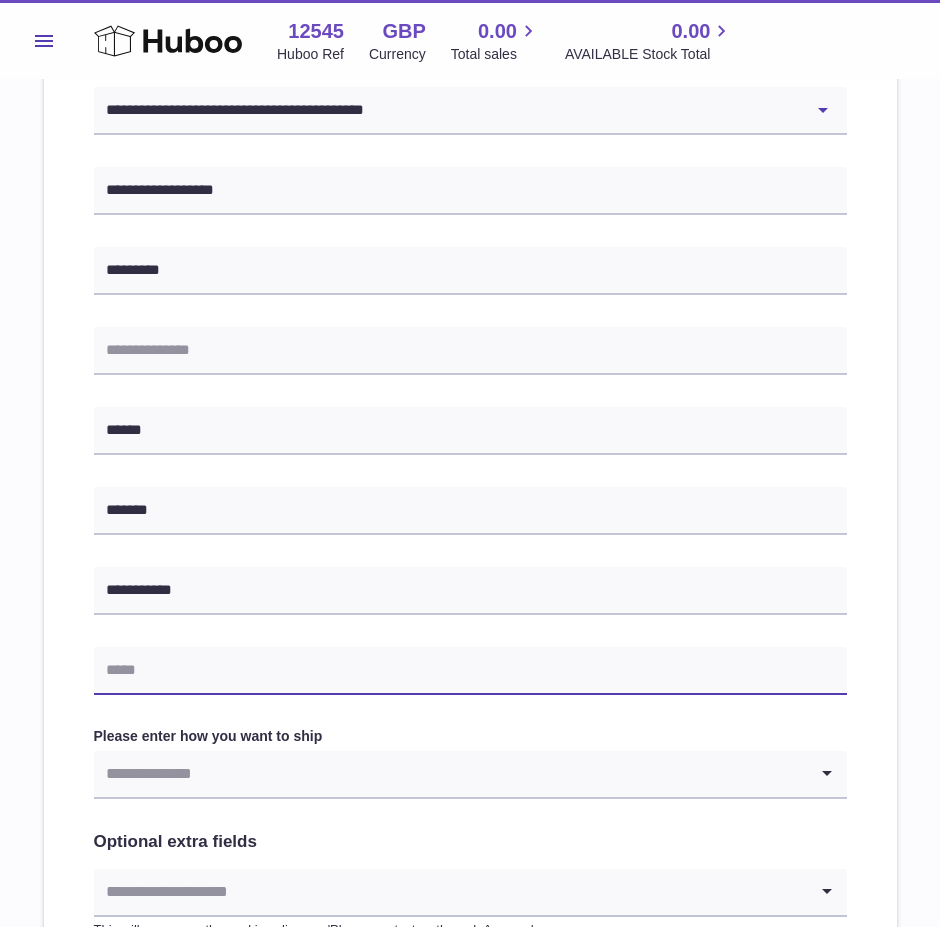 click at bounding box center [470, 671] 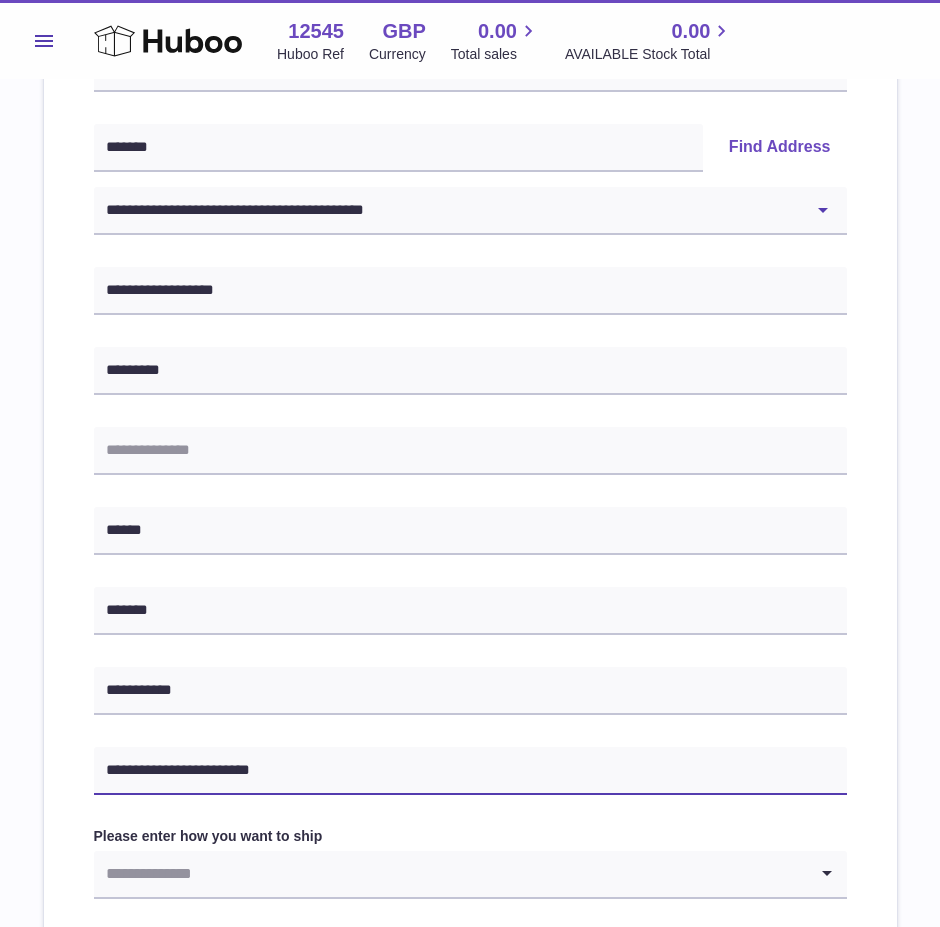scroll, scrollTop: 600, scrollLeft: 0, axis: vertical 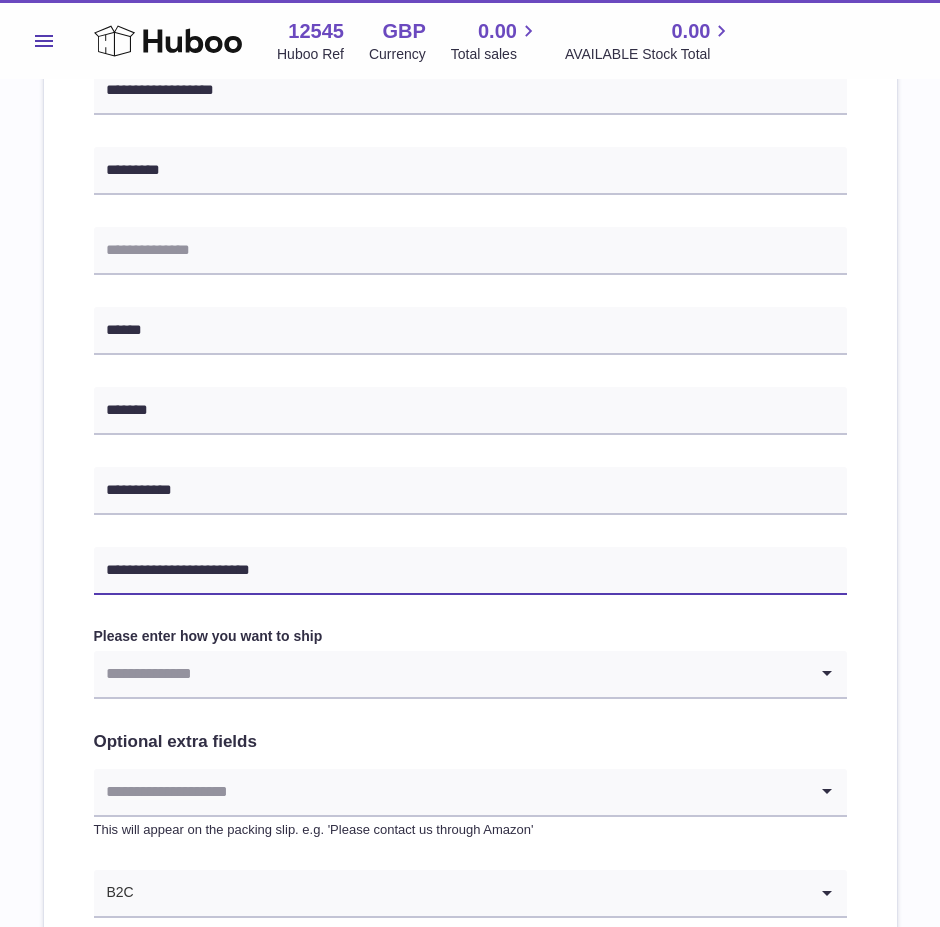 type on "**********" 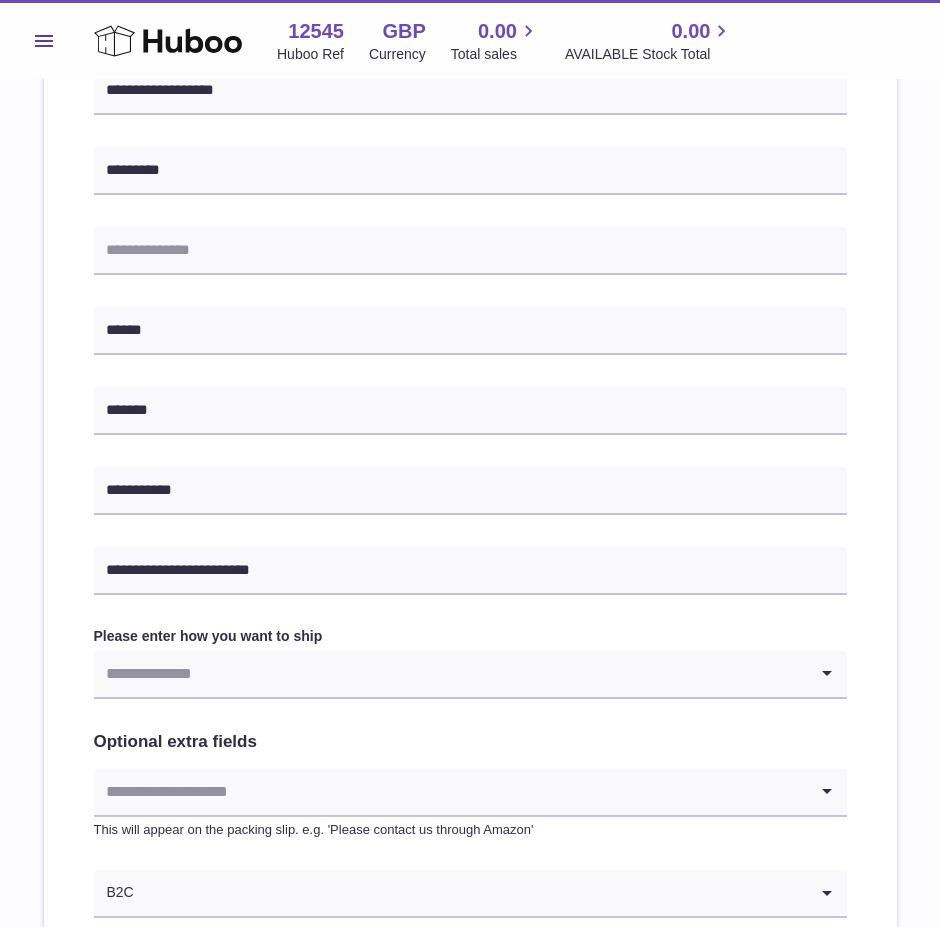 click on "Optional extra fields" at bounding box center [470, 742] 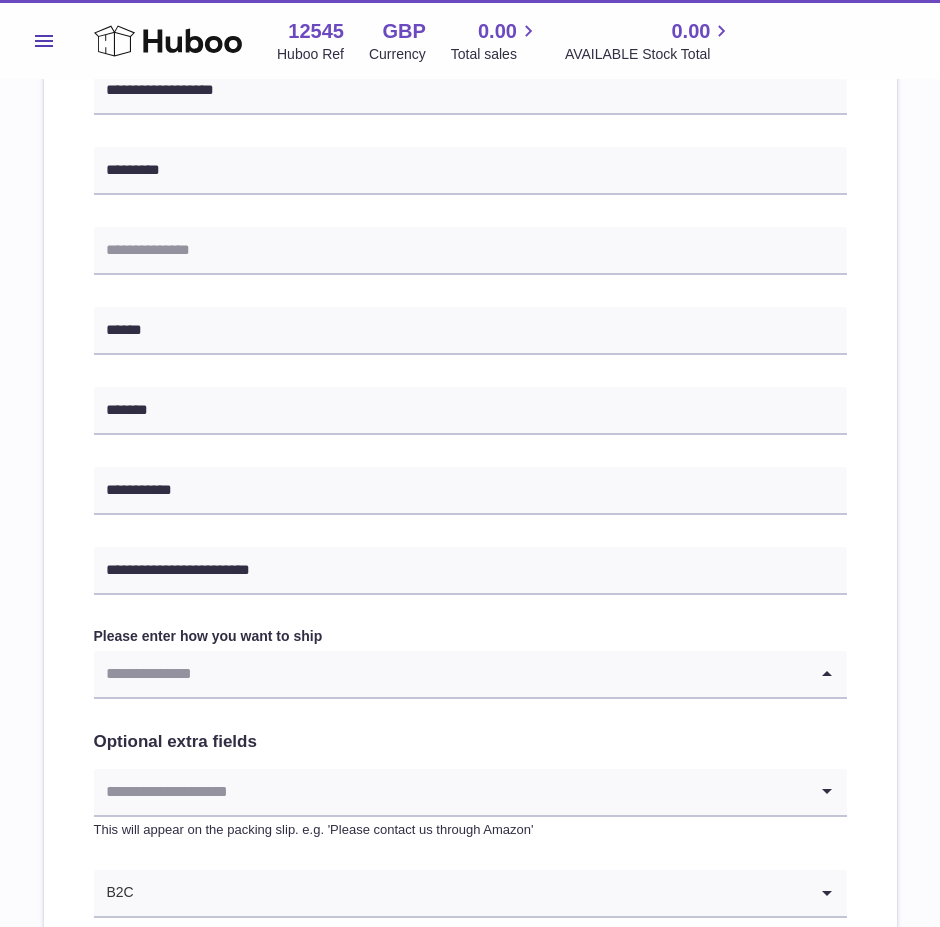 click at bounding box center (450, 674) 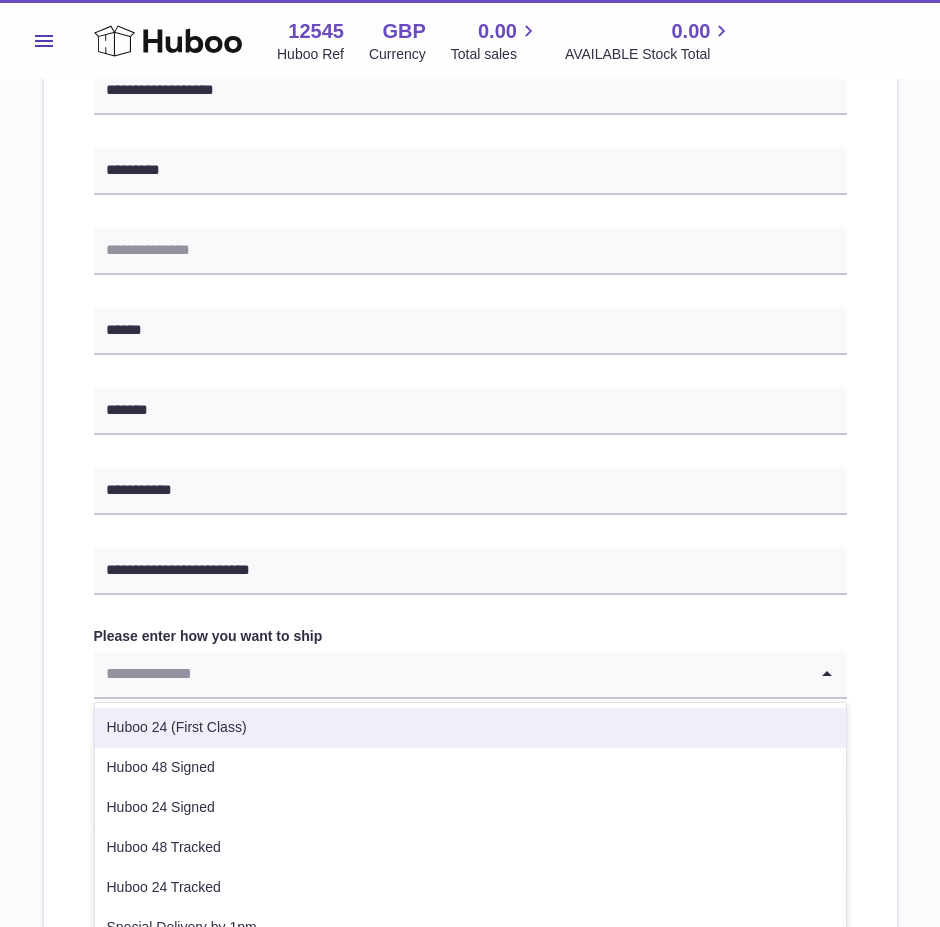 scroll, scrollTop: 62, scrollLeft: 0, axis: vertical 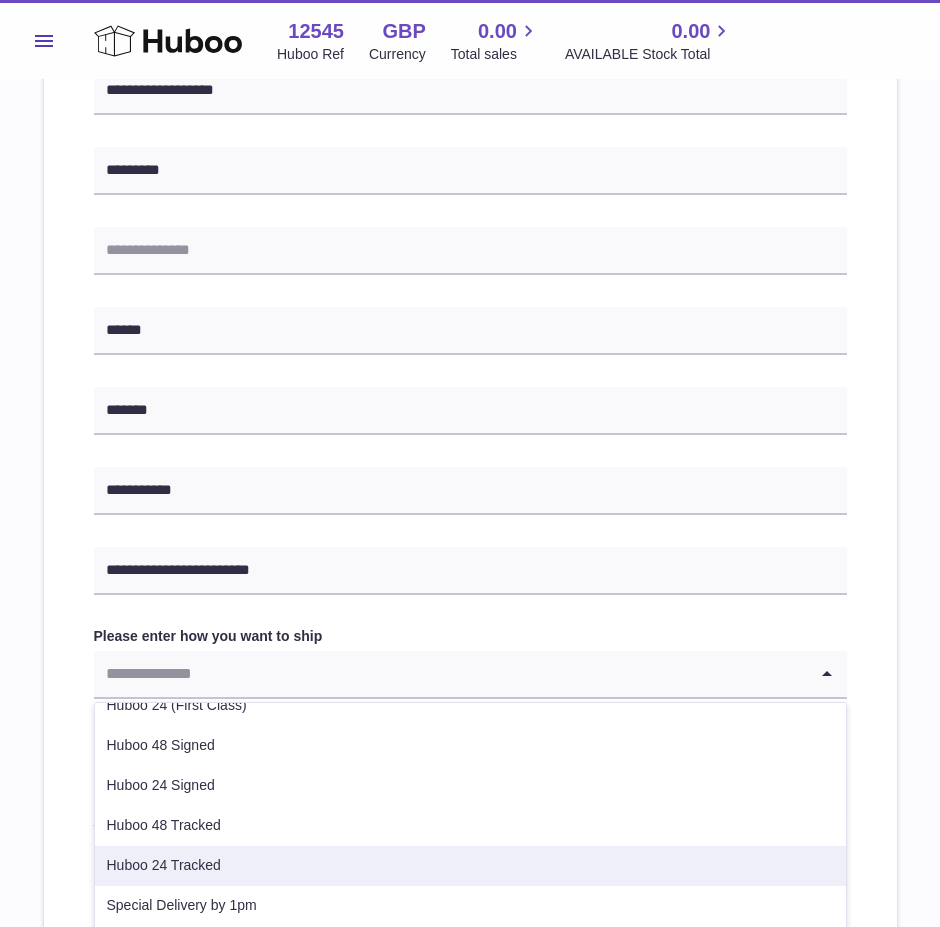 click on "Huboo 24 Tracked" at bounding box center (470, 866) 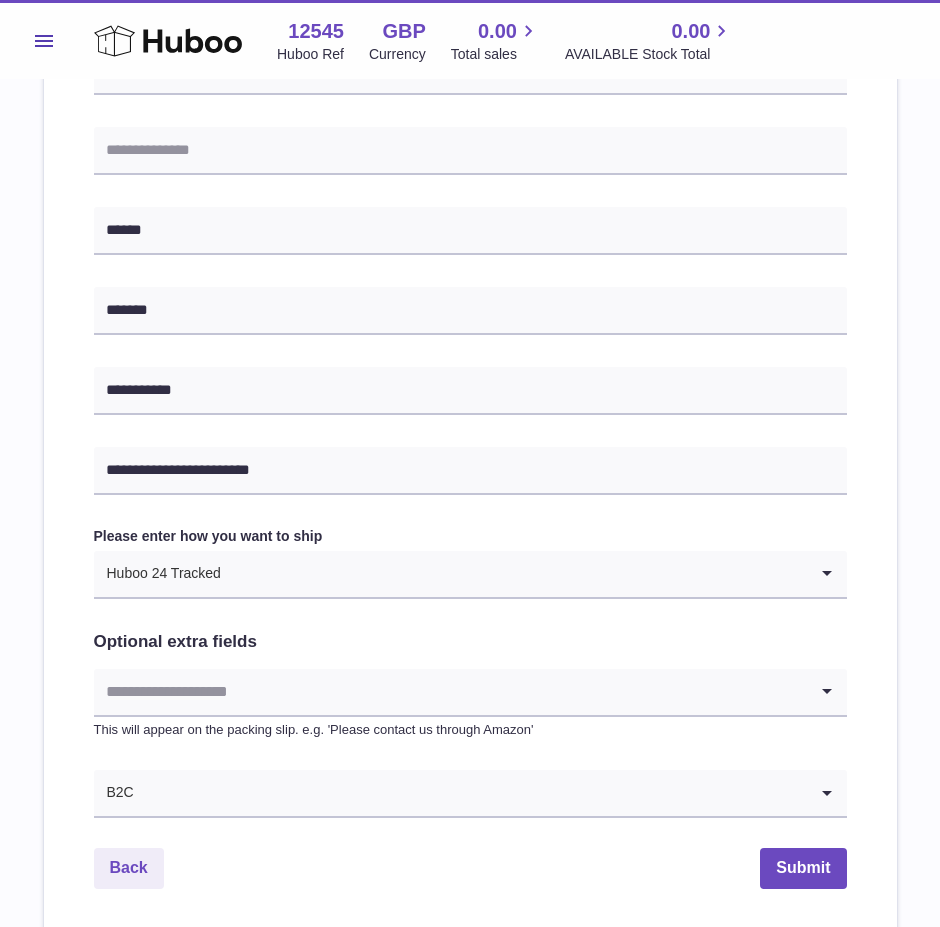 click at bounding box center [450, 692] 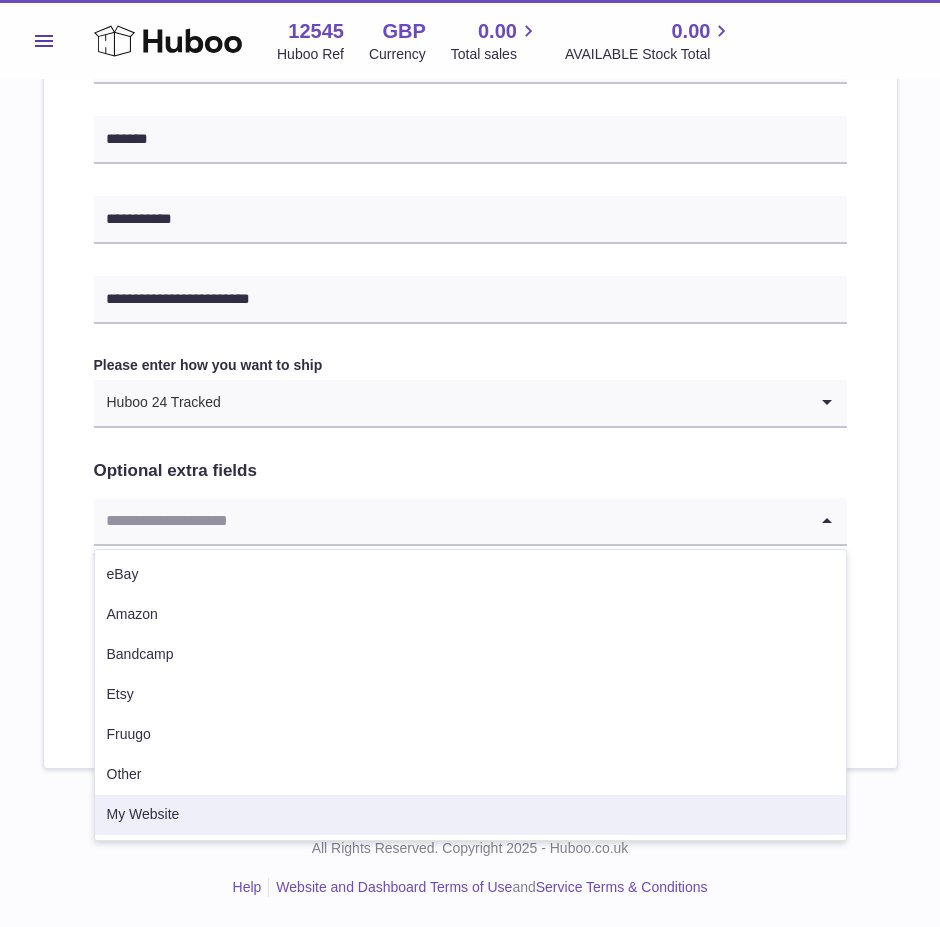 click on "My Website" at bounding box center [470, 815] 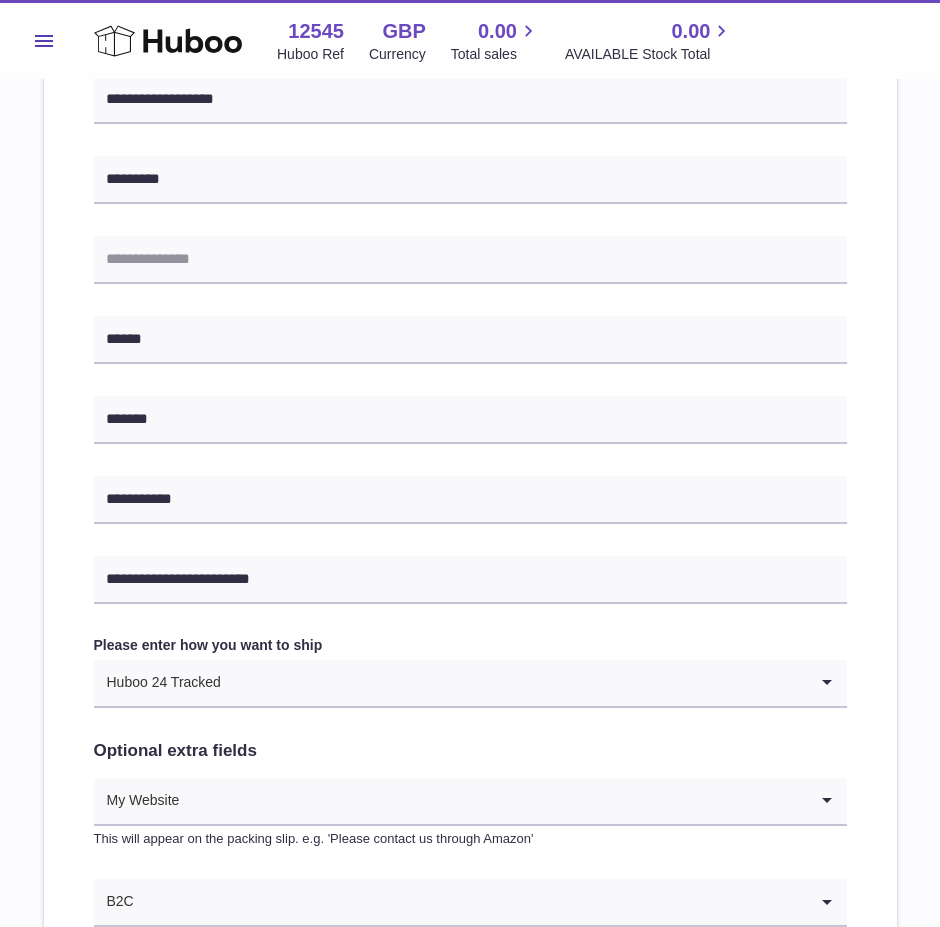 scroll, scrollTop: 871, scrollLeft: 0, axis: vertical 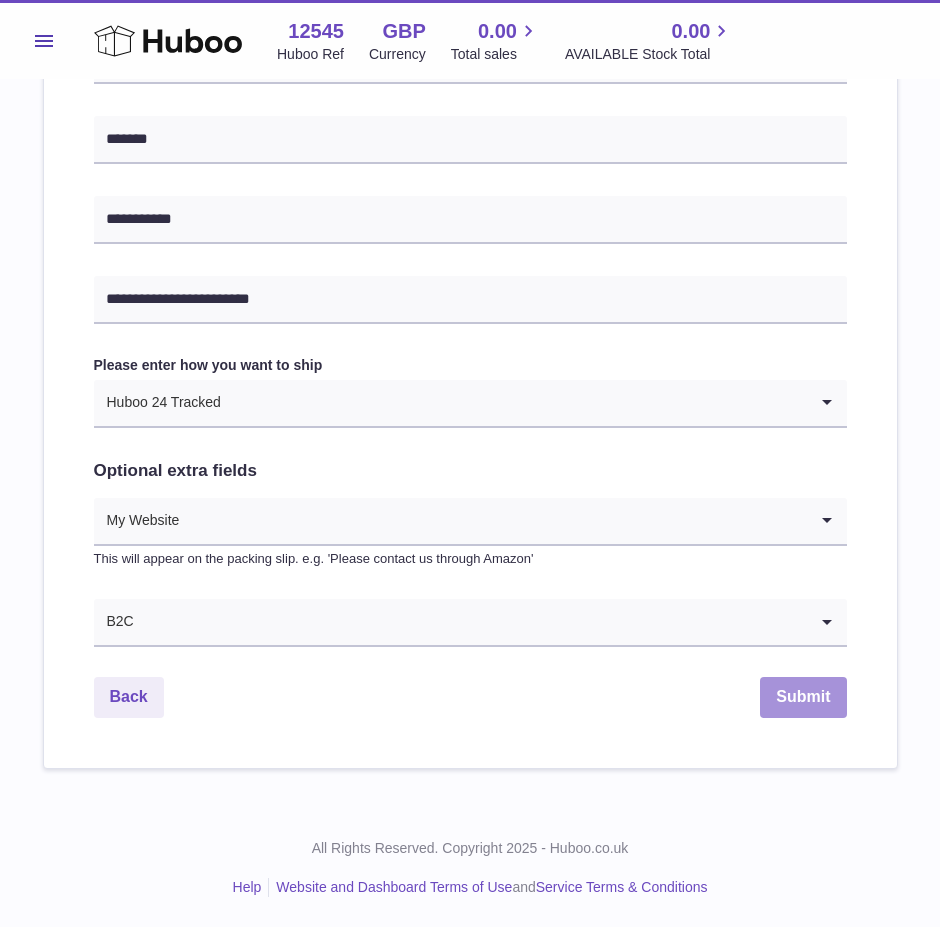 click on "Submit" at bounding box center (803, 697) 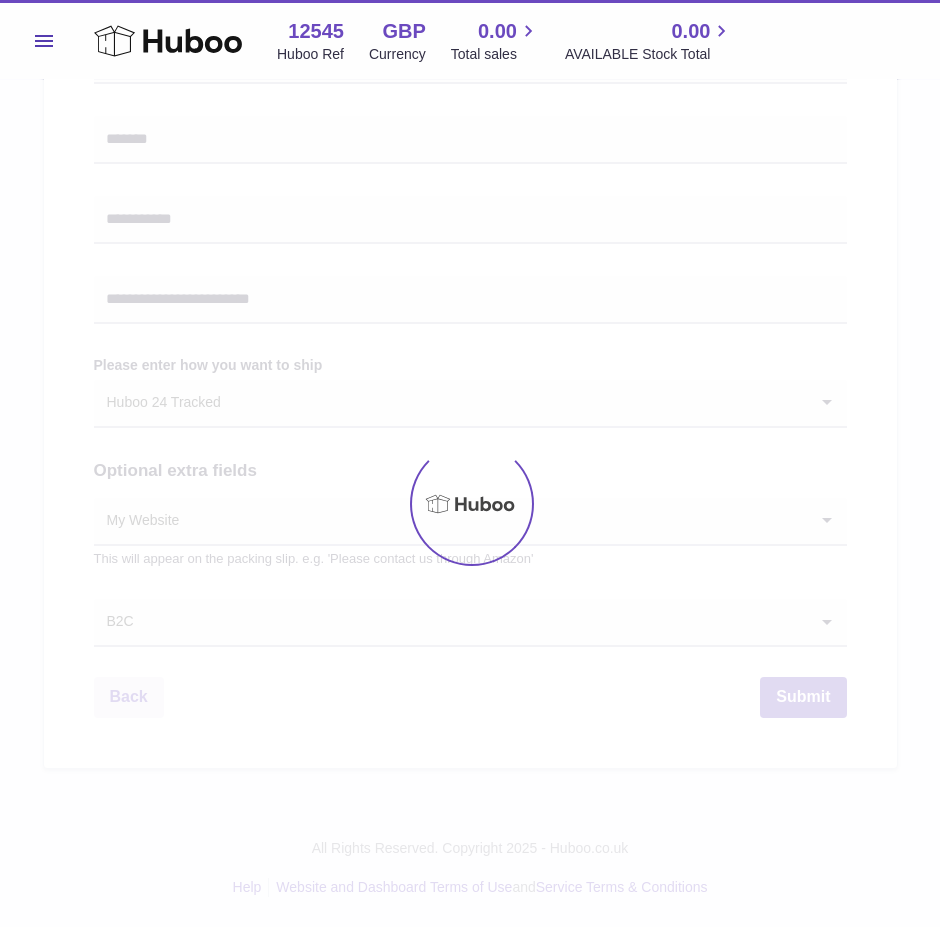 scroll, scrollTop: 0, scrollLeft: 0, axis: both 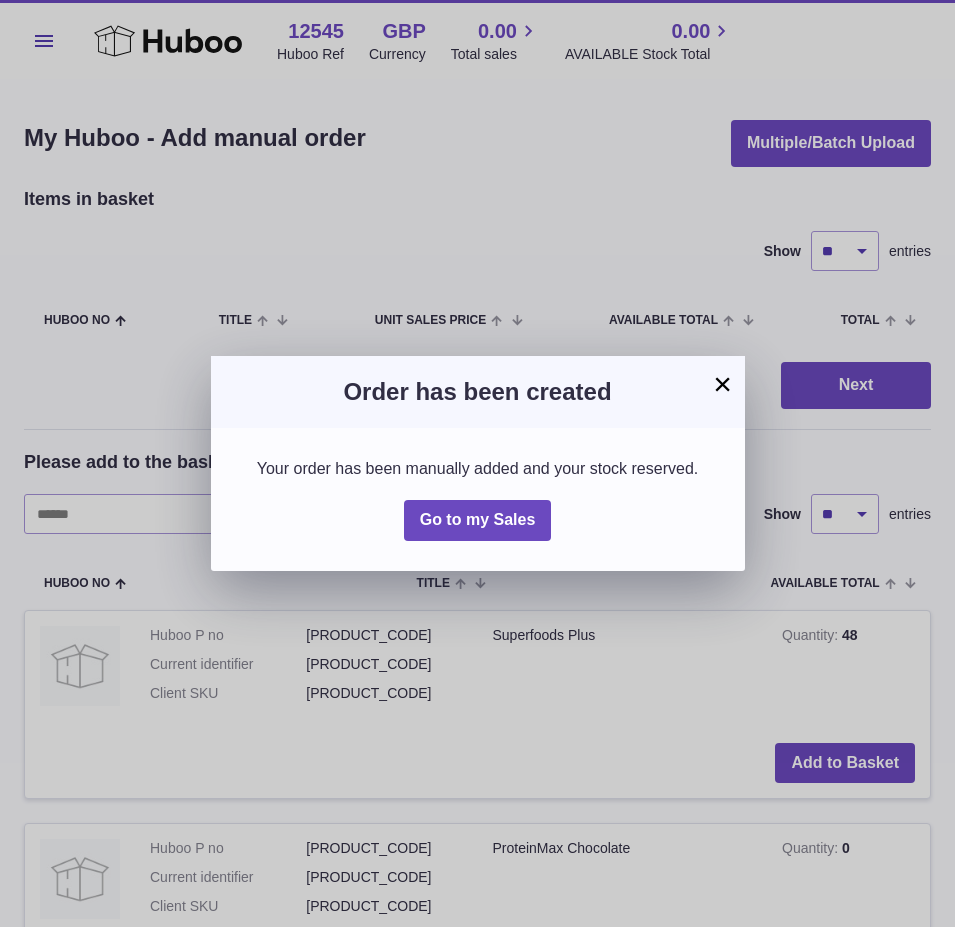 click on "×" at bounding box center [723, 384] 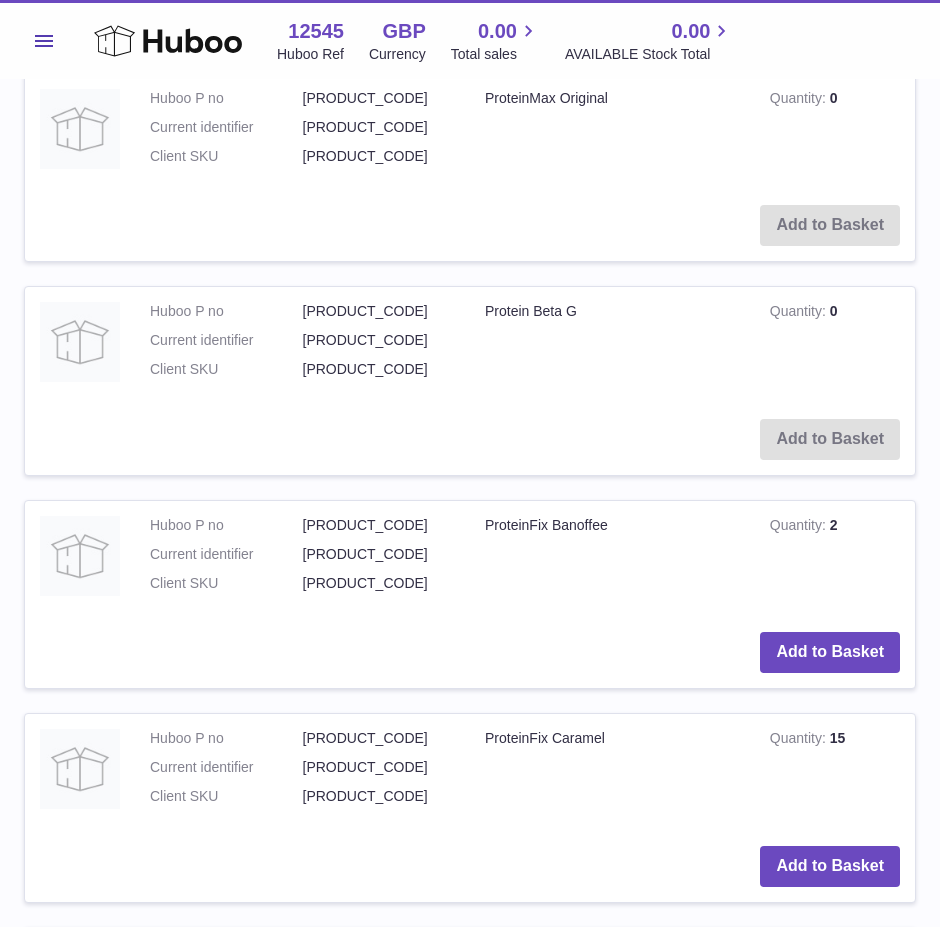 scroll, scrollTop: 1000, scrollLeft: 0, axis: vertical 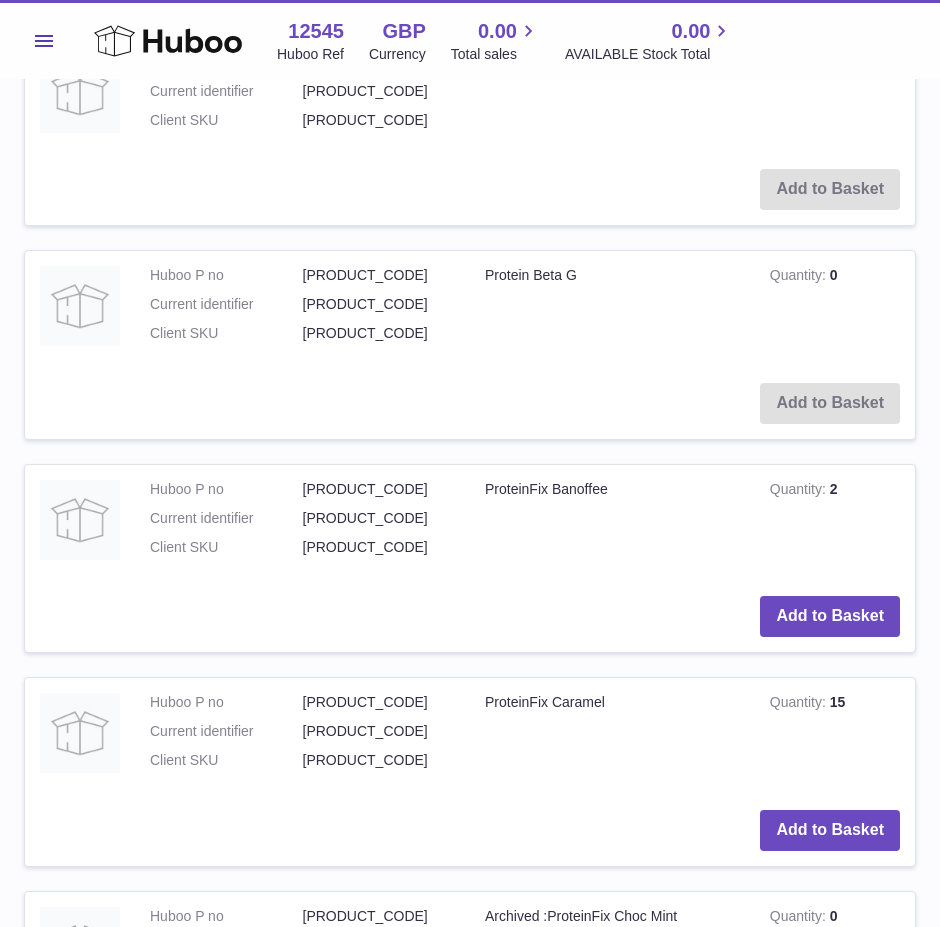 drag, startPoint x: 643, startPoint y: 488, endPoint x: 486, endPoint y: 491, distance: 157.02866 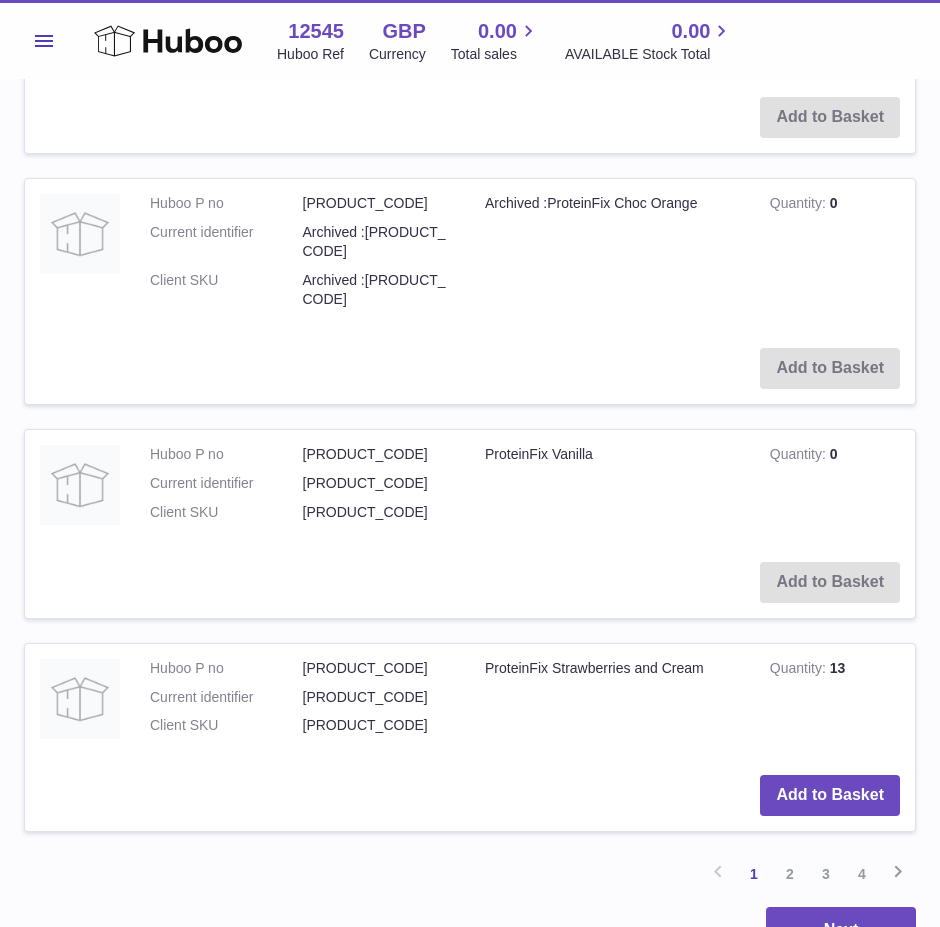 scroll, scrollTop: 2000, scrollLeft: 0, axis: vertical 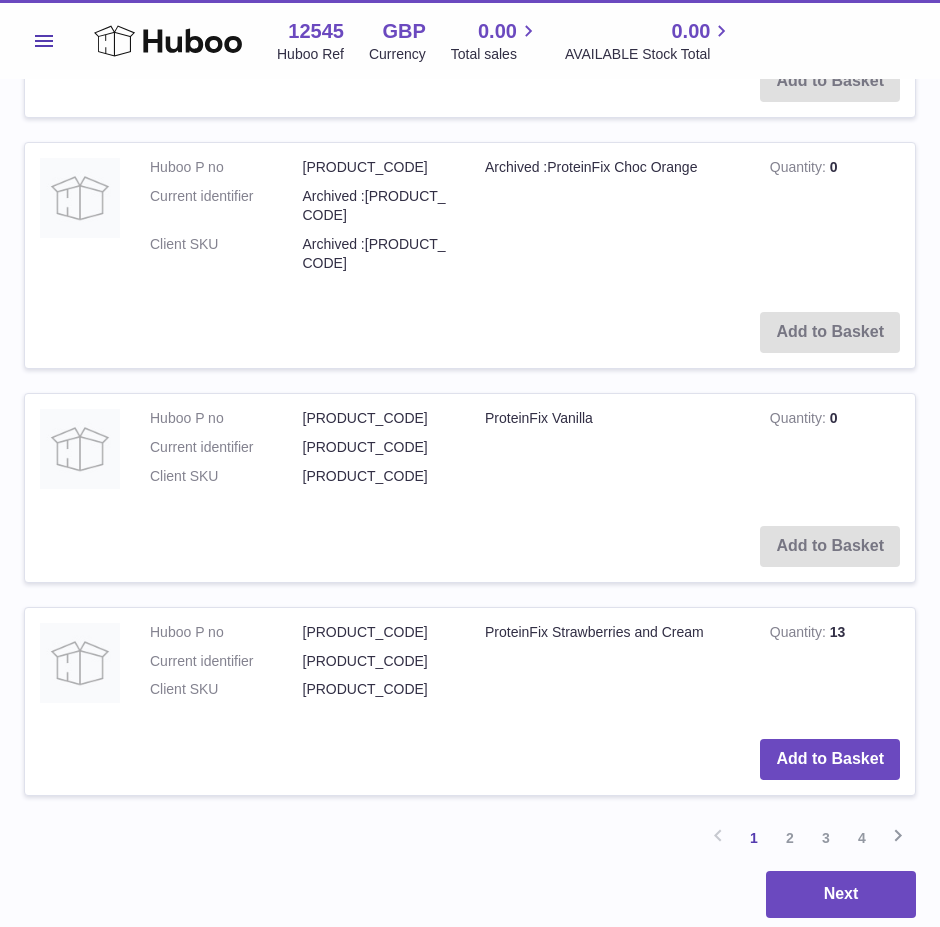 drag, startPoint x: 716, startPoint y: 595, endPoint x: 481, endPoint y: 610, distance: 235.47824 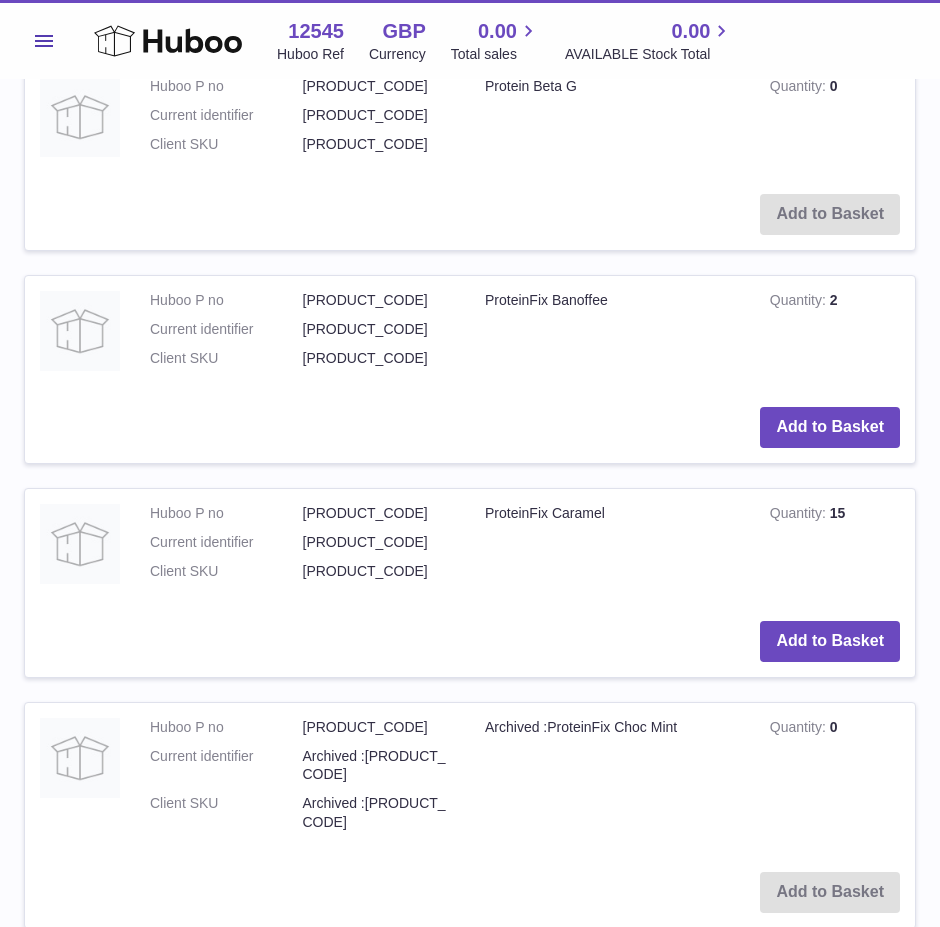 click on "Menu" at bounding box center [44, 41] 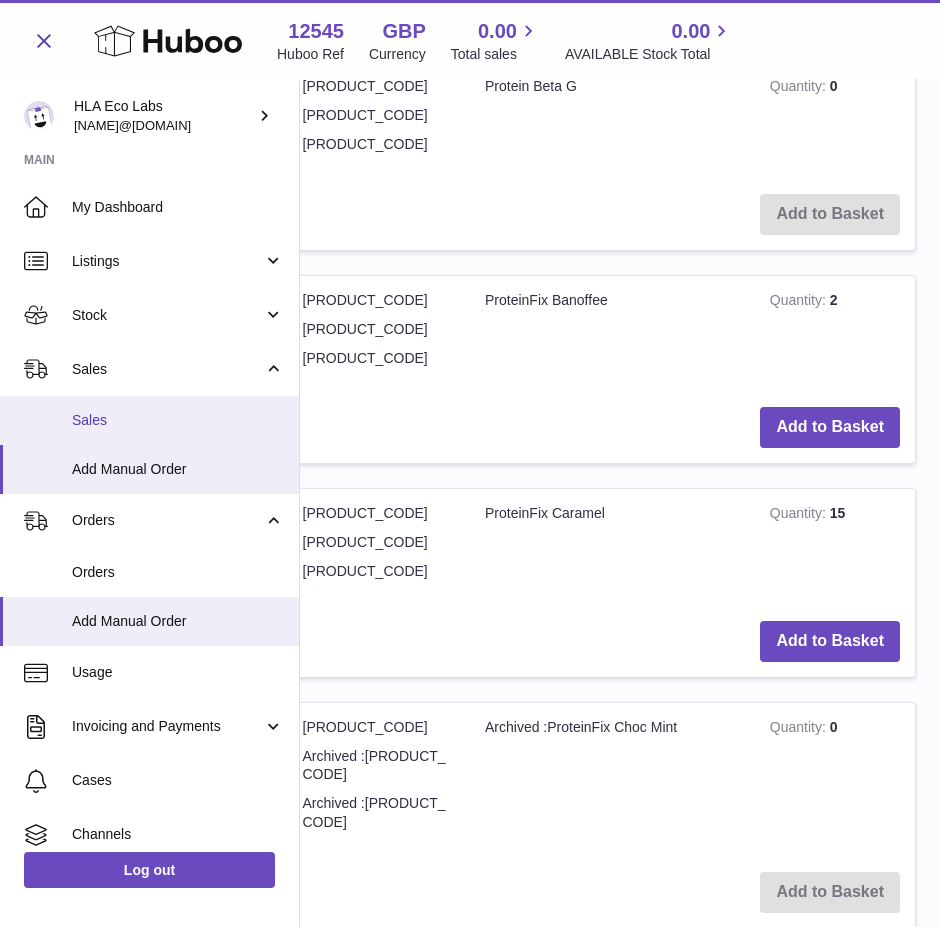 click on "Sales" at bounding box center [178, 420] 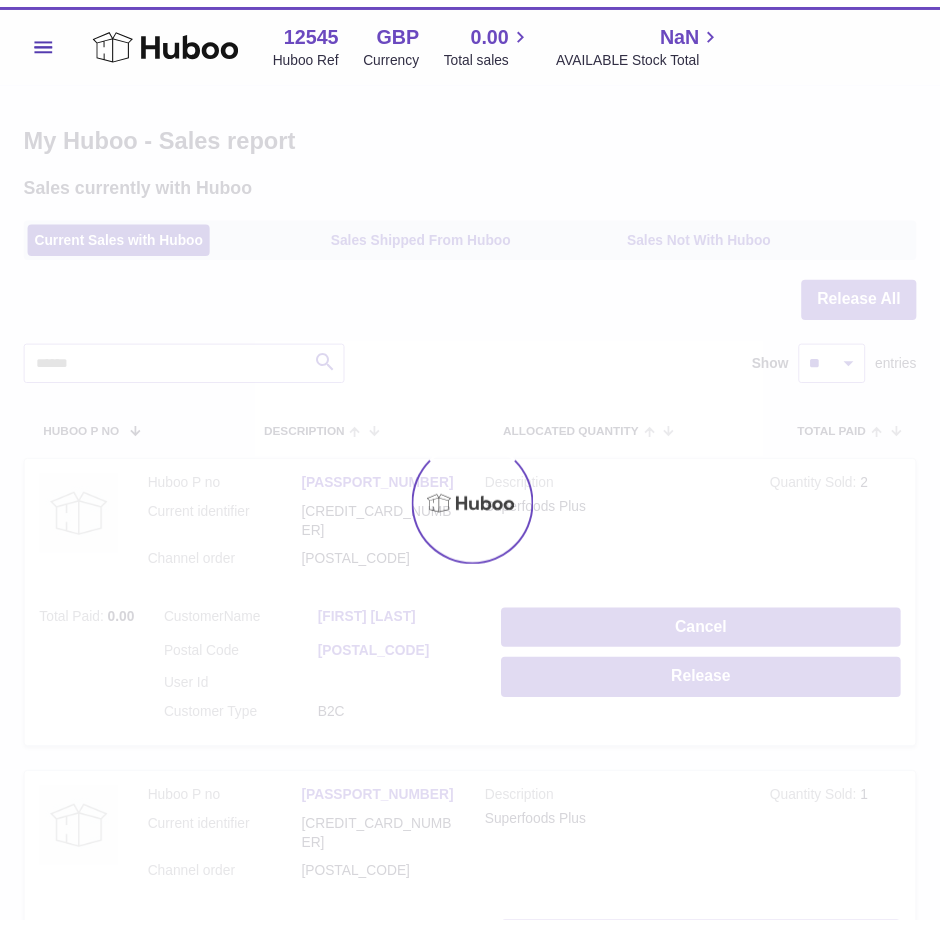 scroll, scrollTop: 0, scrollLeft: 0, axis: both 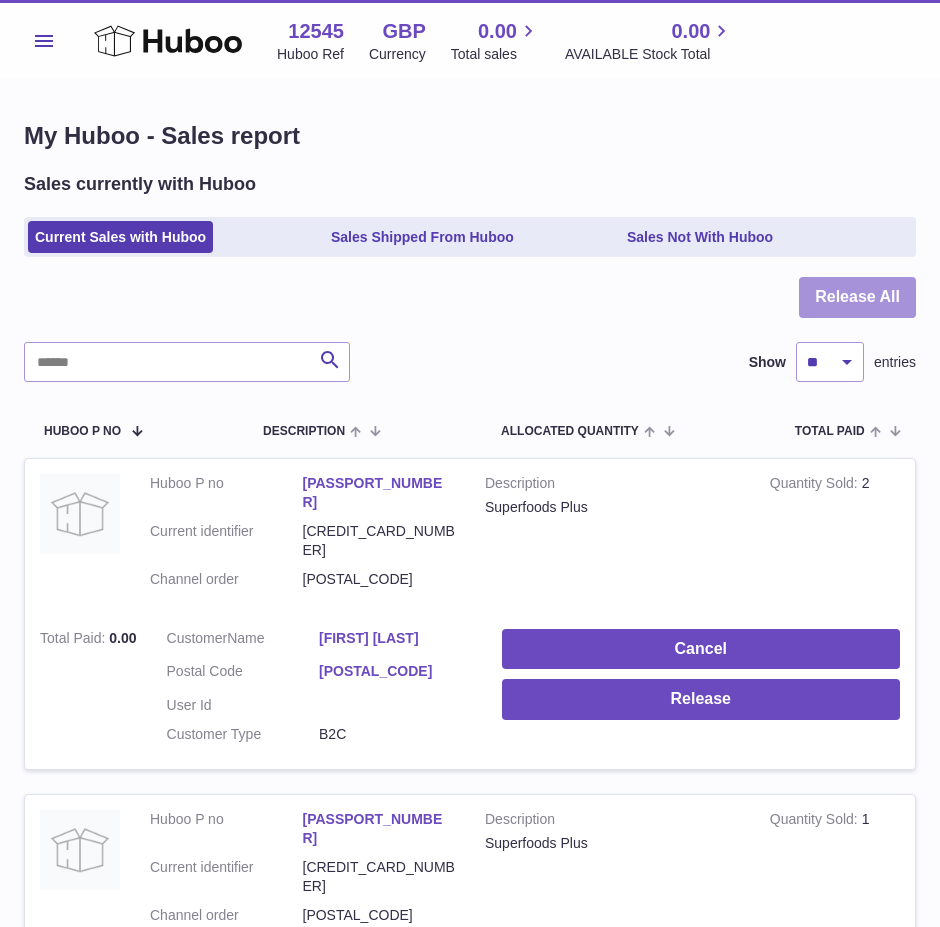 click on "Release All" at bounding box center [857, 297] 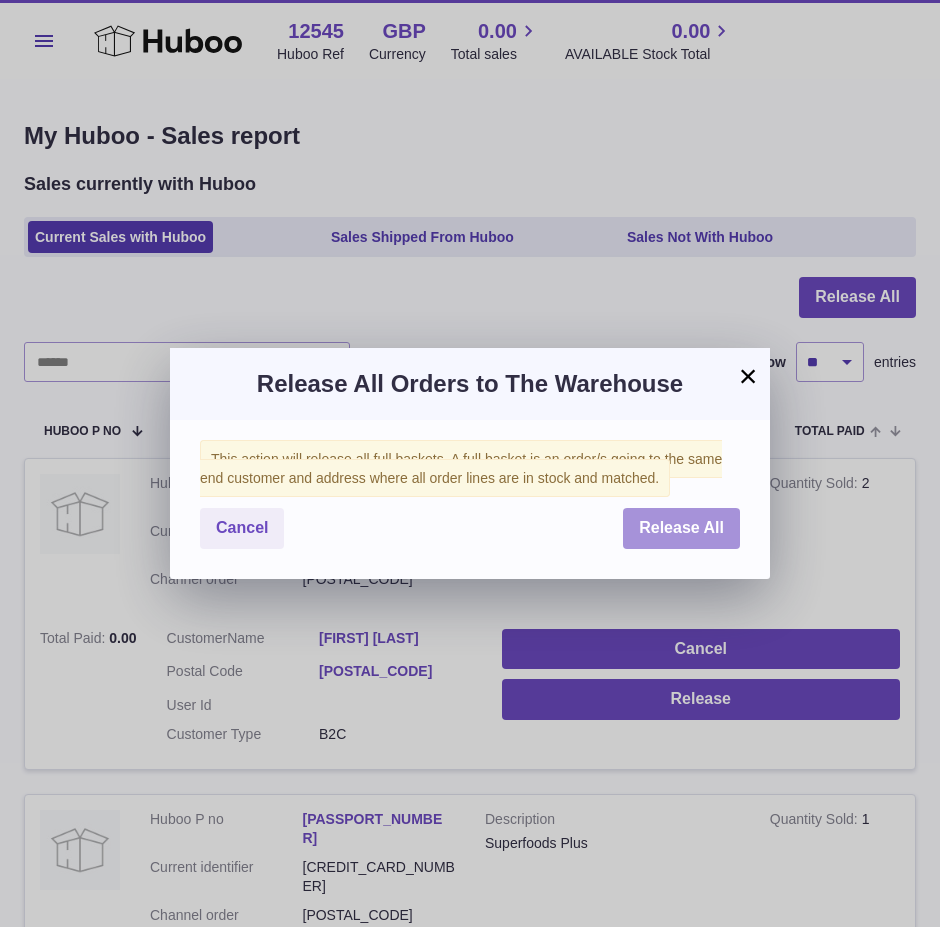 click on "Release All" at bounding box center (681, 527) 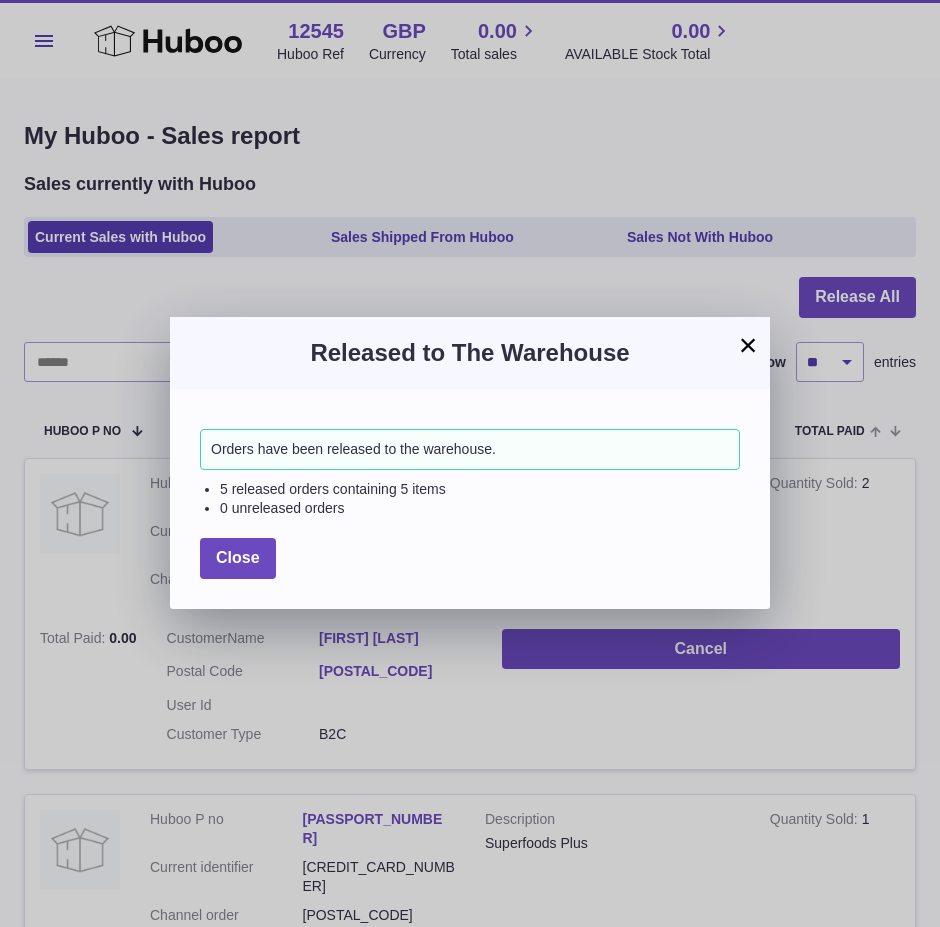 click on "×" at bounding box center (748, 345) 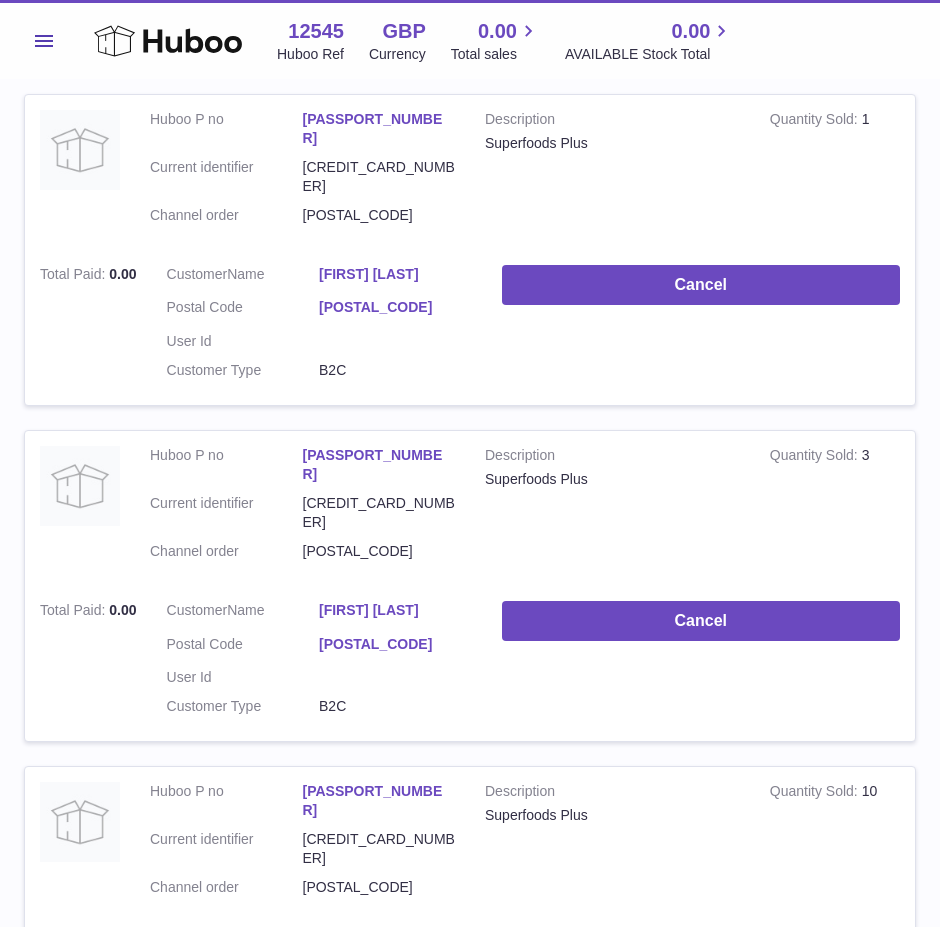 scroll, scrollTop: 800, scrollLeft: 0, axis: vertical 